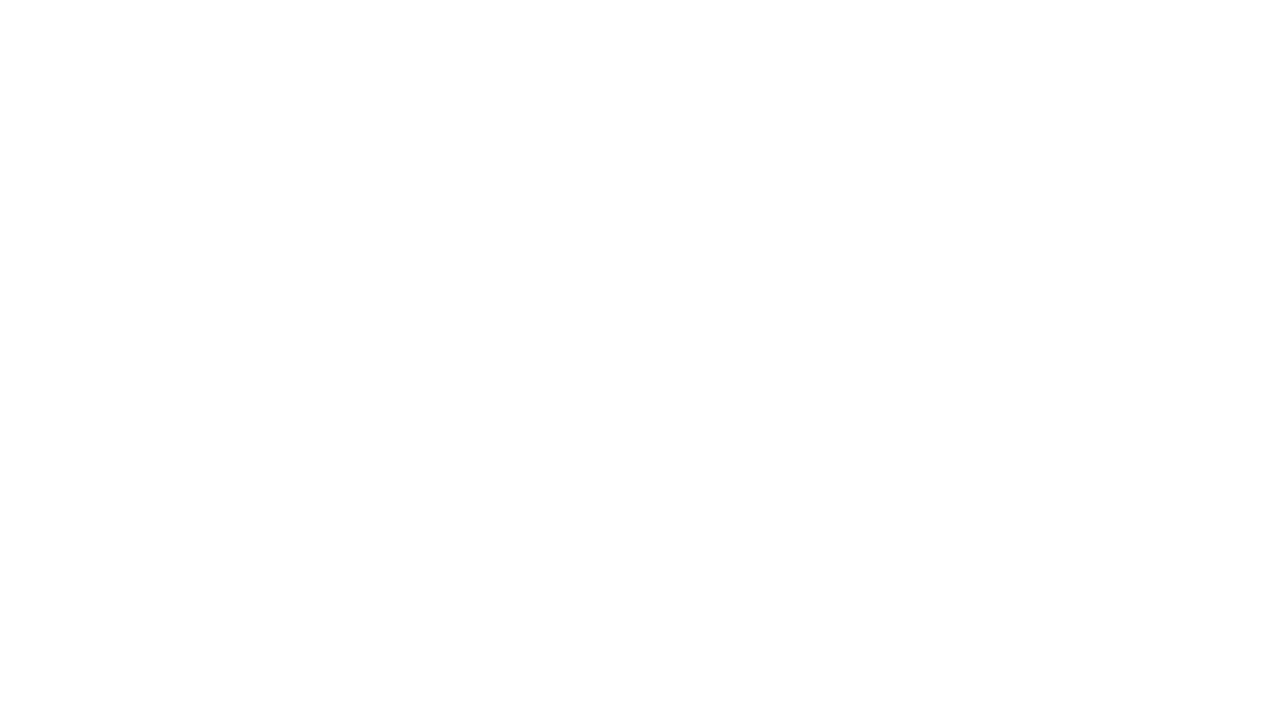 scroll, scrollTop: 0, scrollLeft: 0, axis: both 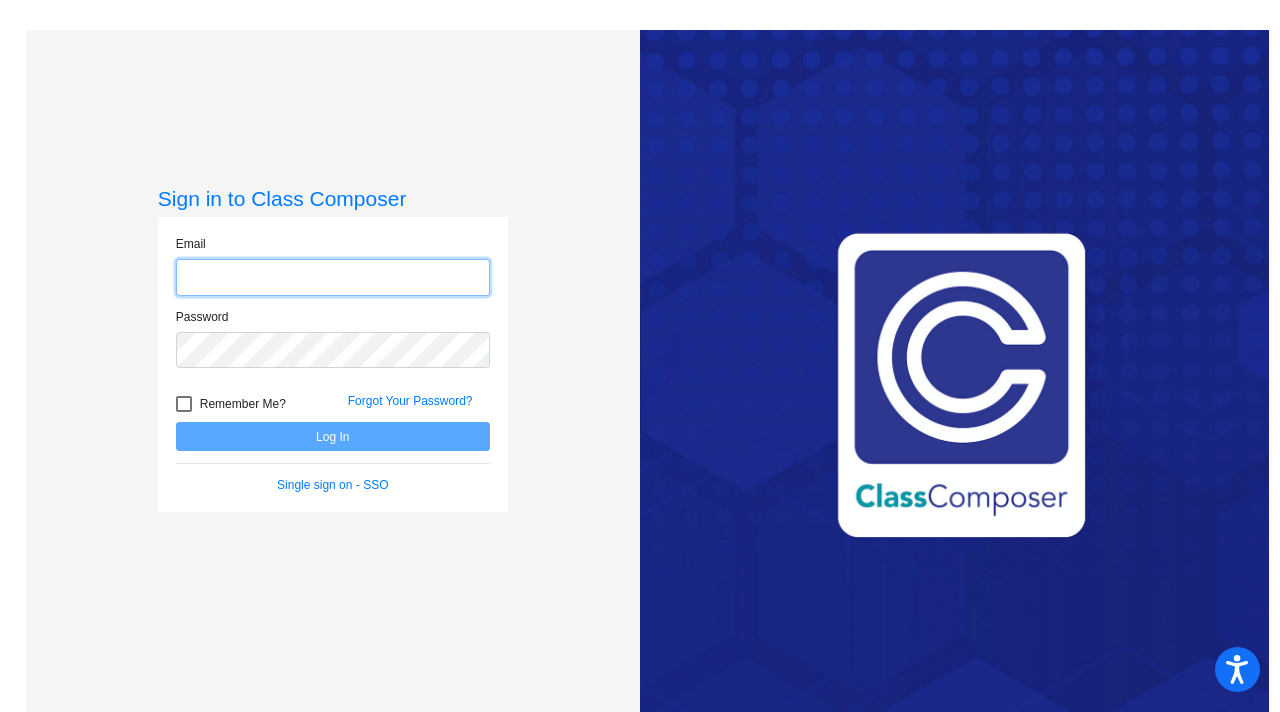 type on "[PERSON_NAME][EMAIL_ADDRESS][PERSON_NAME][DOMAIN_NAME]" 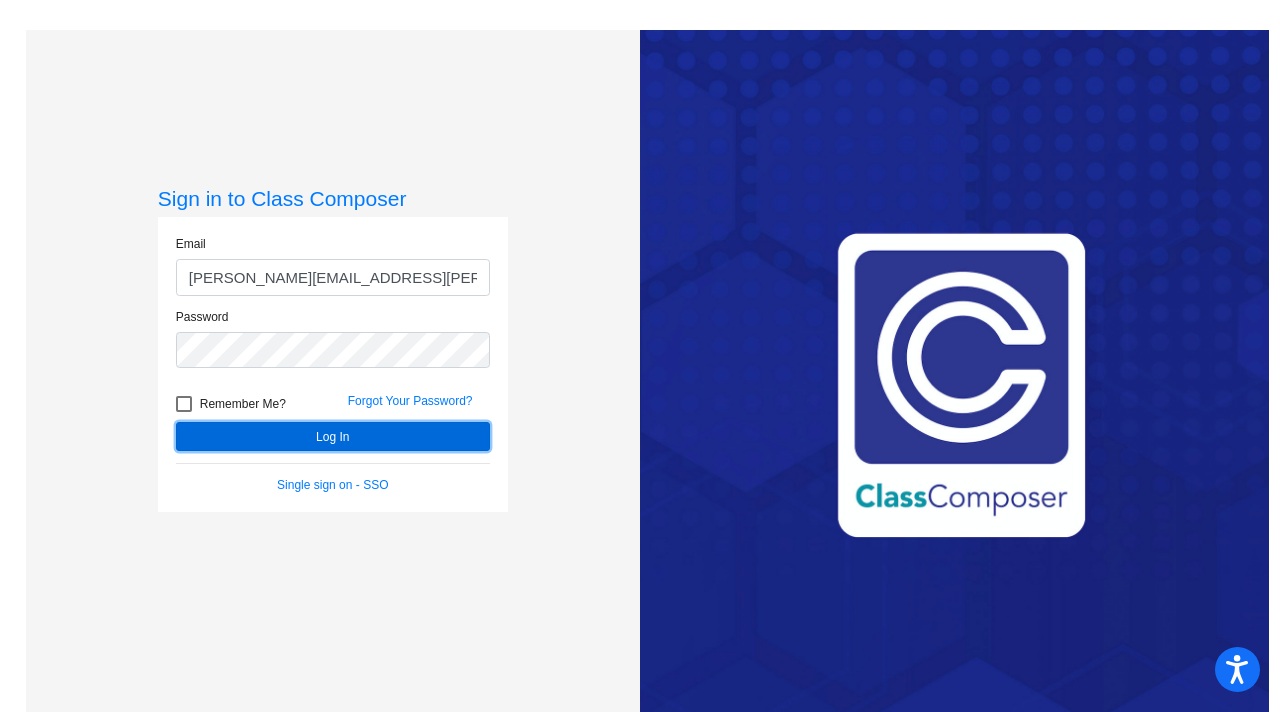 click on "Log In" 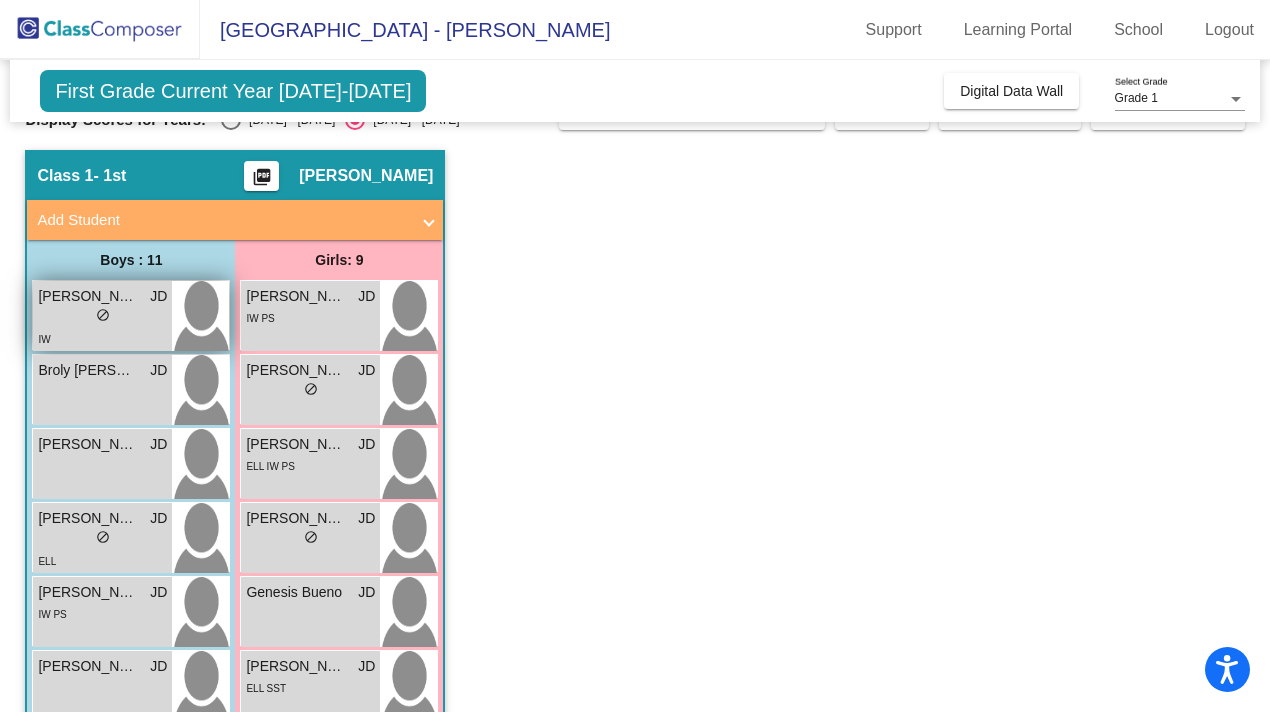 scroll, scrollTop: 44, scrollLeft: 0, axis: vertical 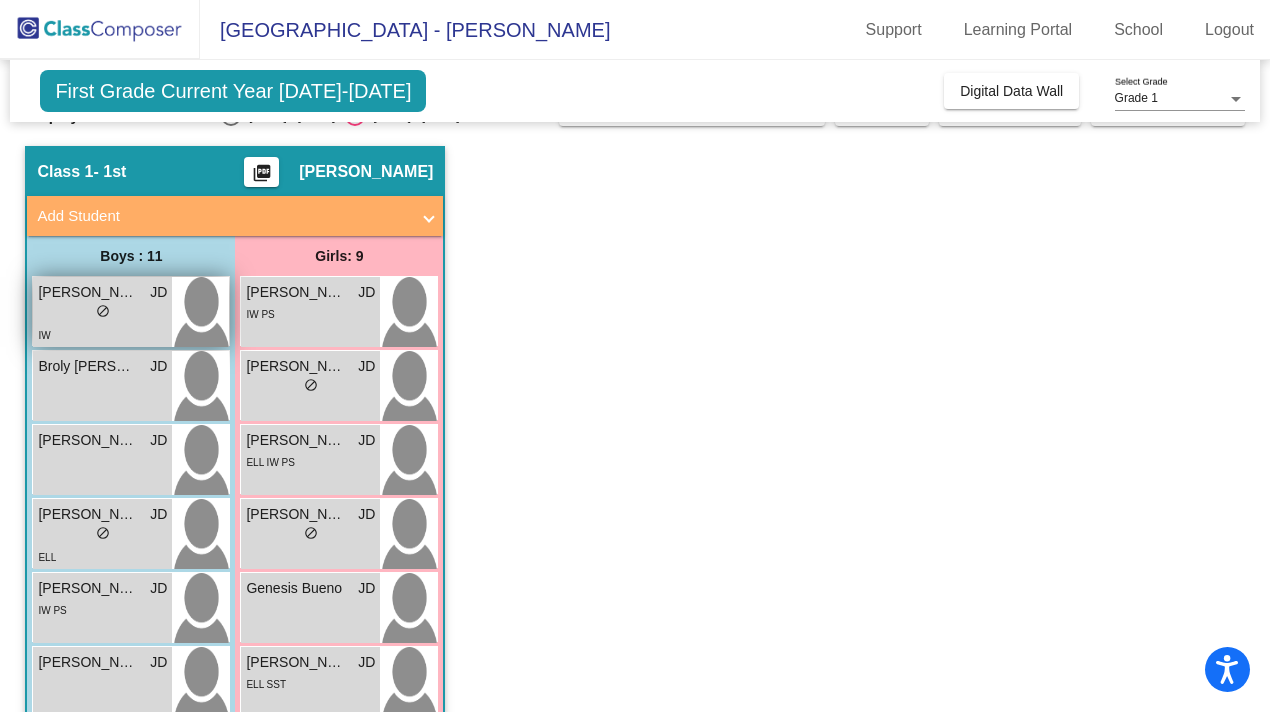 click on "lock do_not_disturb_alt" at bounding box center [102, 313] 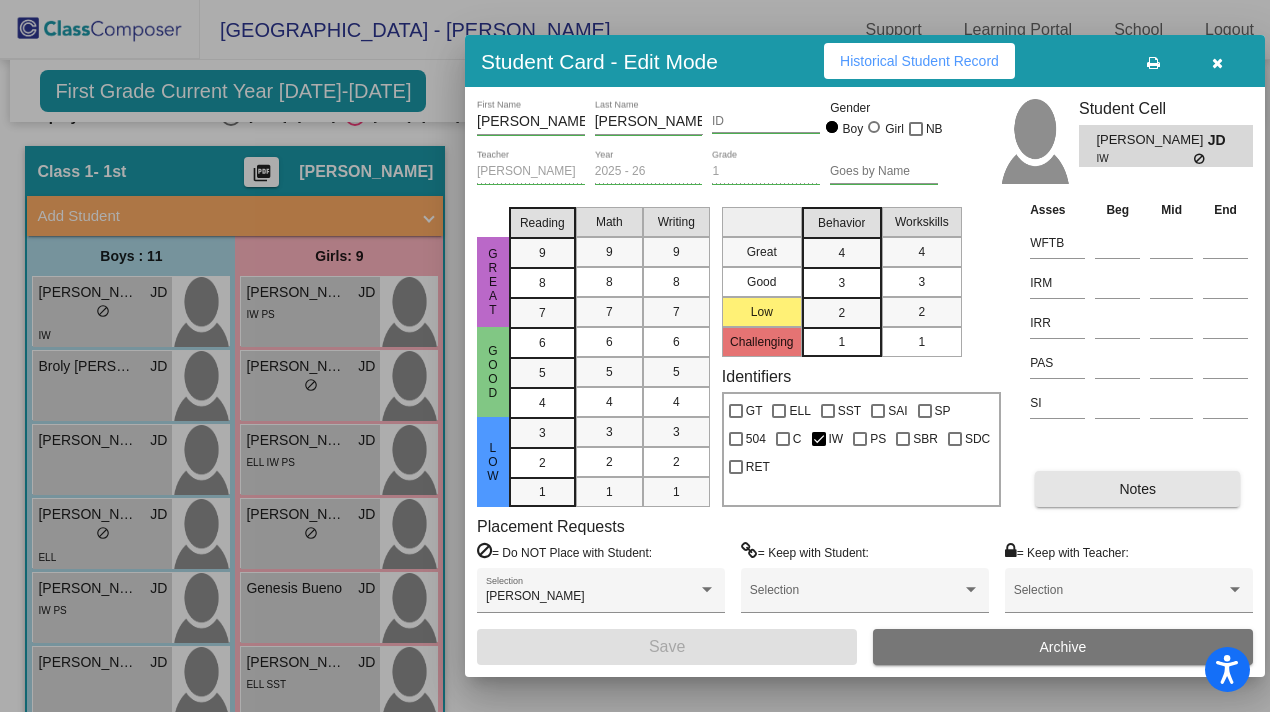 click on "Notes" at bounding box center (1137, 489) 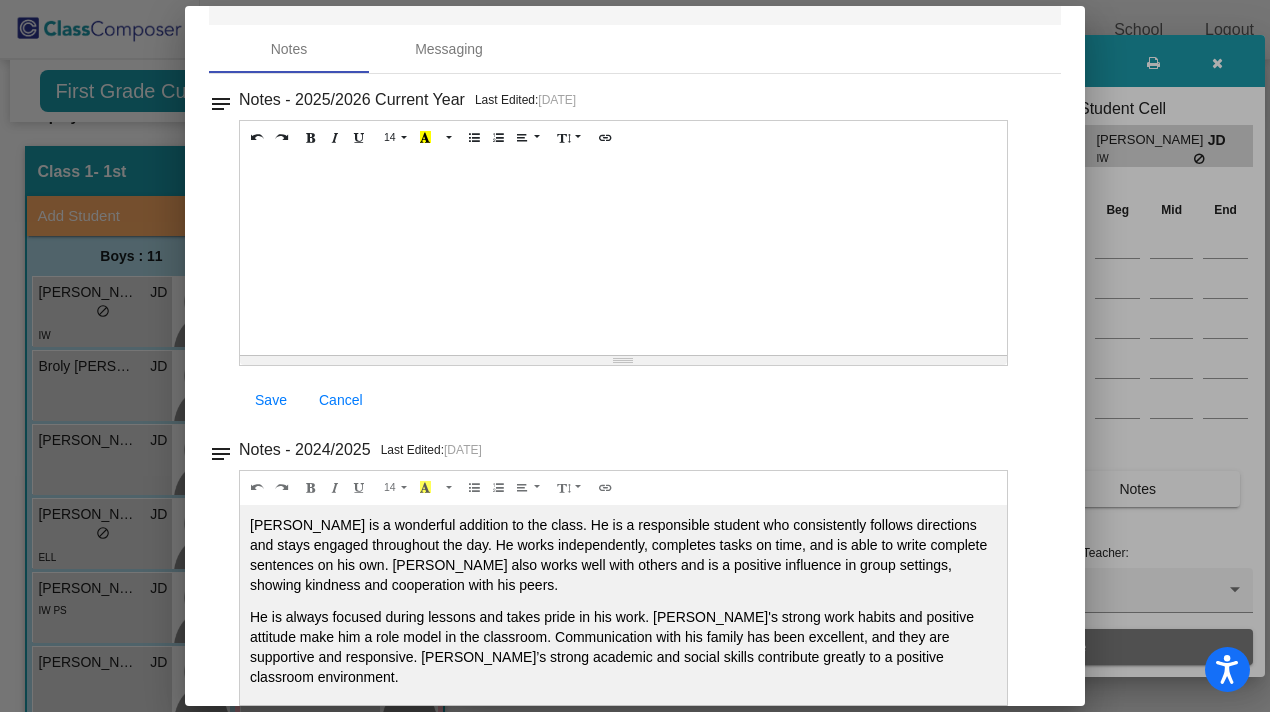 scroll, scrollTop: 60, scrollLeft: 0, axis: vertical 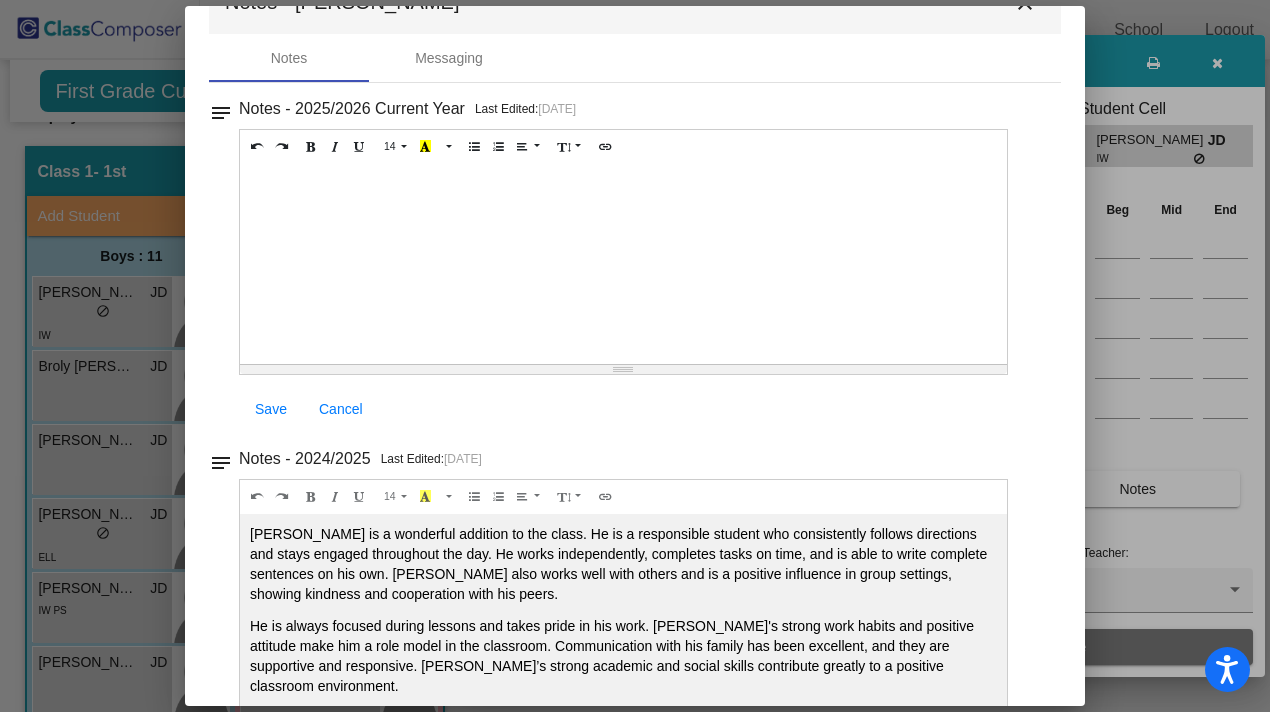 drag, startPoint x: 865, startPoint y: 369, endPoint x: 865, endPoint y: 508, distance: 139 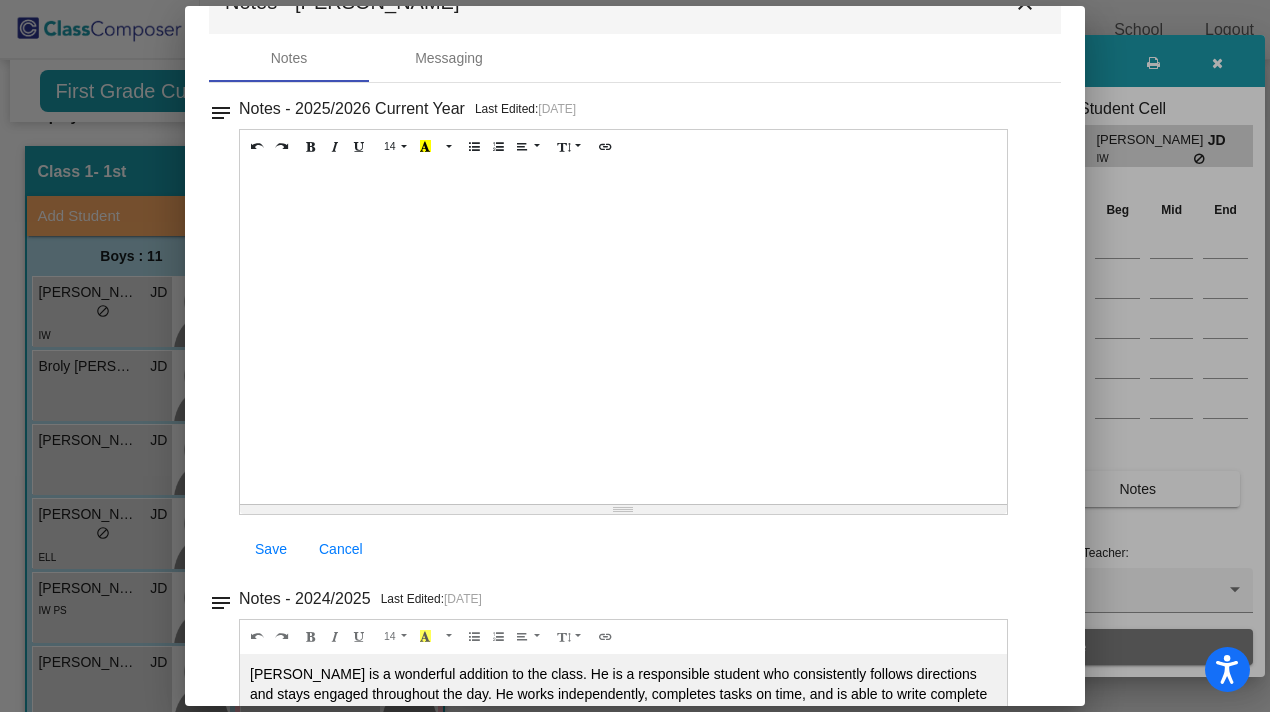 scroll, scrollTop: 0, scrollLeft: 0, axis: both 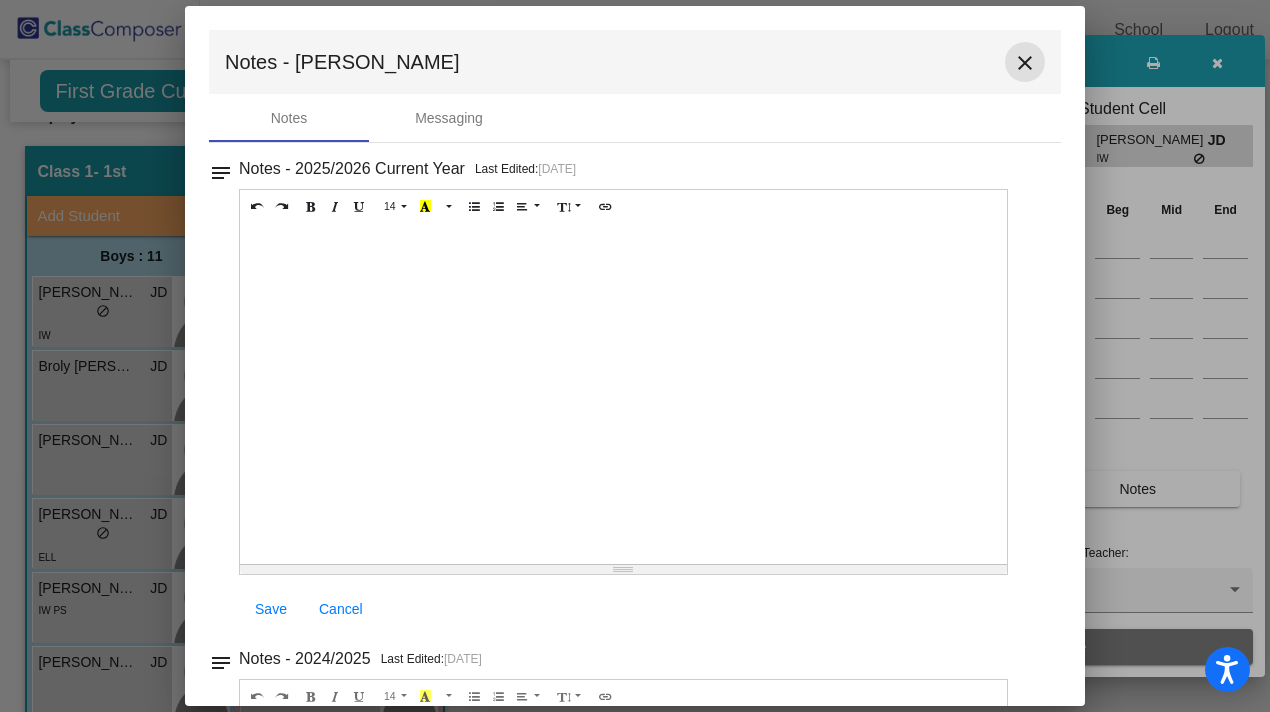 click on "close" at bounding box center (1025, 63) 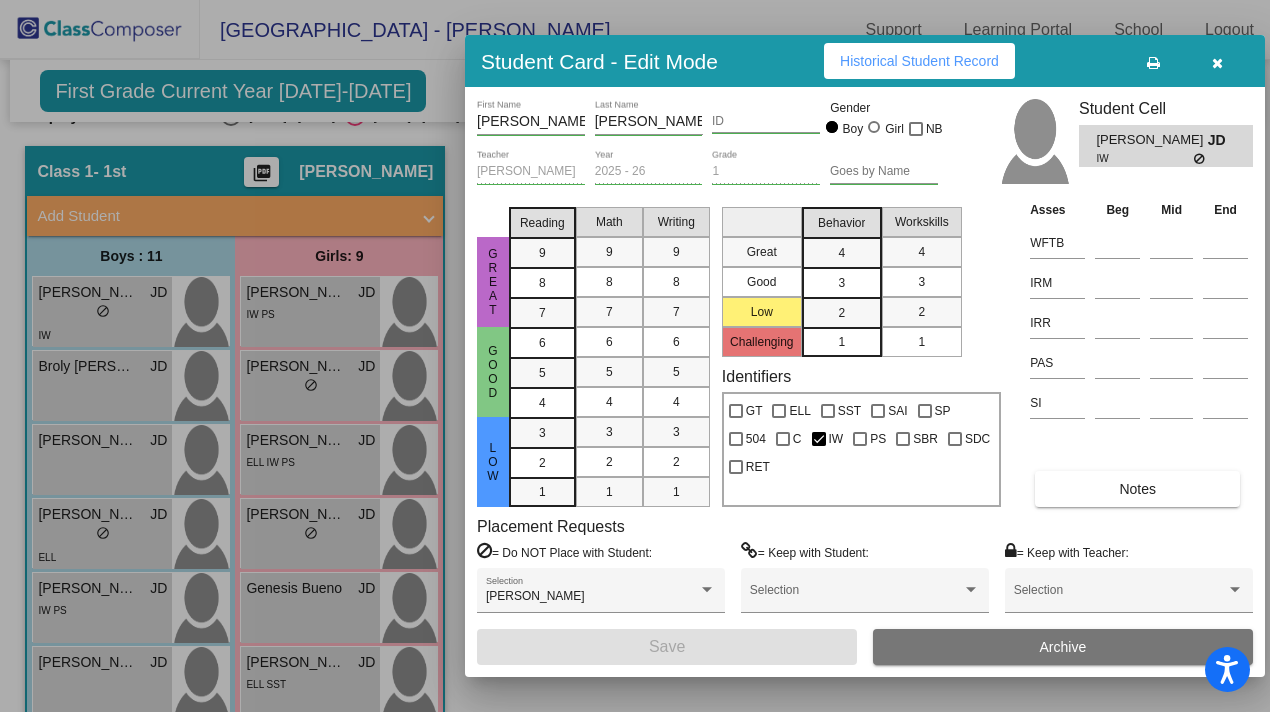 click at bounding box center (1217, 63) 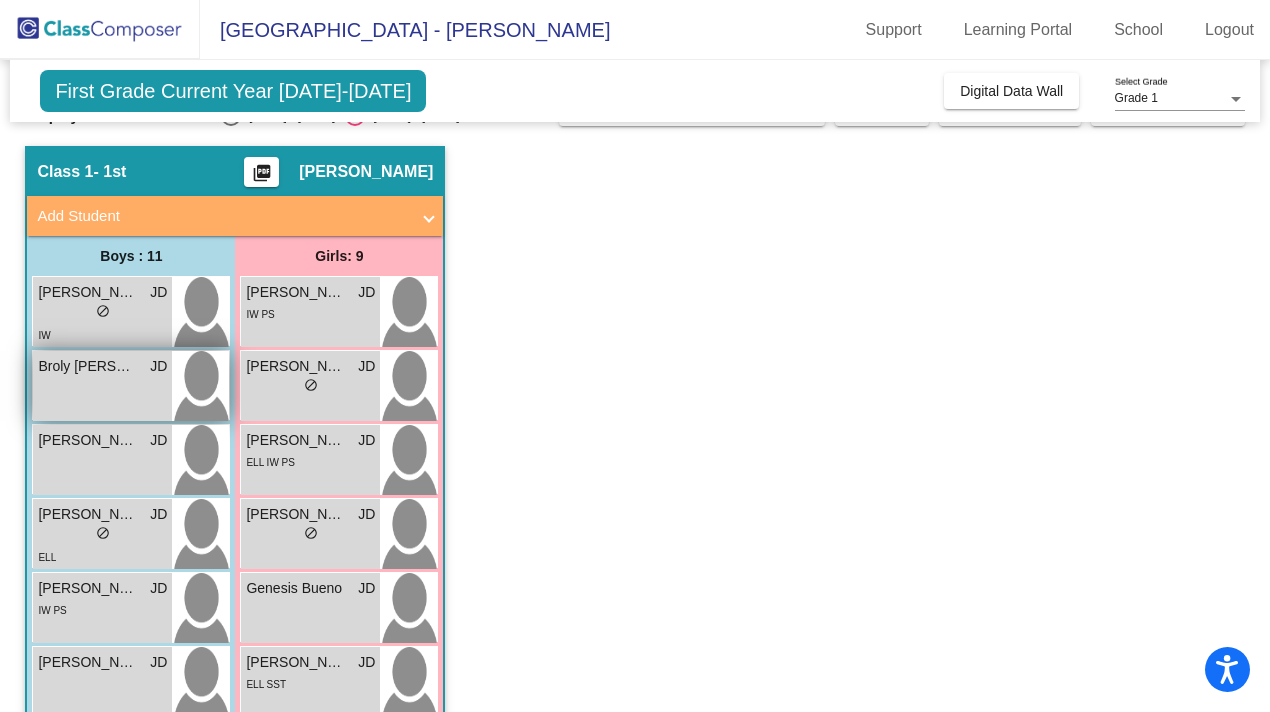 click on "Broly [PERSON_NAME] lock do_not_disturb_alt" at bounding box center (102, 386) 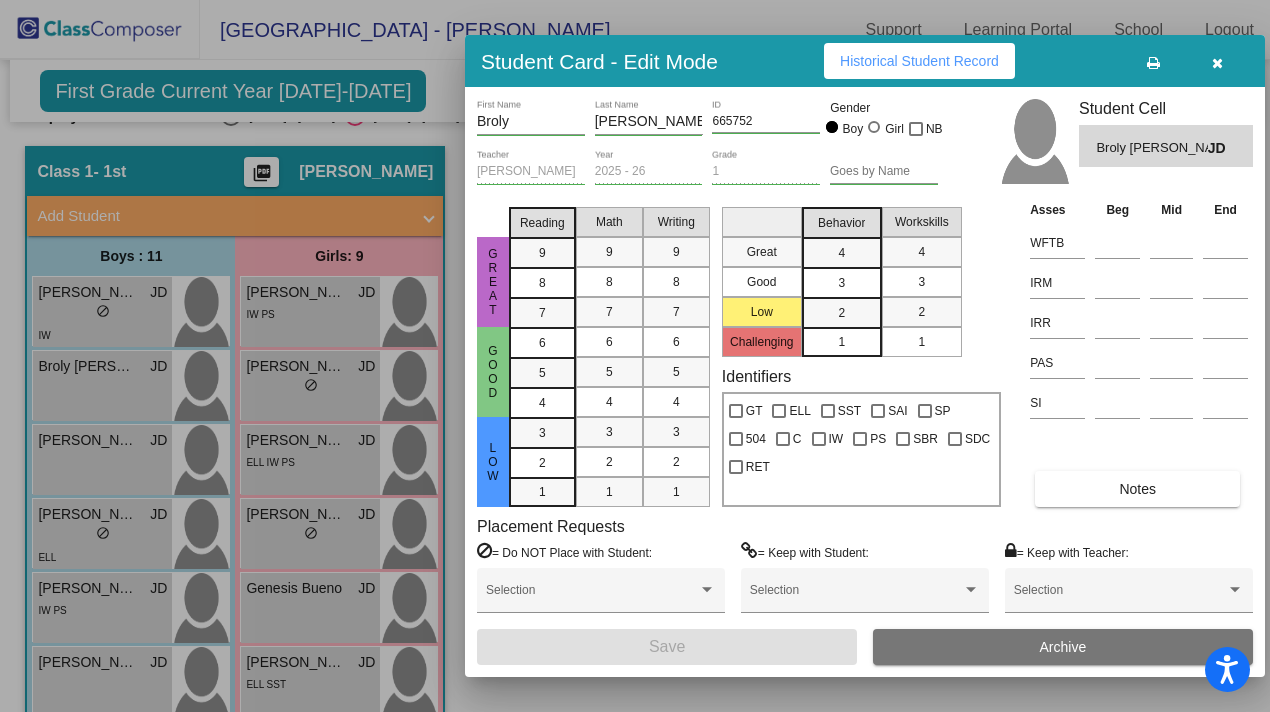 click on "Notes" at bounding box center [1137, 489] 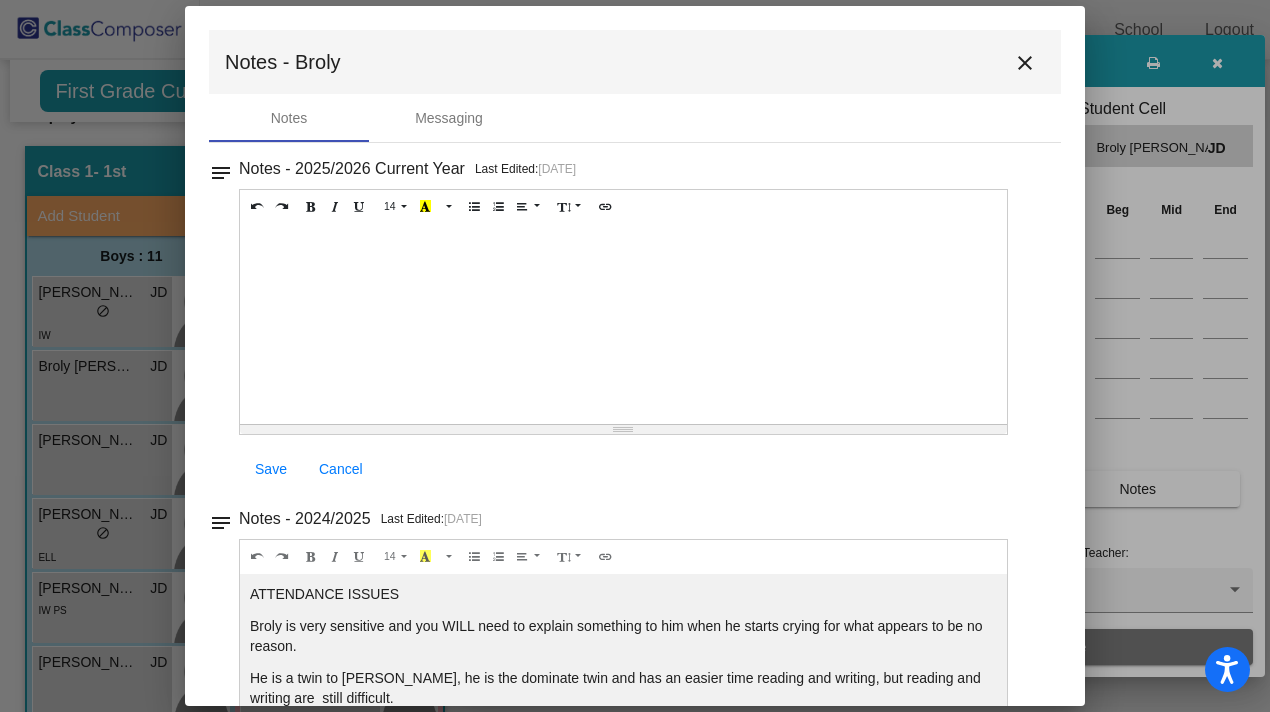 scroll, scrollTop: 104, scrollLeft: 0, axis: vertical 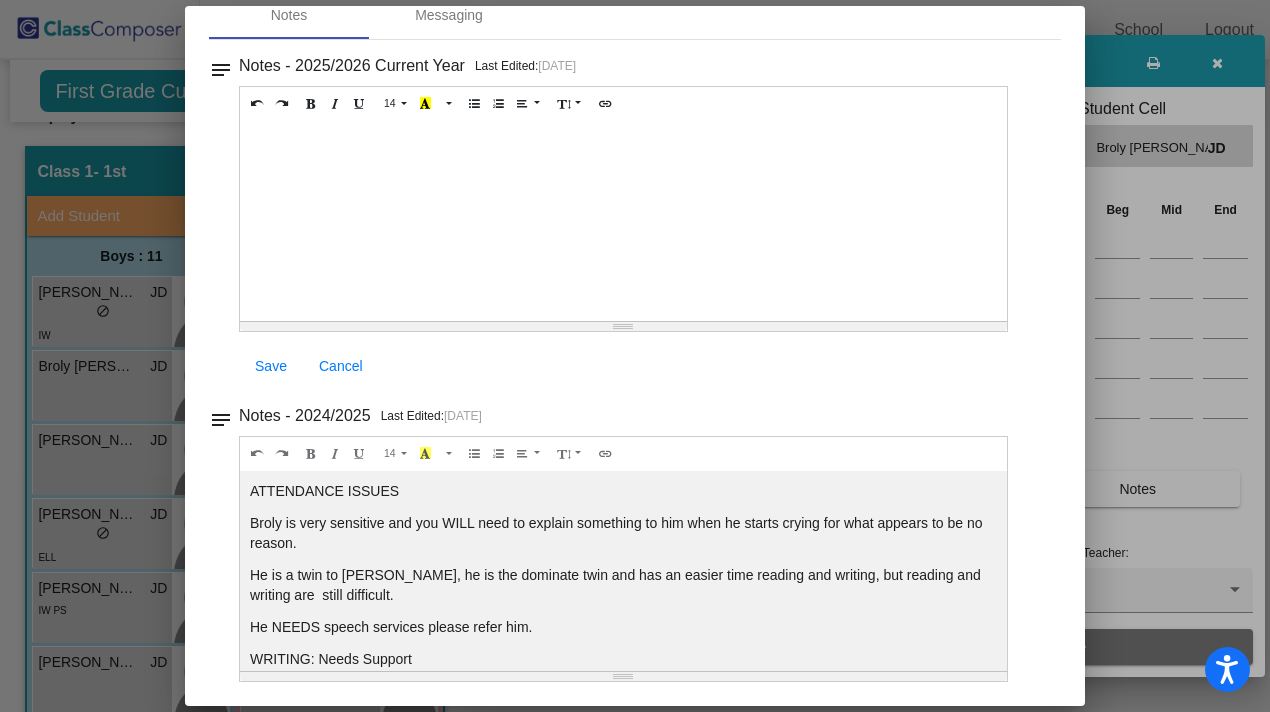 drag, startPoint x: 874, startPoint y: 307, endPoint x: 884, endPoint y: 484, distance: 177.28226 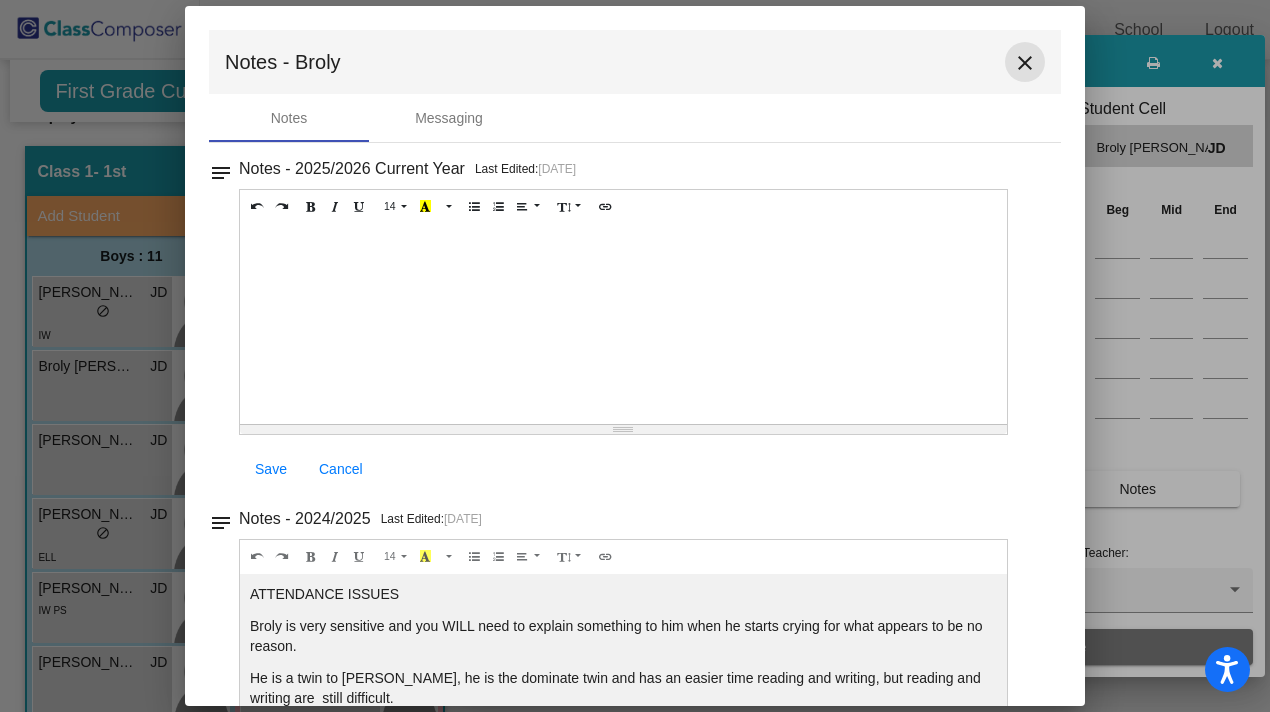 click on "close" at bounding box center (1025, 63) 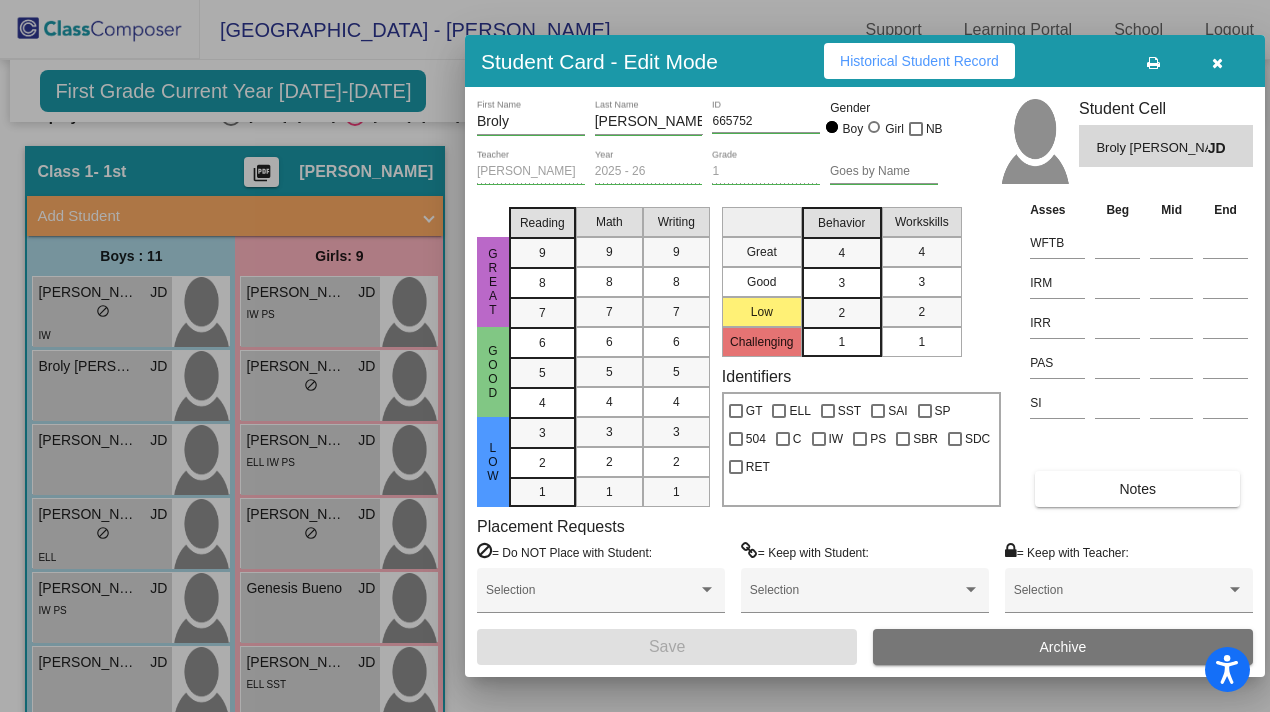 click at bounding box center [1217, 63] 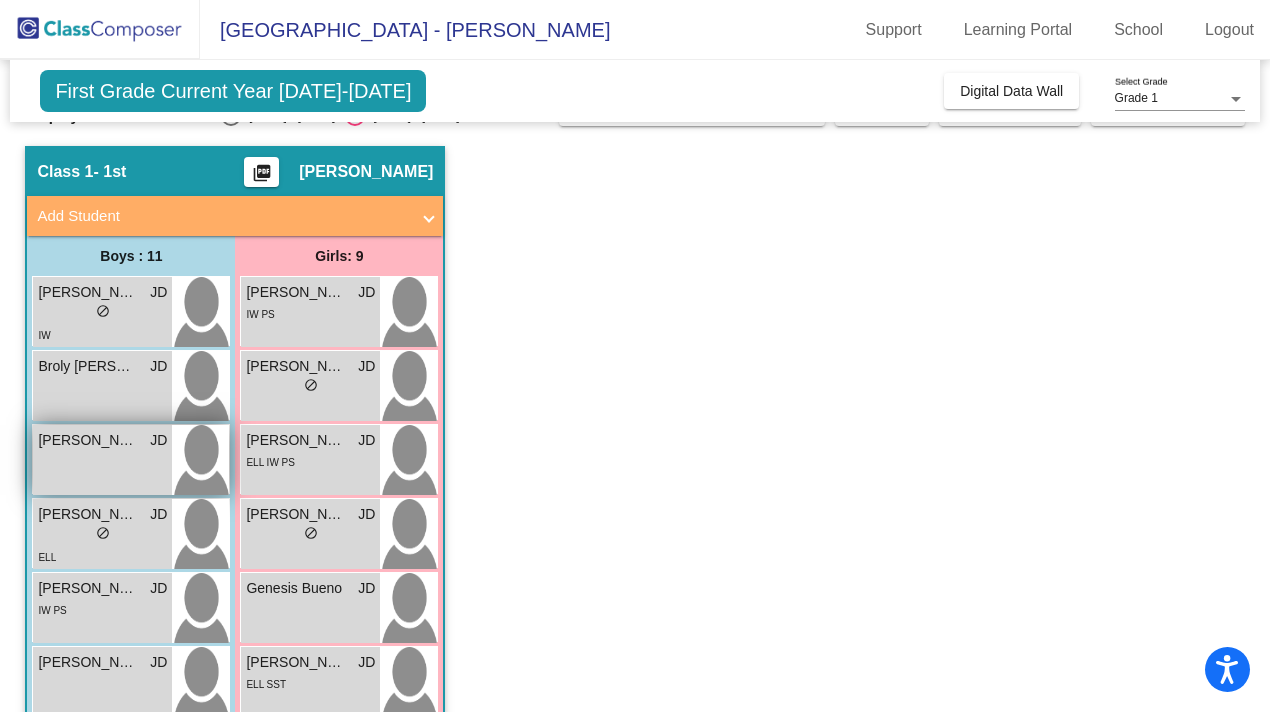 click on "[PERSON_NAME] JD lock do_not_disturb_alt" at bounding box center (102, 460) 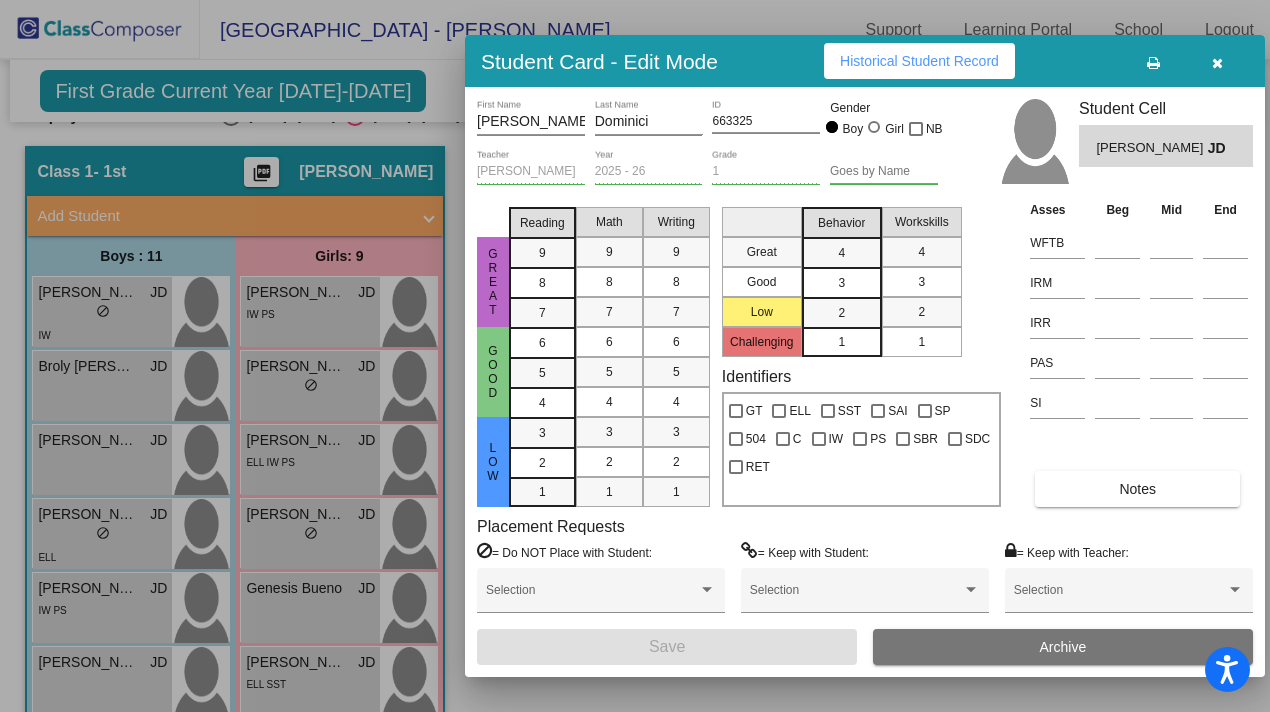 click on "Notes" at bounding box center (1137, 489) 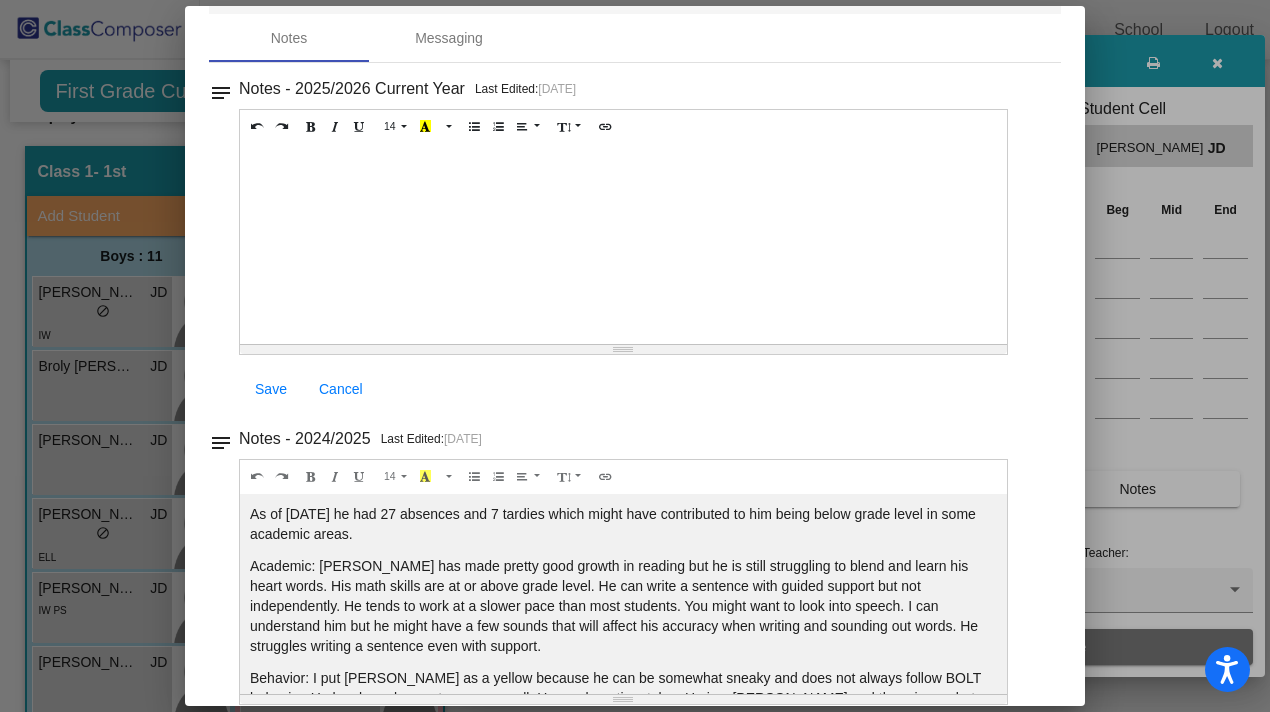 scroll, scrollTop: 104, scrollLeft: 0, axis: vertical 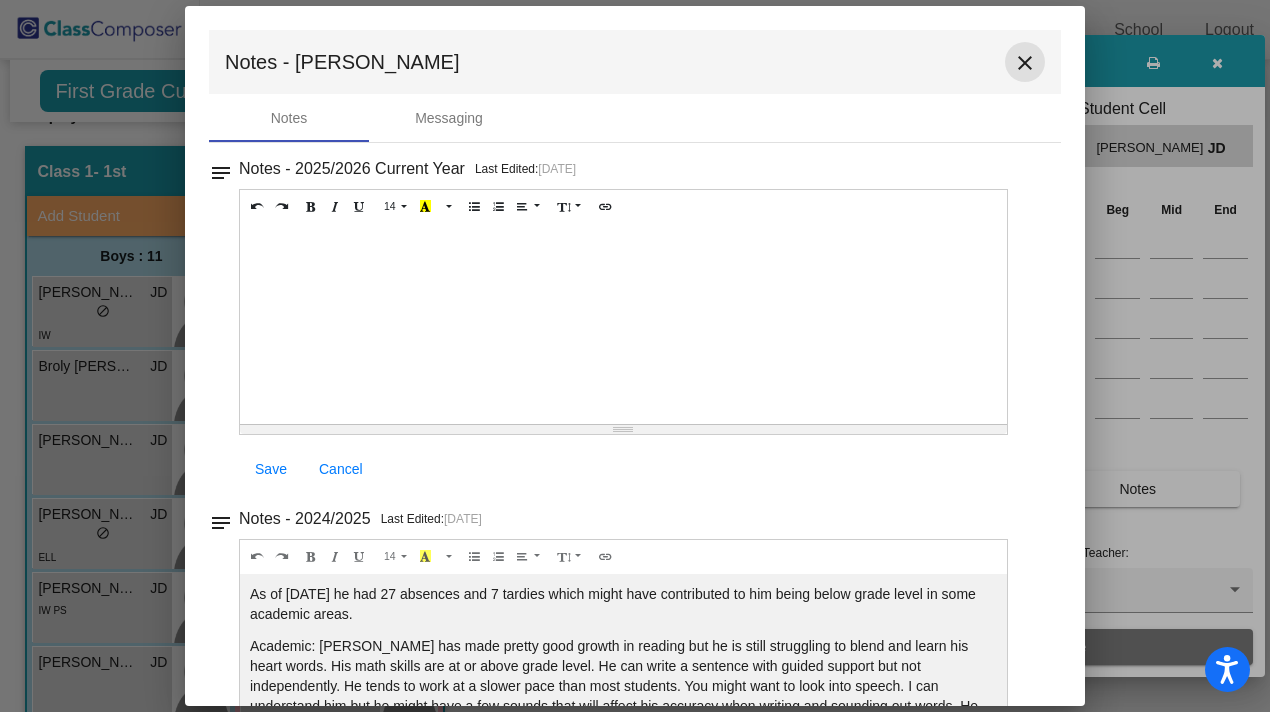 click on "close" at bounding box center (1025, 63) 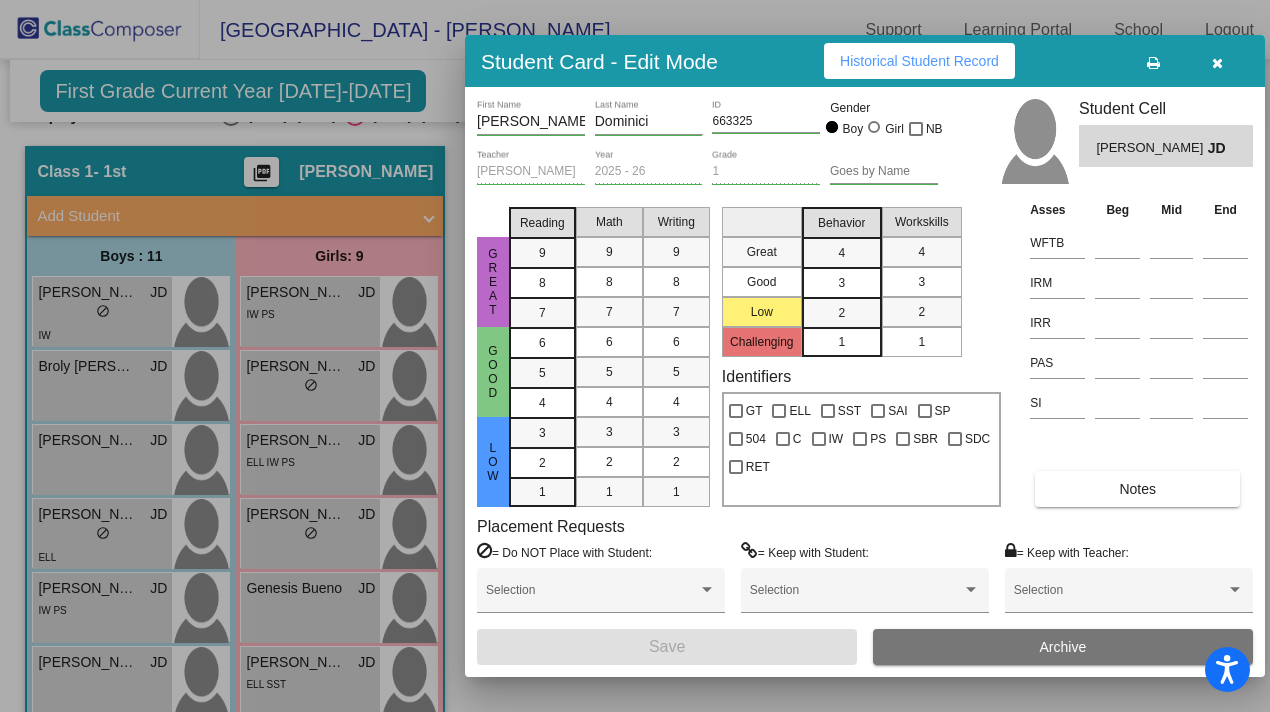 click at bounding box center [1217, 63] 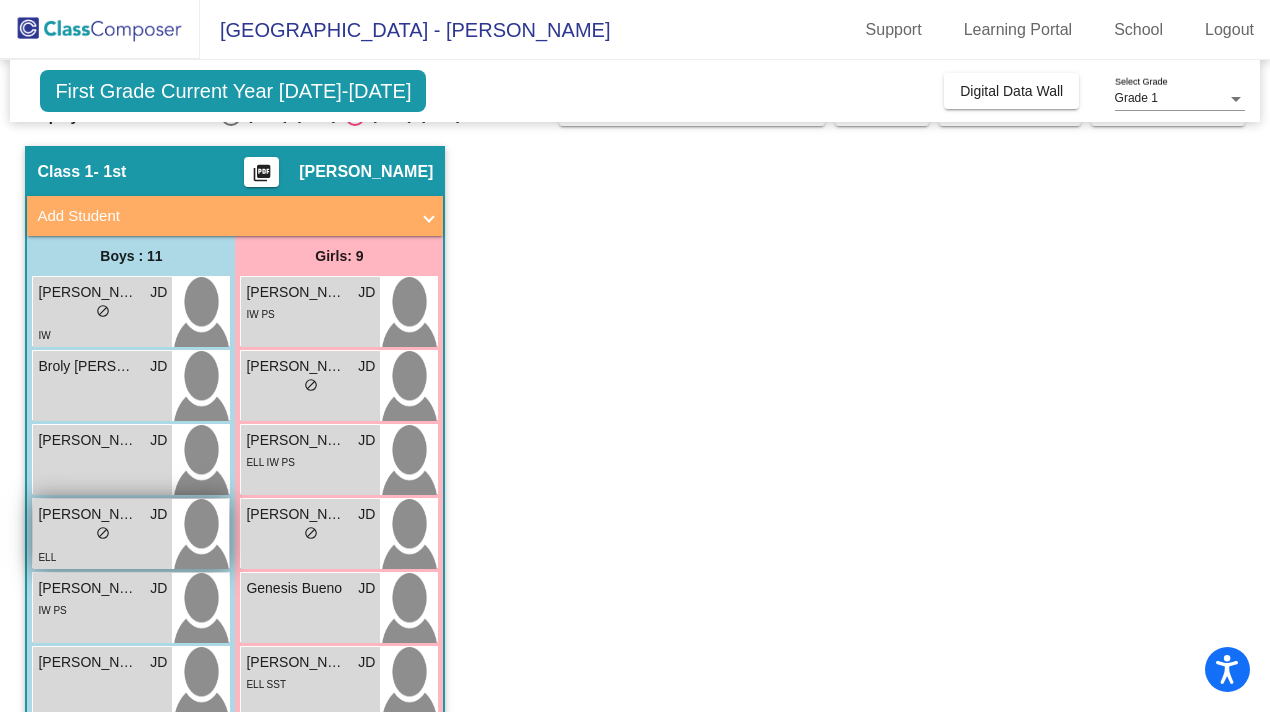 click on "lock do_not_disturb_alt" at bounding box center (102, 535) 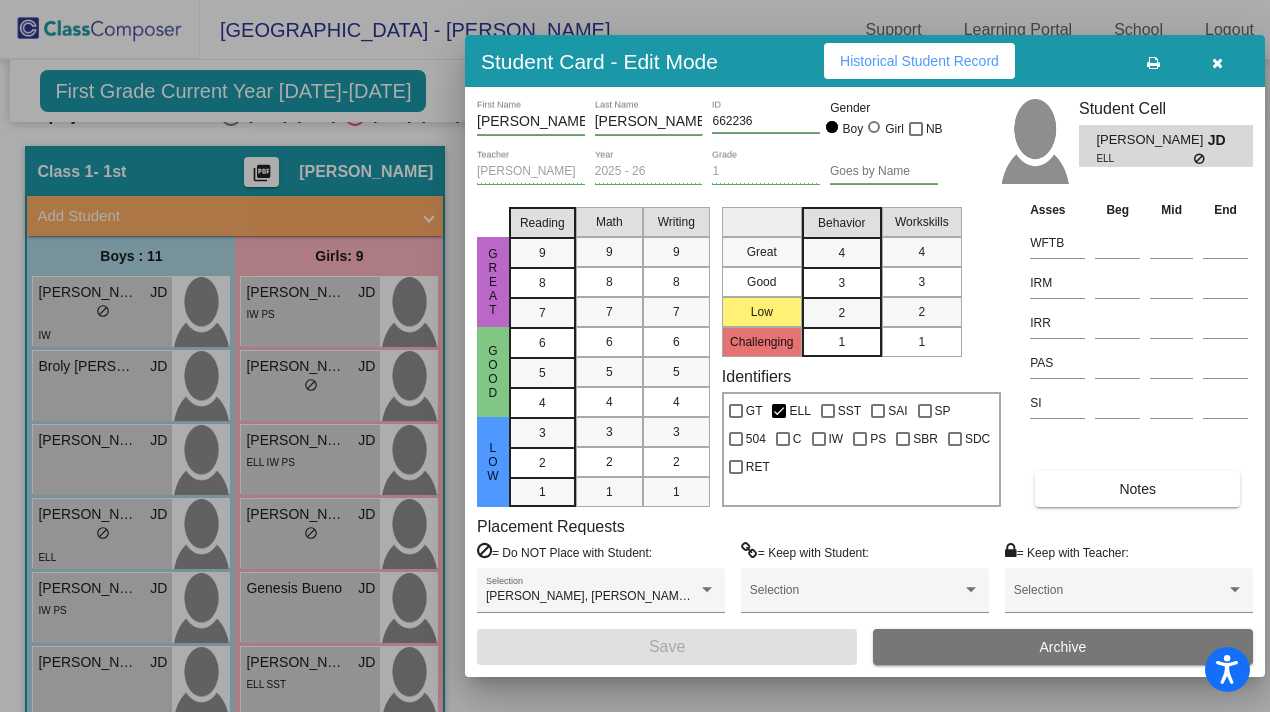 click on "Notes" at bounding box center [1137, 489] 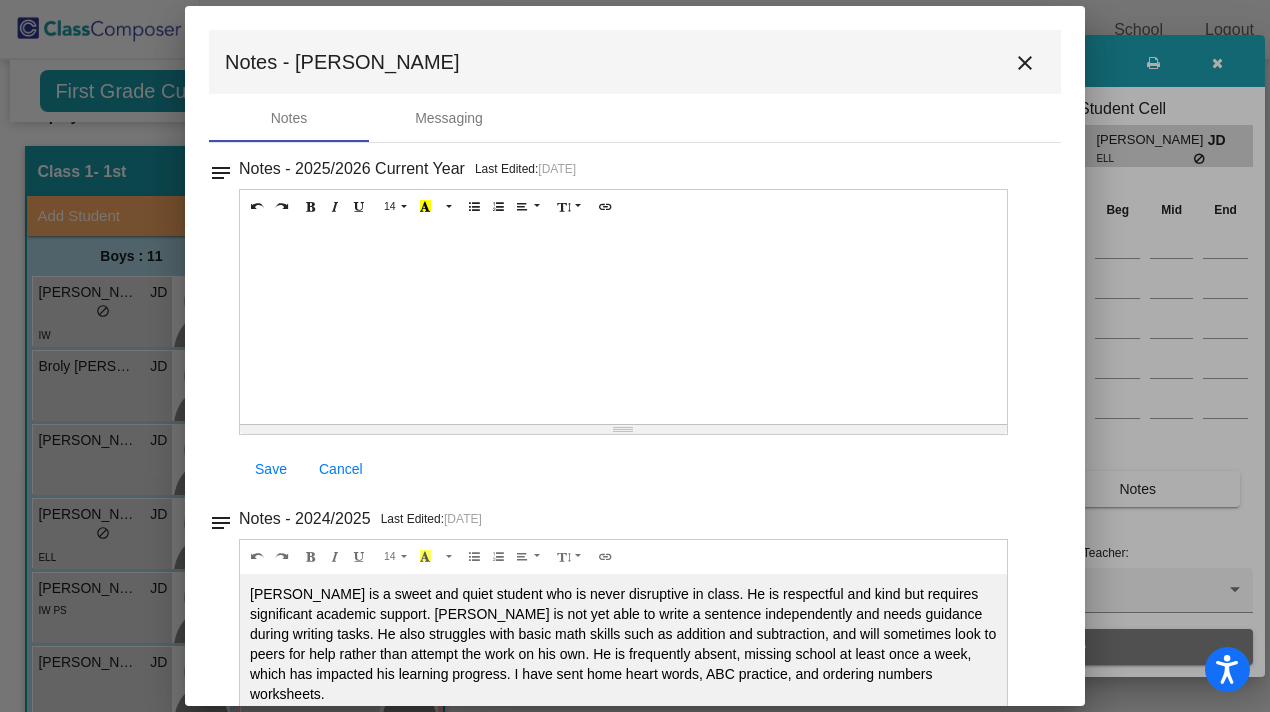 scroll, scrollTop: 44, scrollLeft: 0, axis: vertical 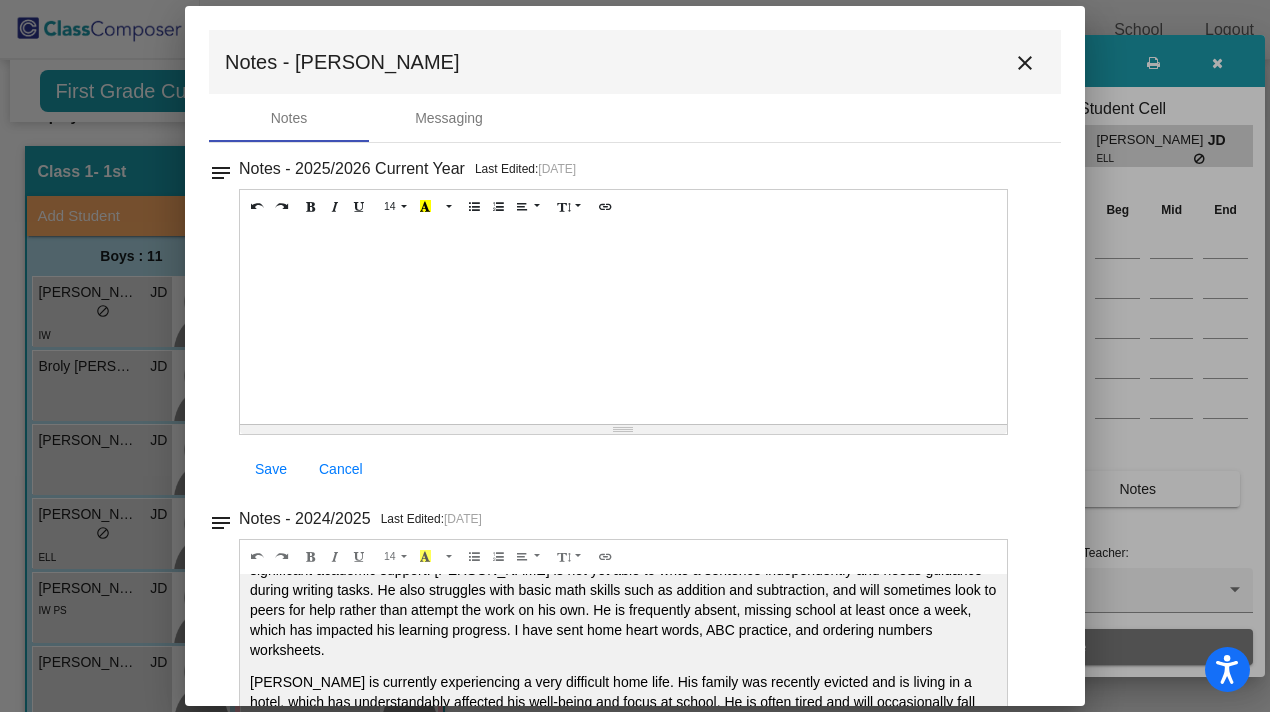 click on "close" at bounding box center (1025, 63) 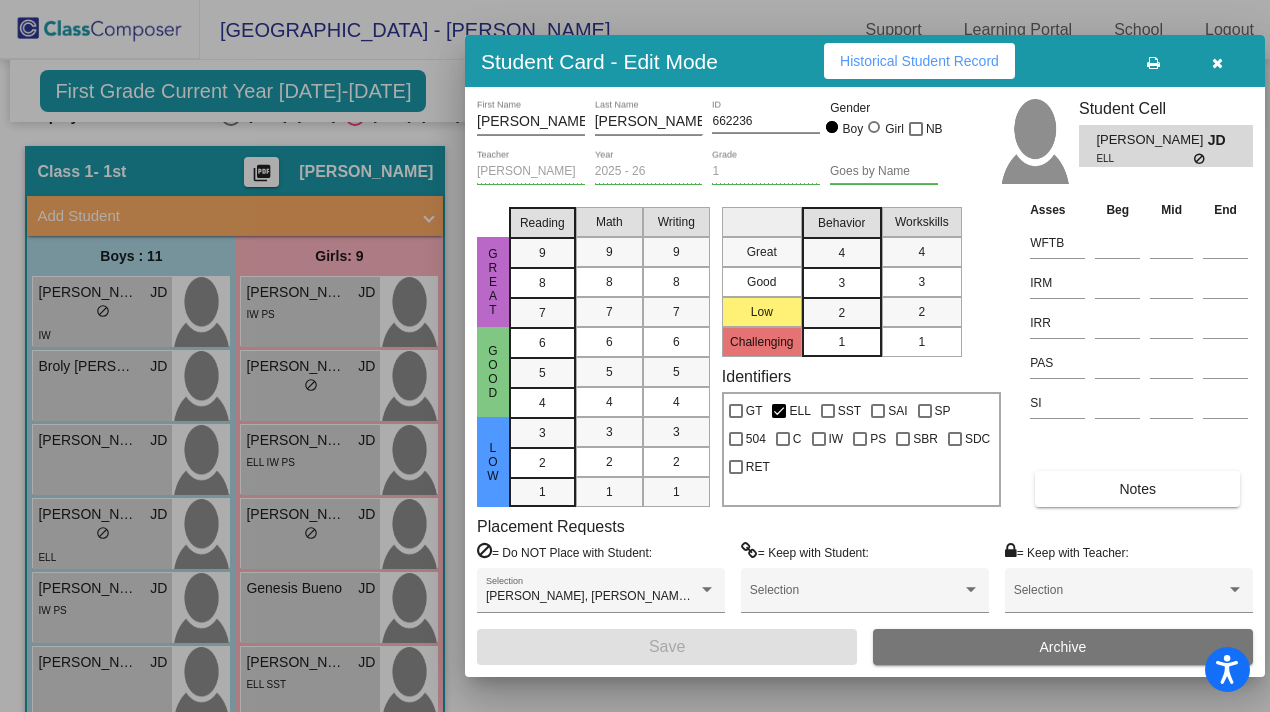 click at bounding box center [1217, 63] 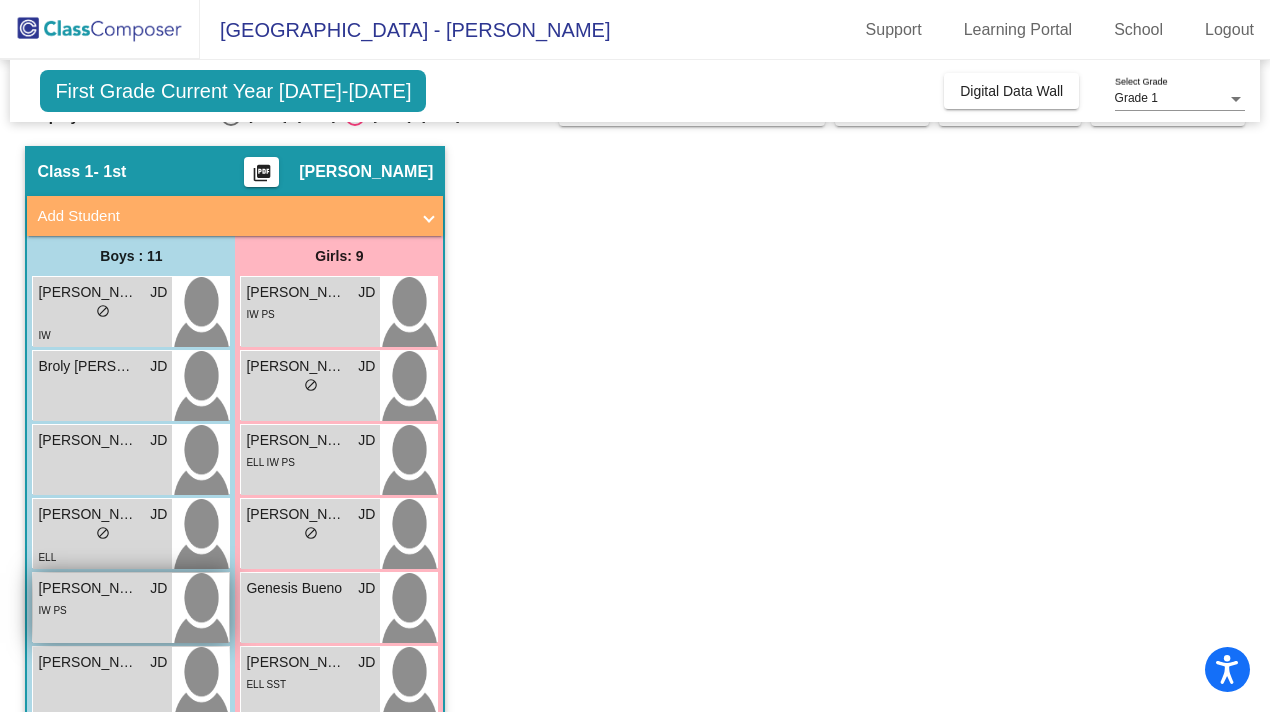 click on "[PERSON_NAME]" at bounding box center [88, 588] 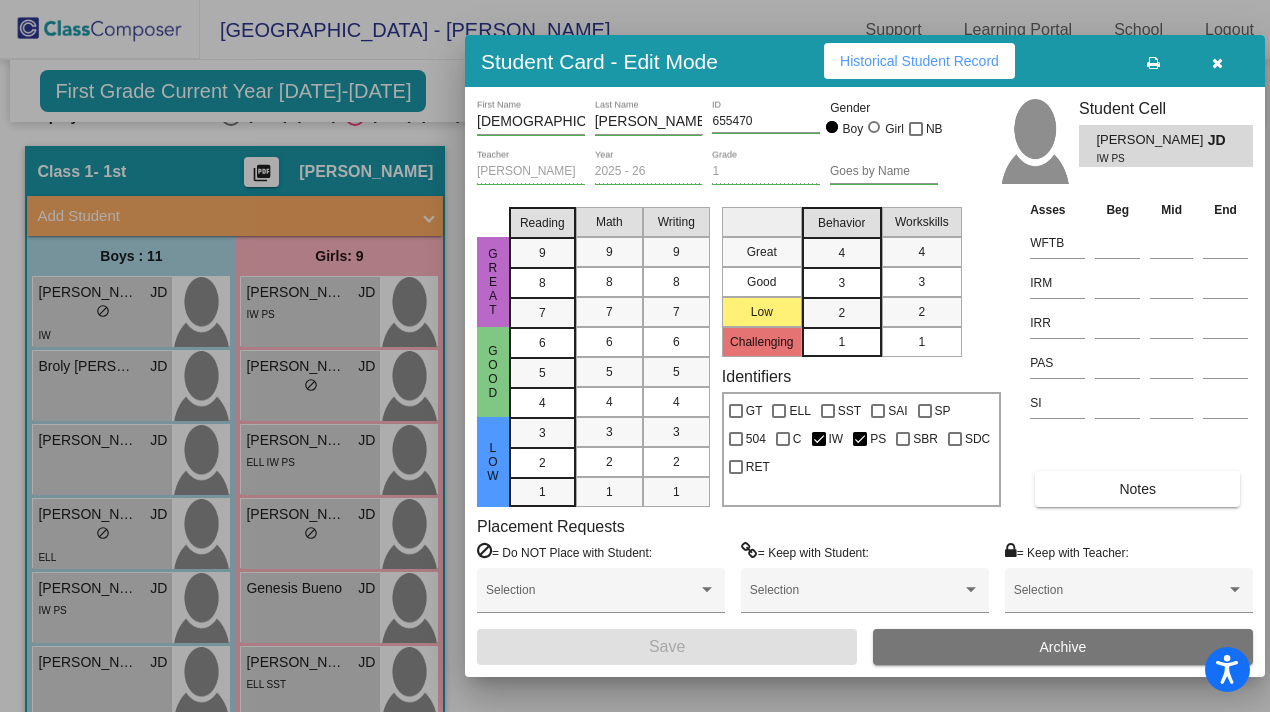 click on "Notes" at bounding box center (1137, 489) 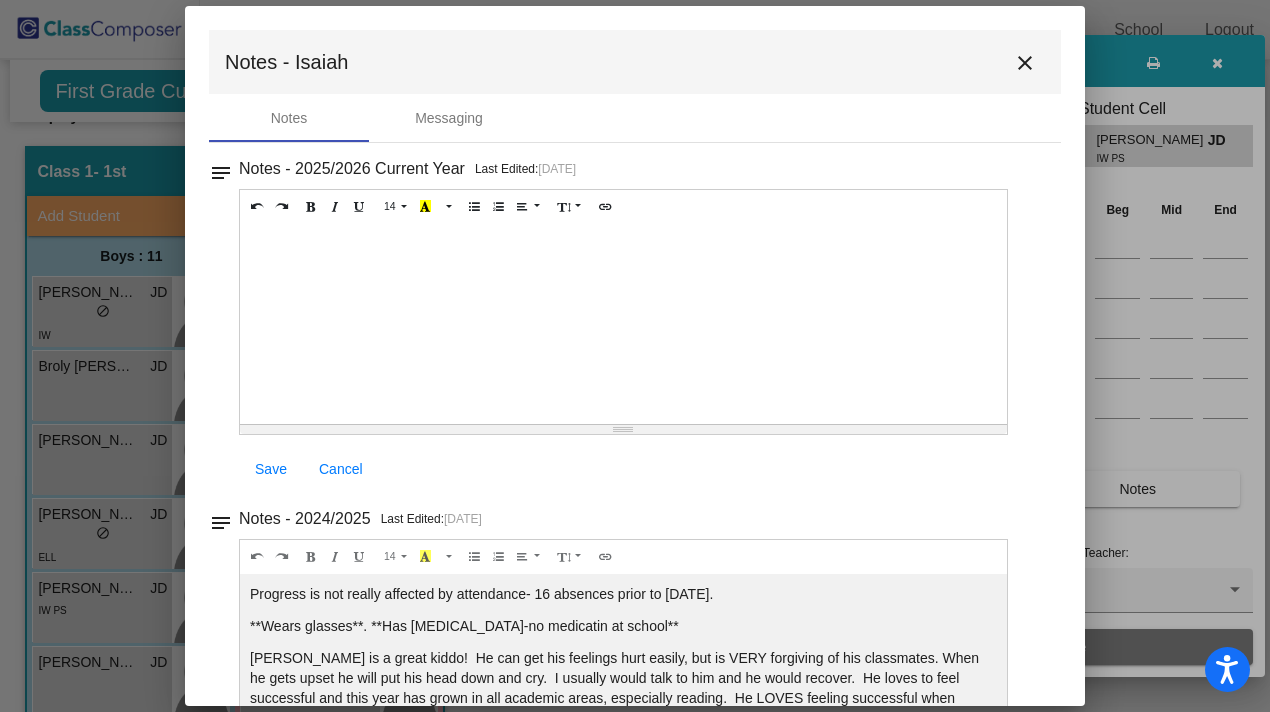 scroll, scrollTop: 104, scrollLeft: 0, axis: vertical 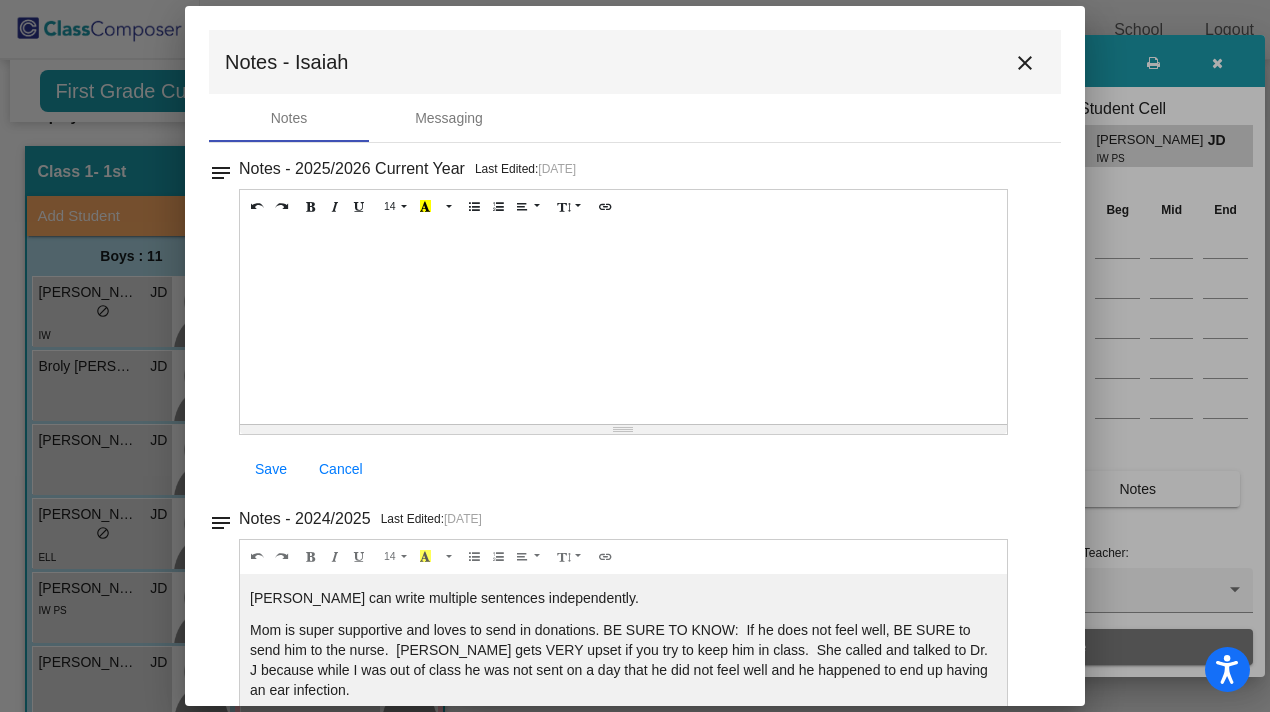 click on "close" at bounding box center [1025, 63] 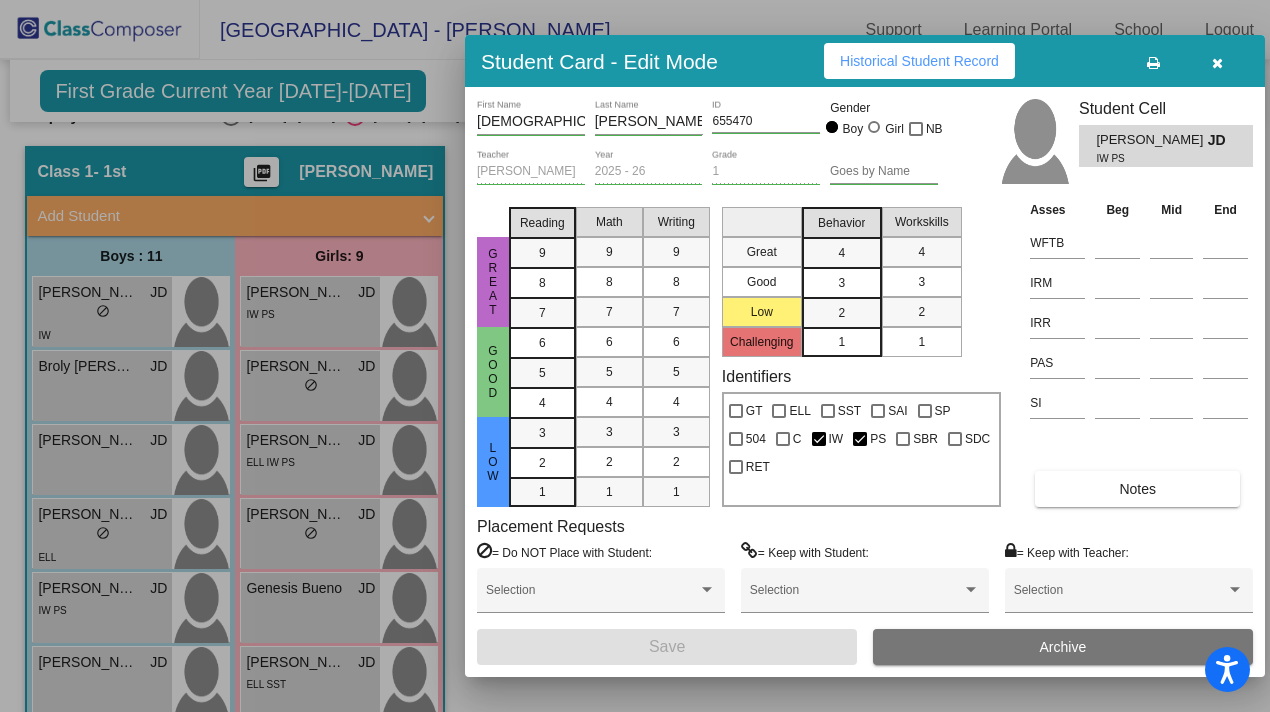 click at bounding box center [1217, 61] 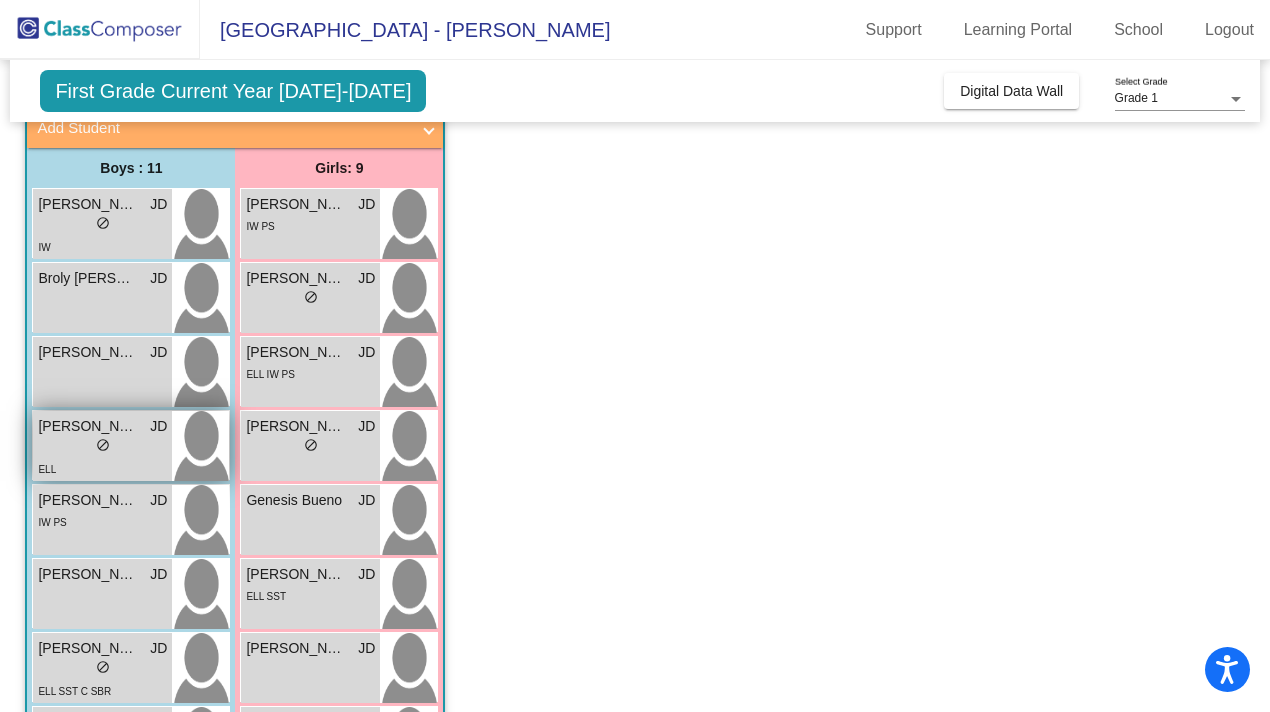 scroll, scrollTop: 172, scrollLeft: 0, axis: vertical 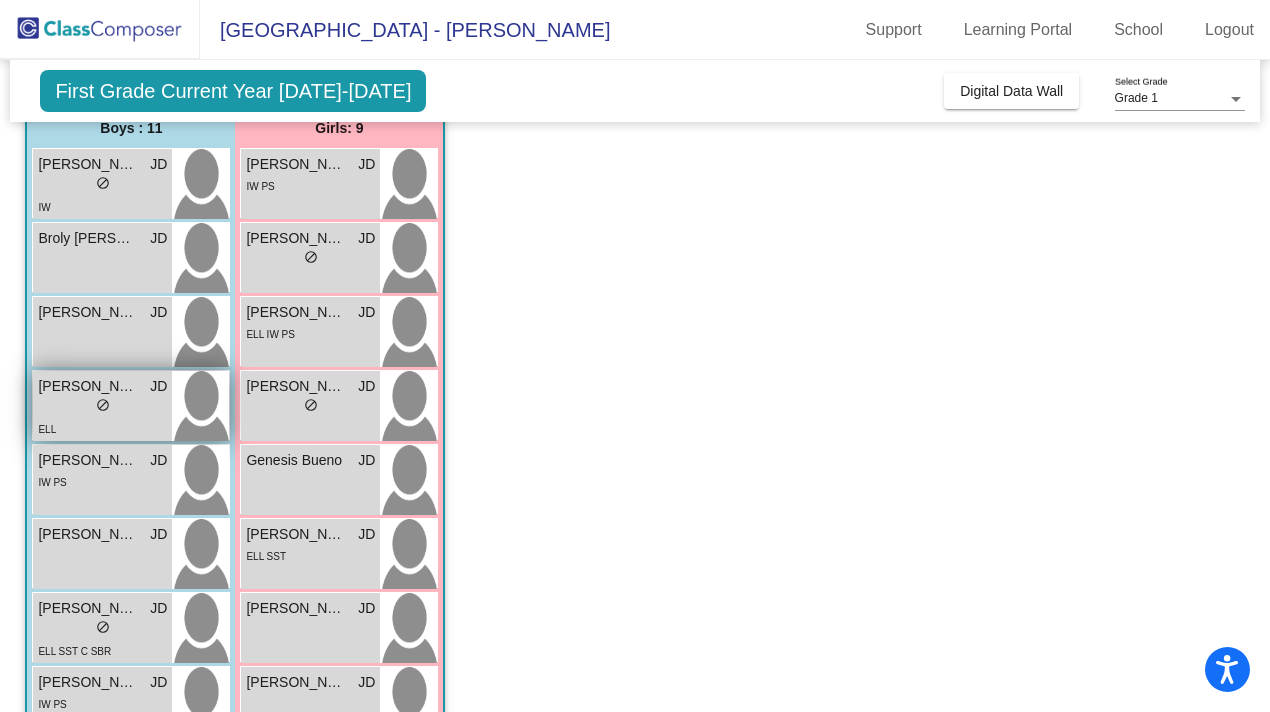 click on "[PERSON_NAME] lock do_not_disturb_alt" at bounding box center [102, 554] 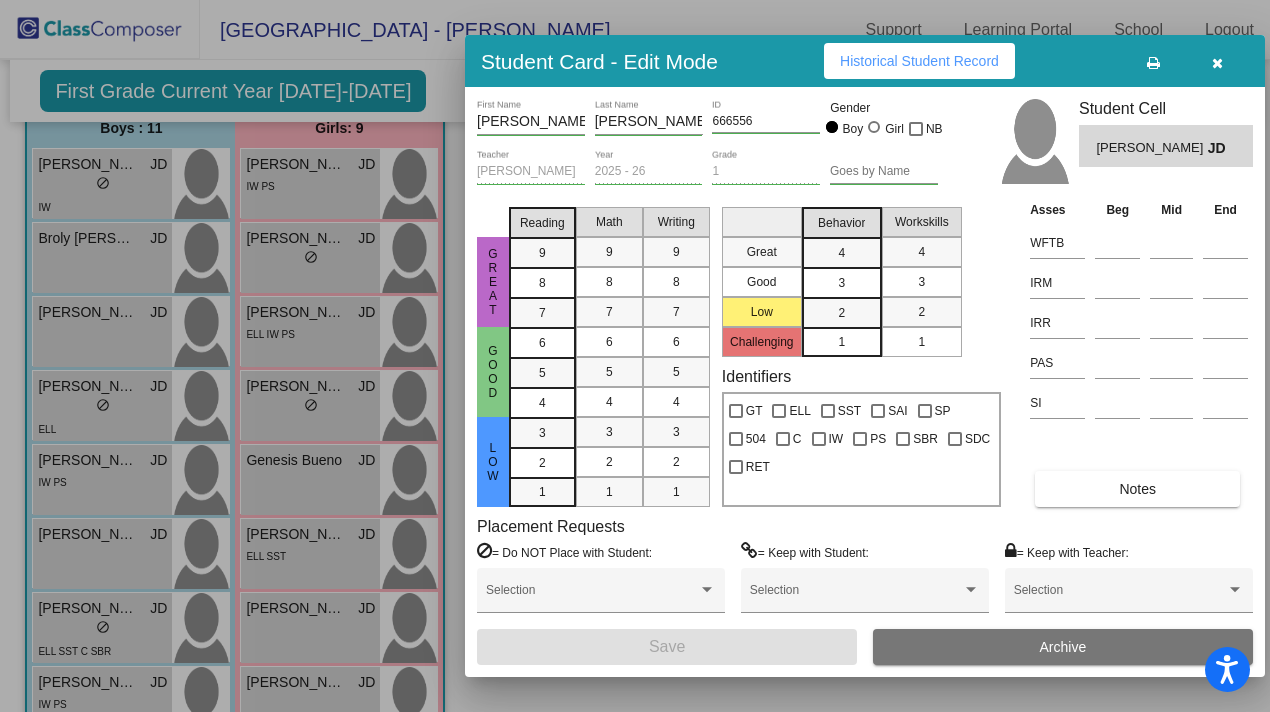 click on "Notes" at bounding box center [1137, 489] 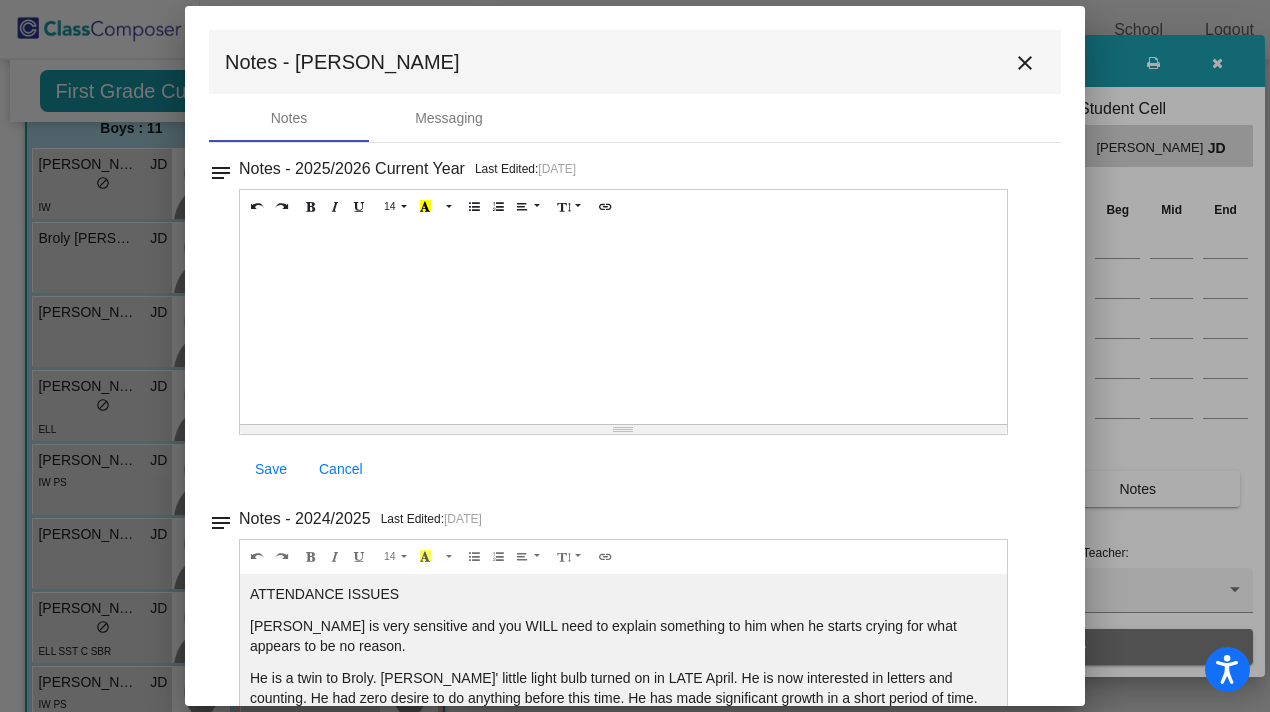 scroll, scrollTop: 104, scrollLeft: 0, axis: vertical 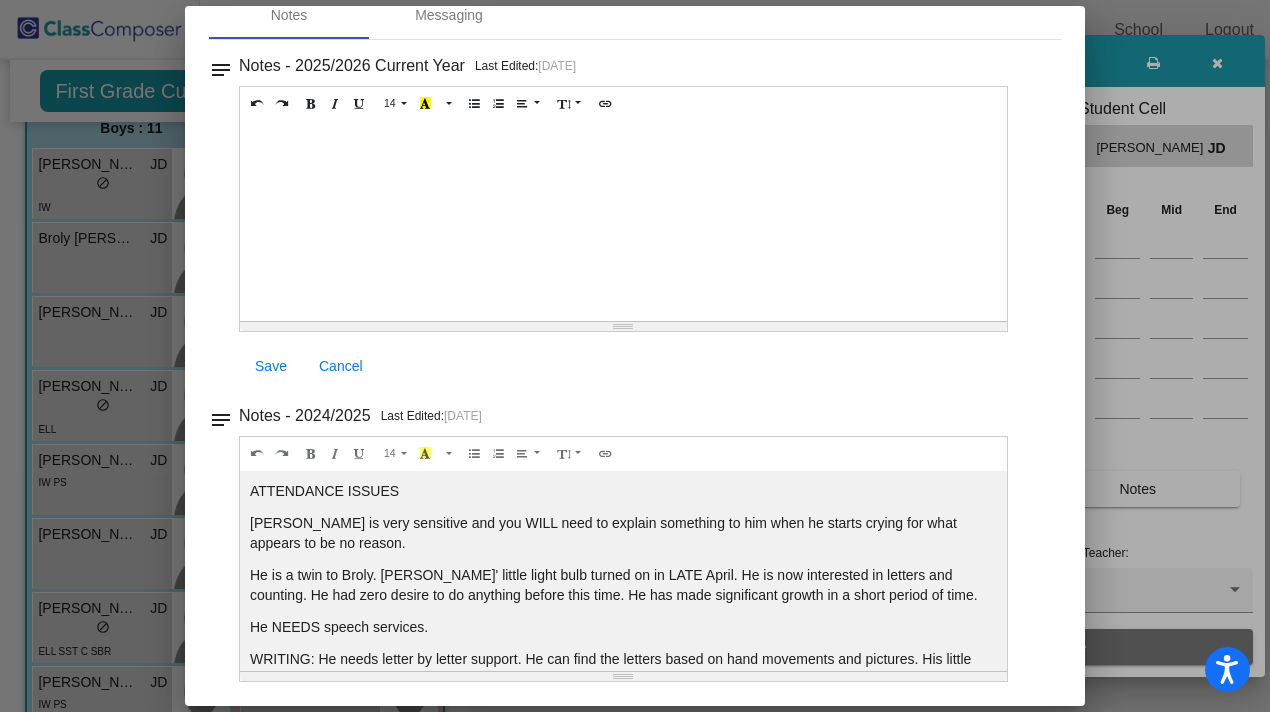 click on "Notes - 2025/2026 Current Year Last Edited:   [DATE] 14    8  9  10  11  12  14  18  24  36   Background Color Transparent Select #ffff00 Text Color Reset to default Select #000000      1.0  1.2  1.4  1.5  1.6  1.8  2.0  3.0   100% 50% 25% Save Cancel" at bounding box center [643, 221] 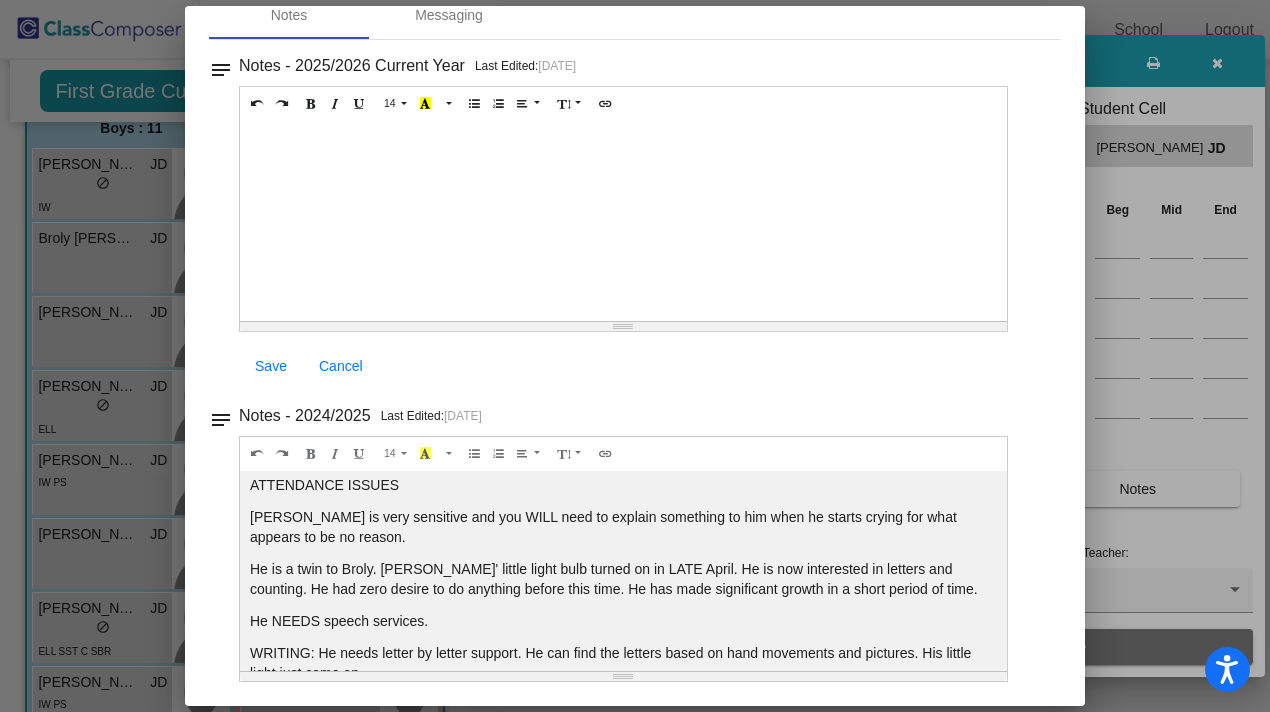 scroll, scrollTop: 0, scrollLeft: 0, axis: both 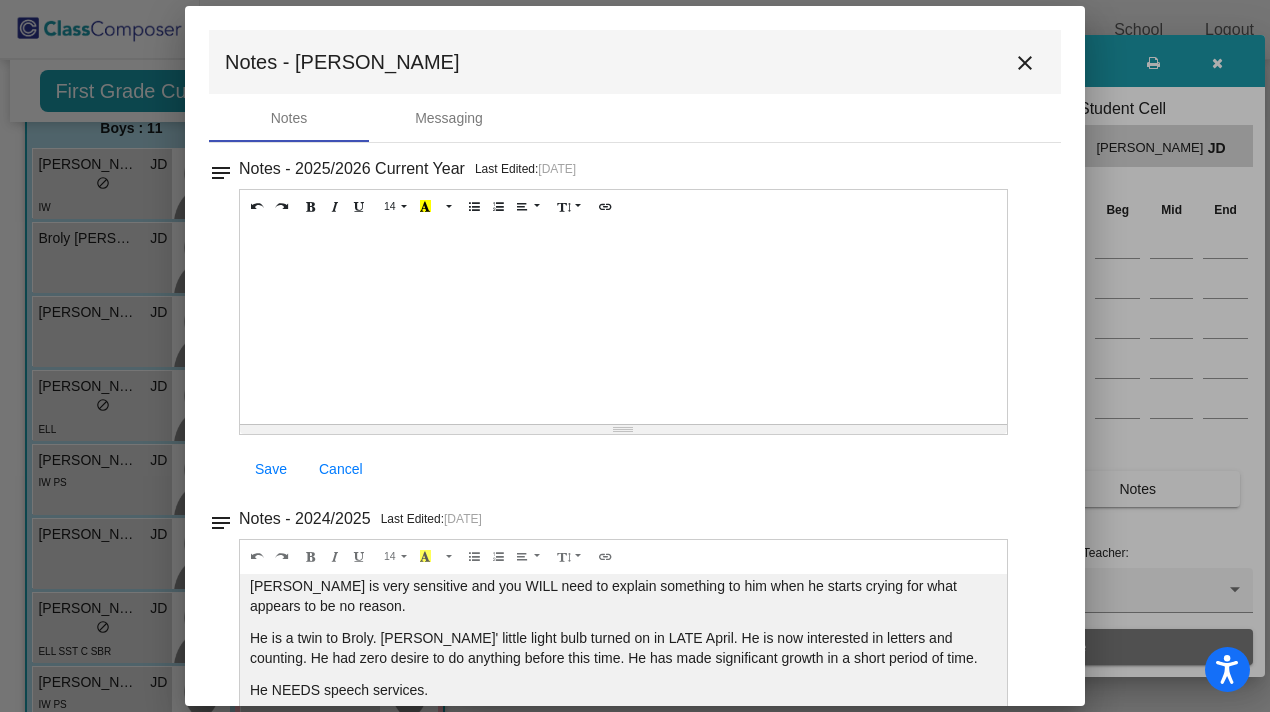 click on "close" at bounding box center [1025, 63] 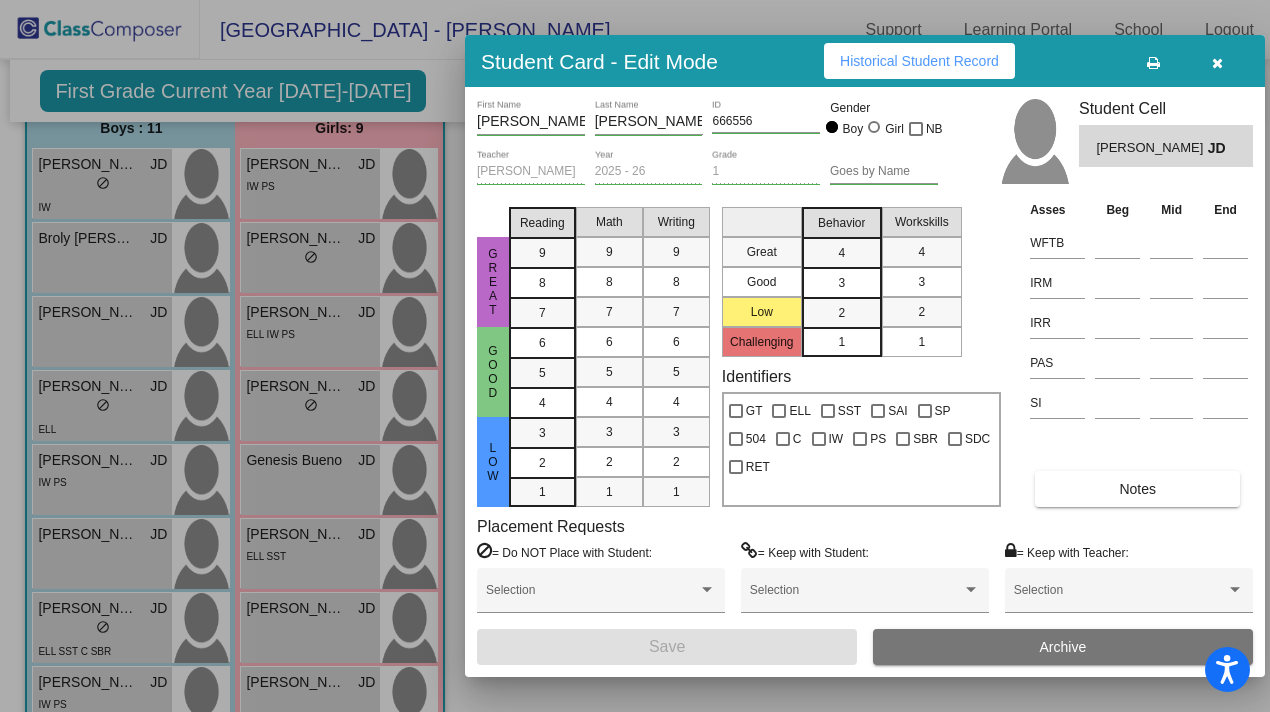 click at bounding box center (1217, 63) 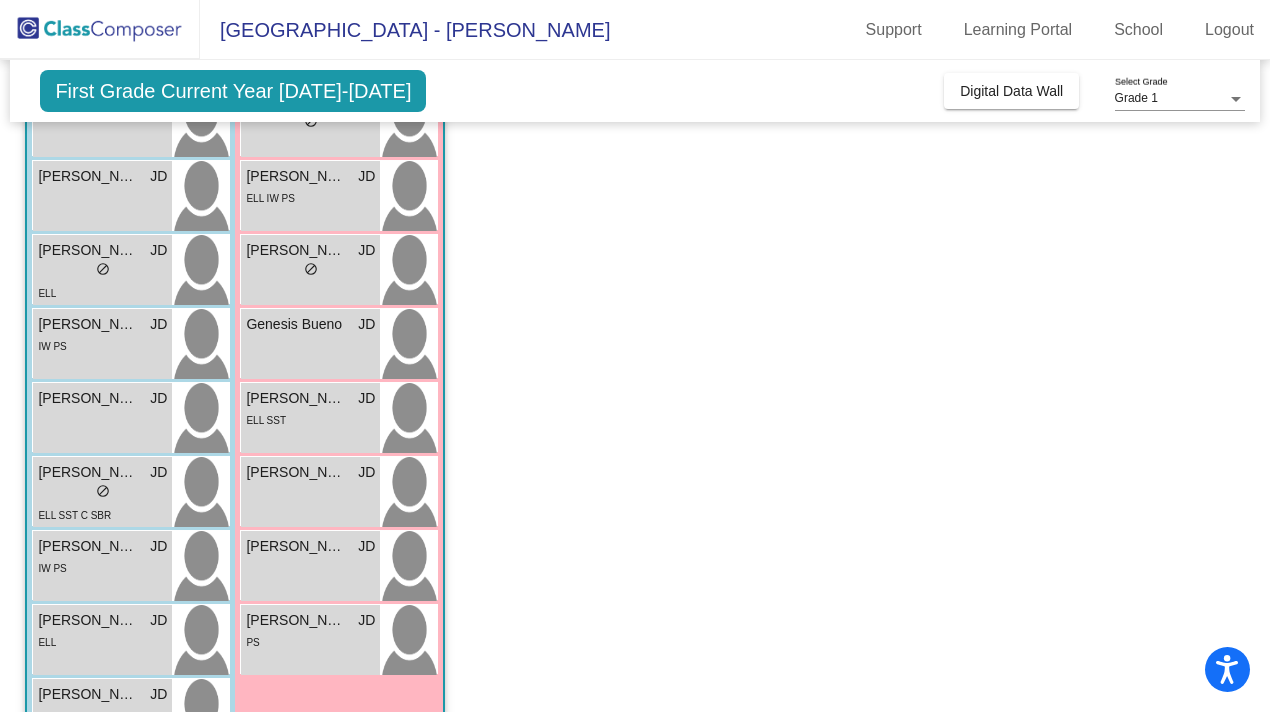 scroll, scrollTop: 309, scrollLeft: 0, axis: vertical 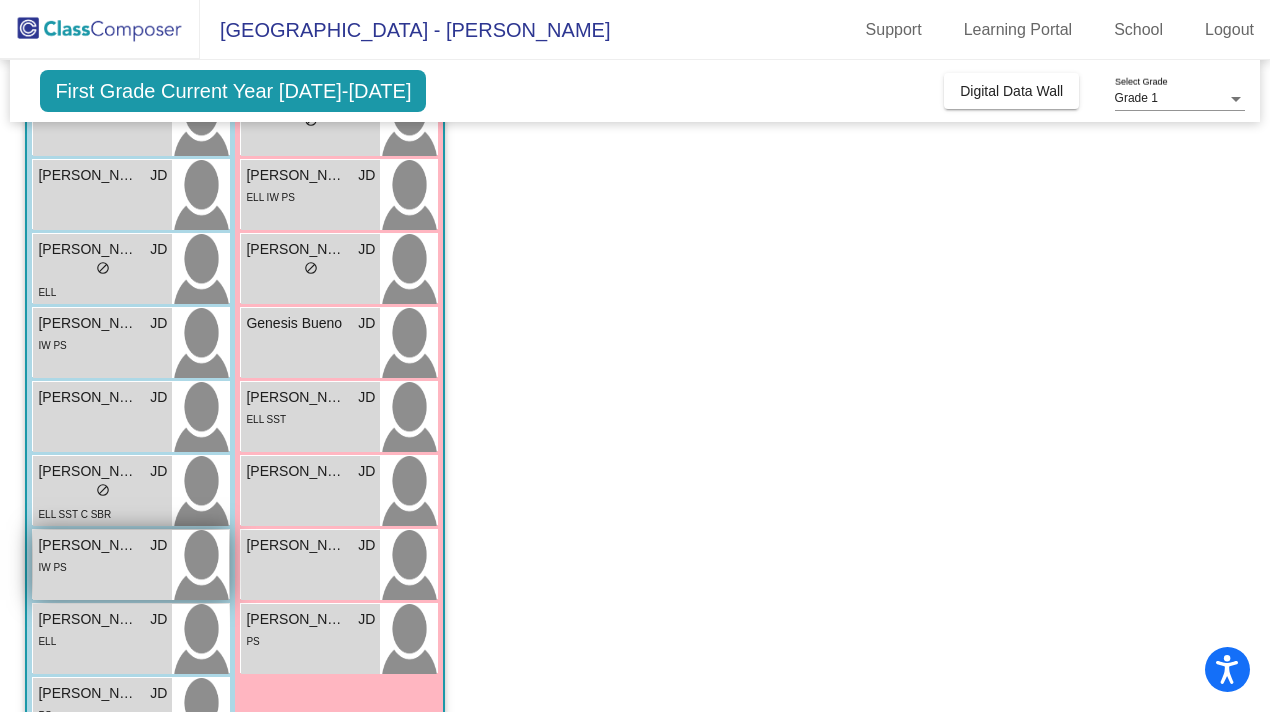 click on "IW PS" at bounding box center (102, 566) 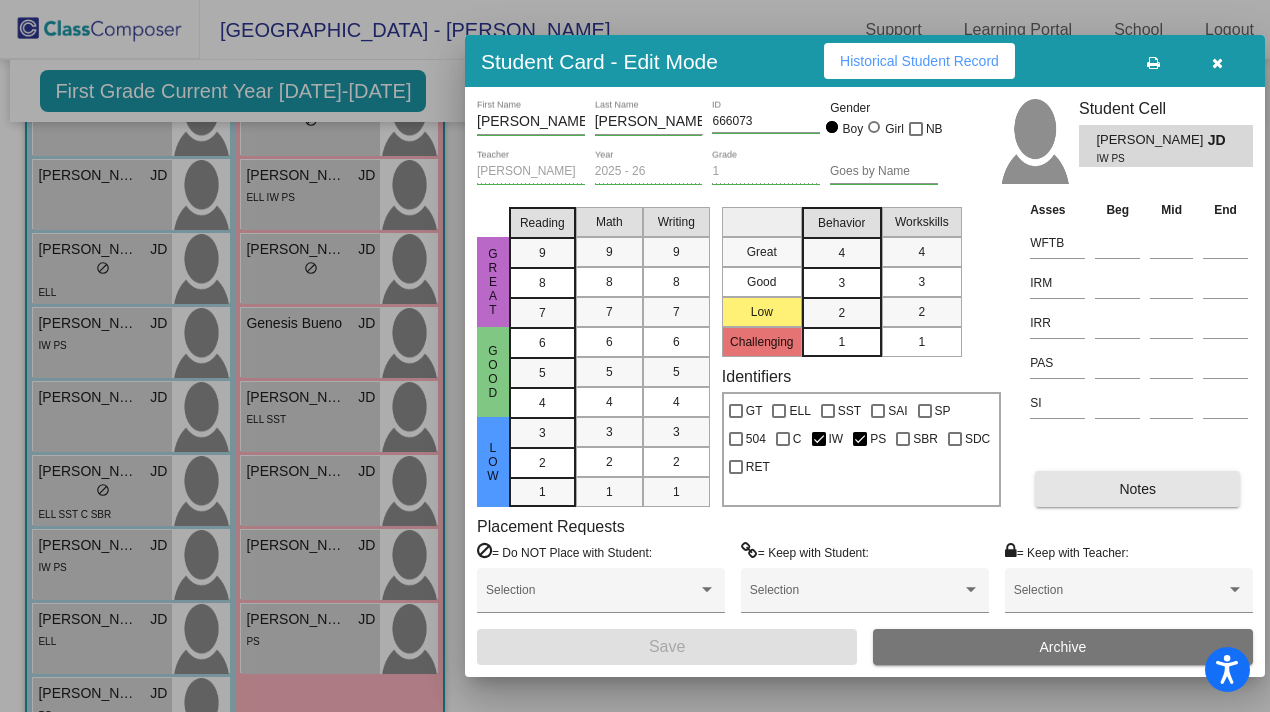 click on "Notes" at bounding box center (1137, 489) 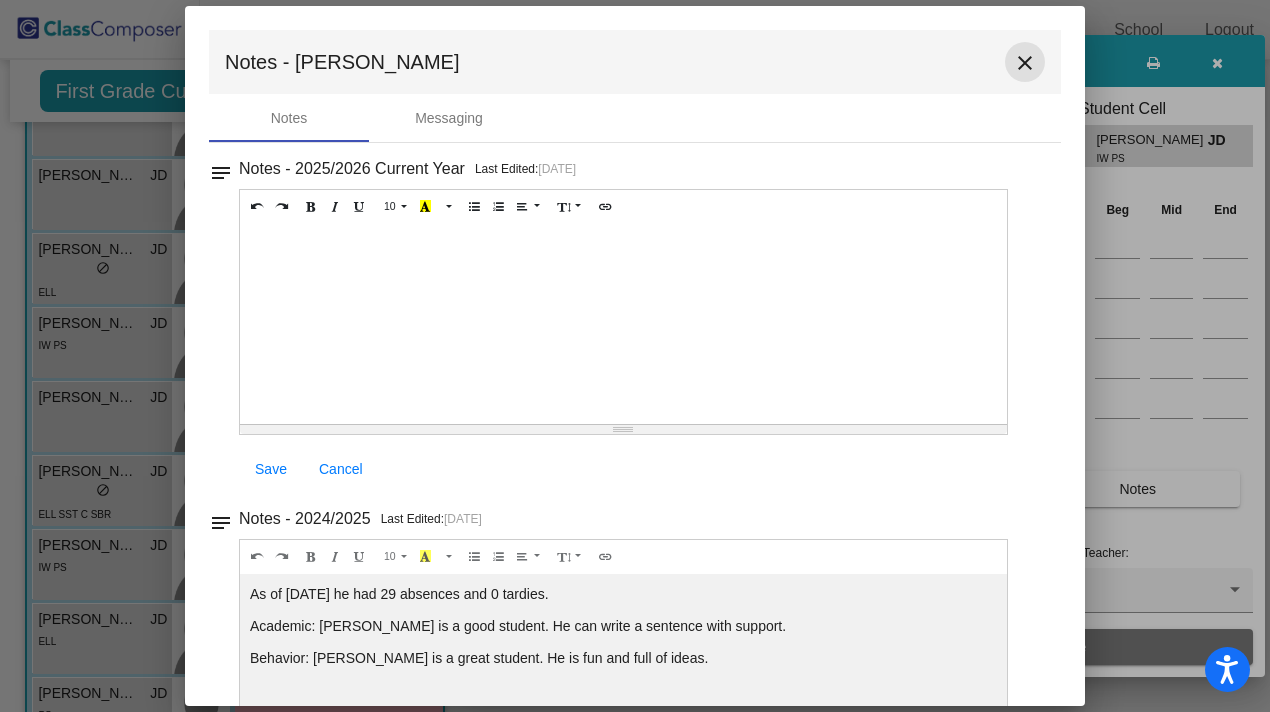 click on "close" at bounding box center [1025, 63] 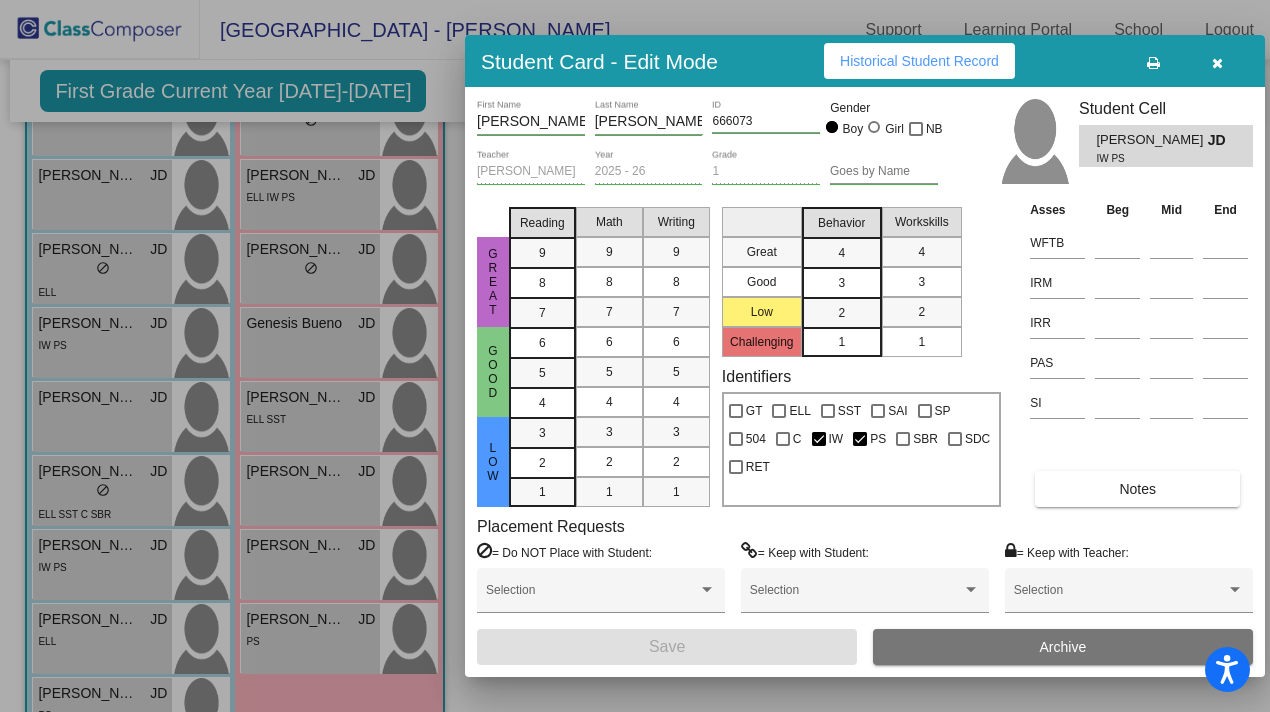 click at bounding box center (1217, 61) 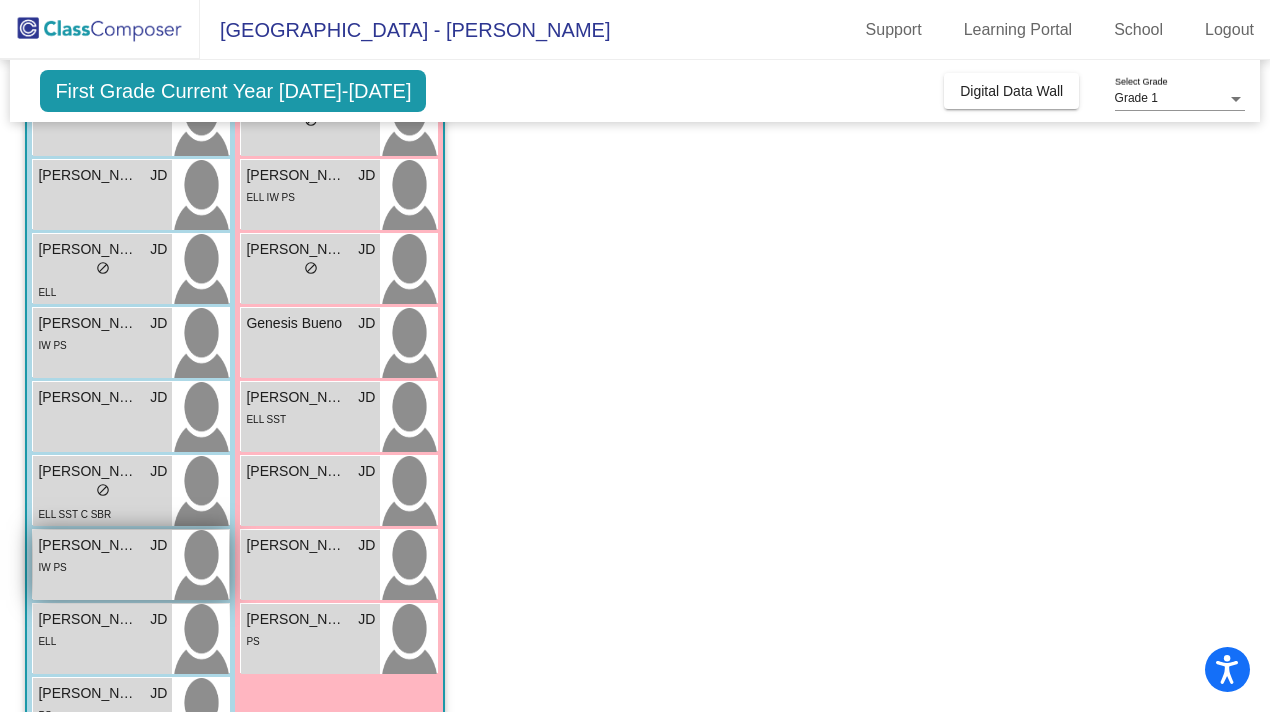 click on "IW PS" at bounding box center (102, 566) 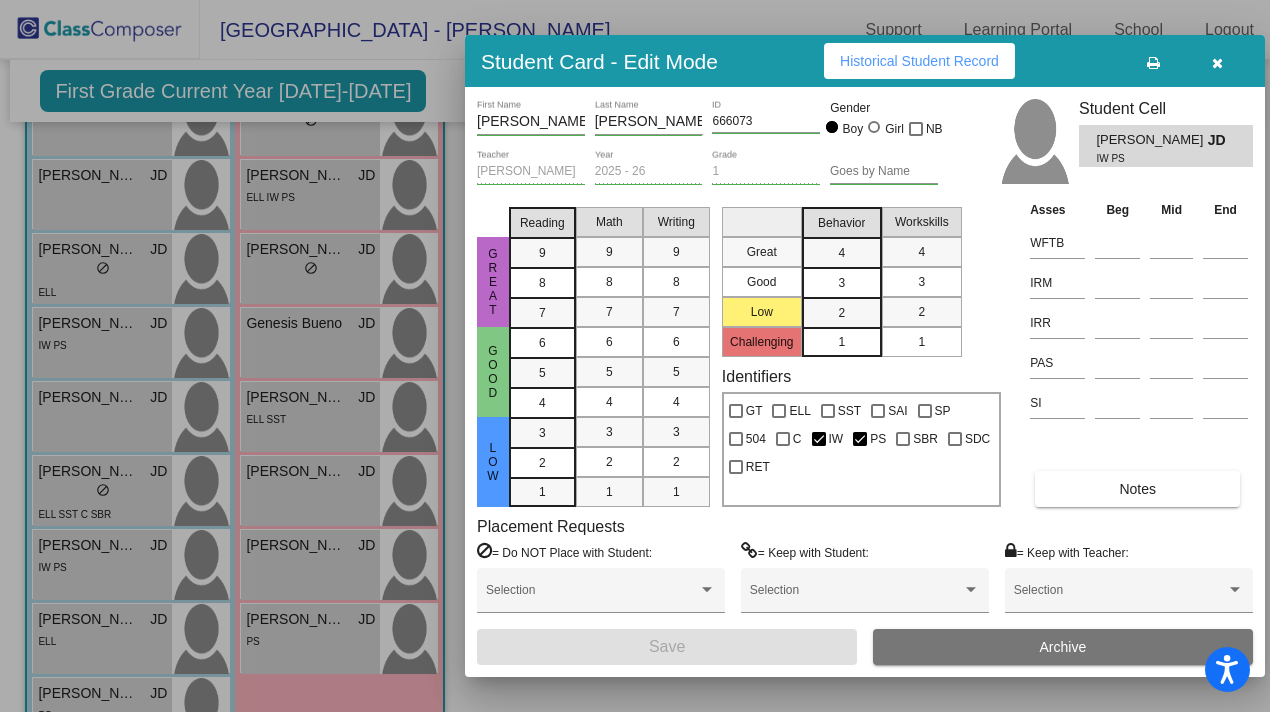 click on "Notes" at bounding box center [1137, 489] 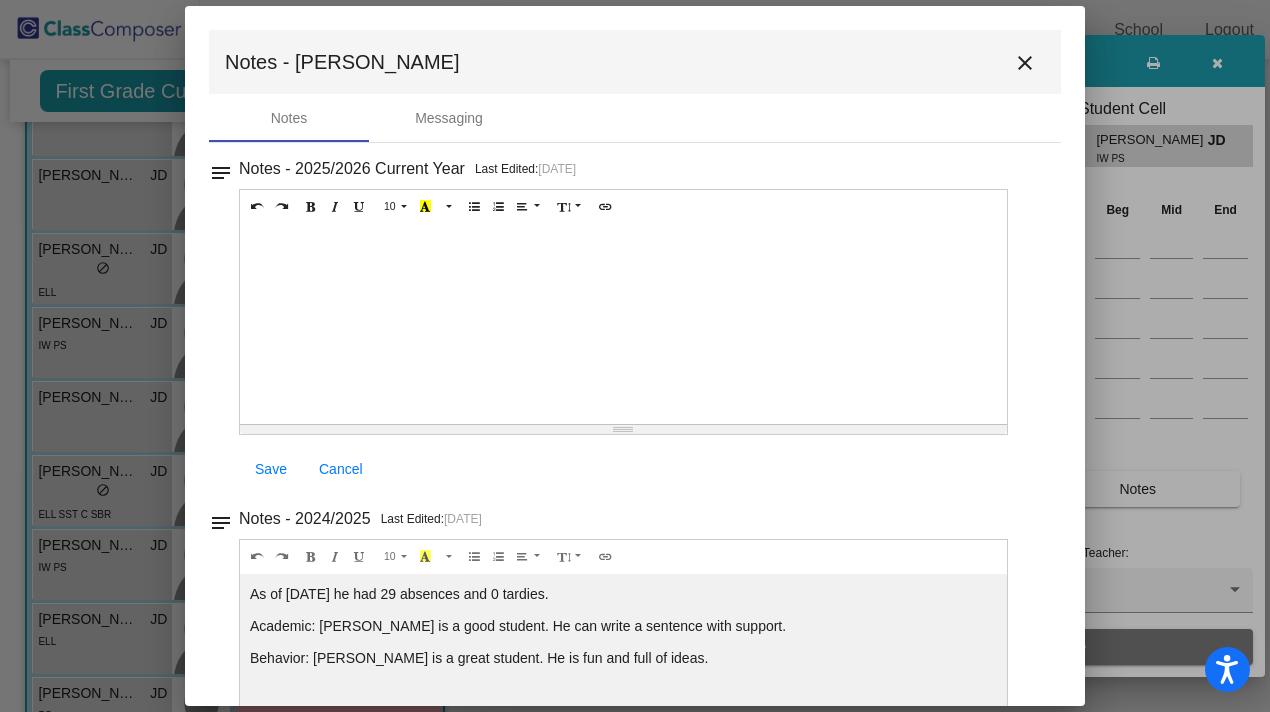 click on "close" at bounding box center [1025, 63] 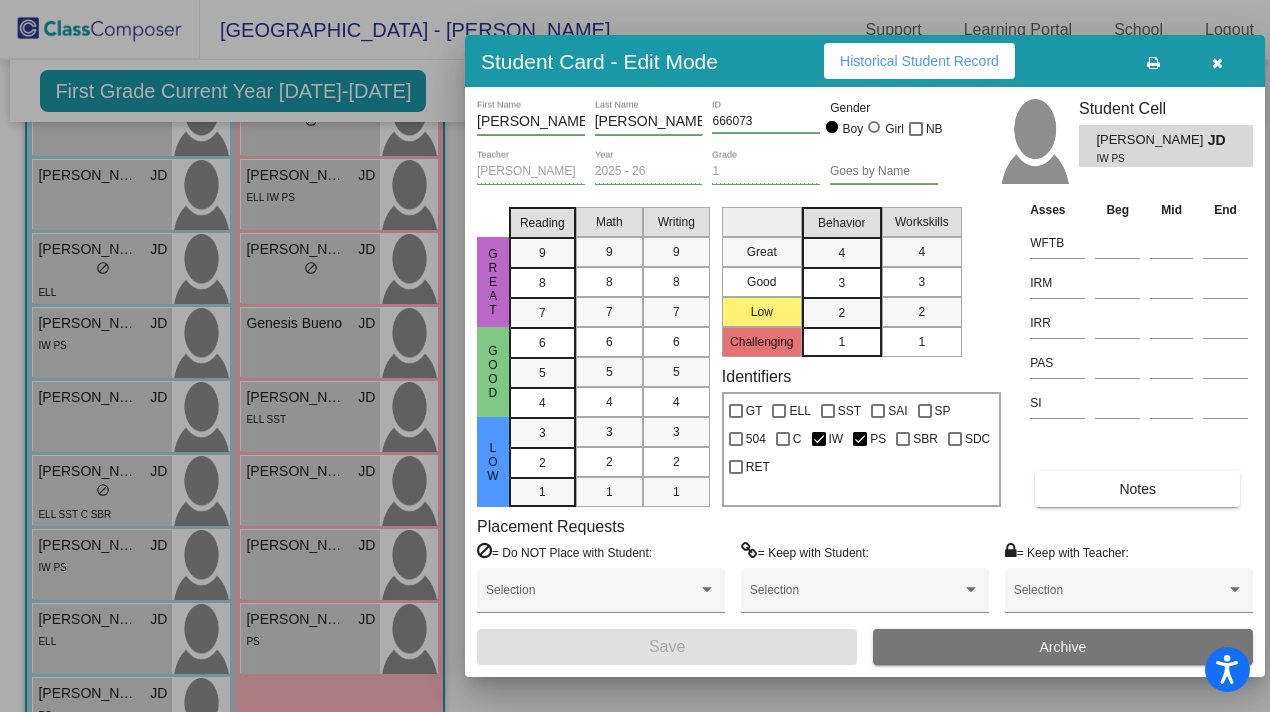 click at bounding box center [1217, 63] 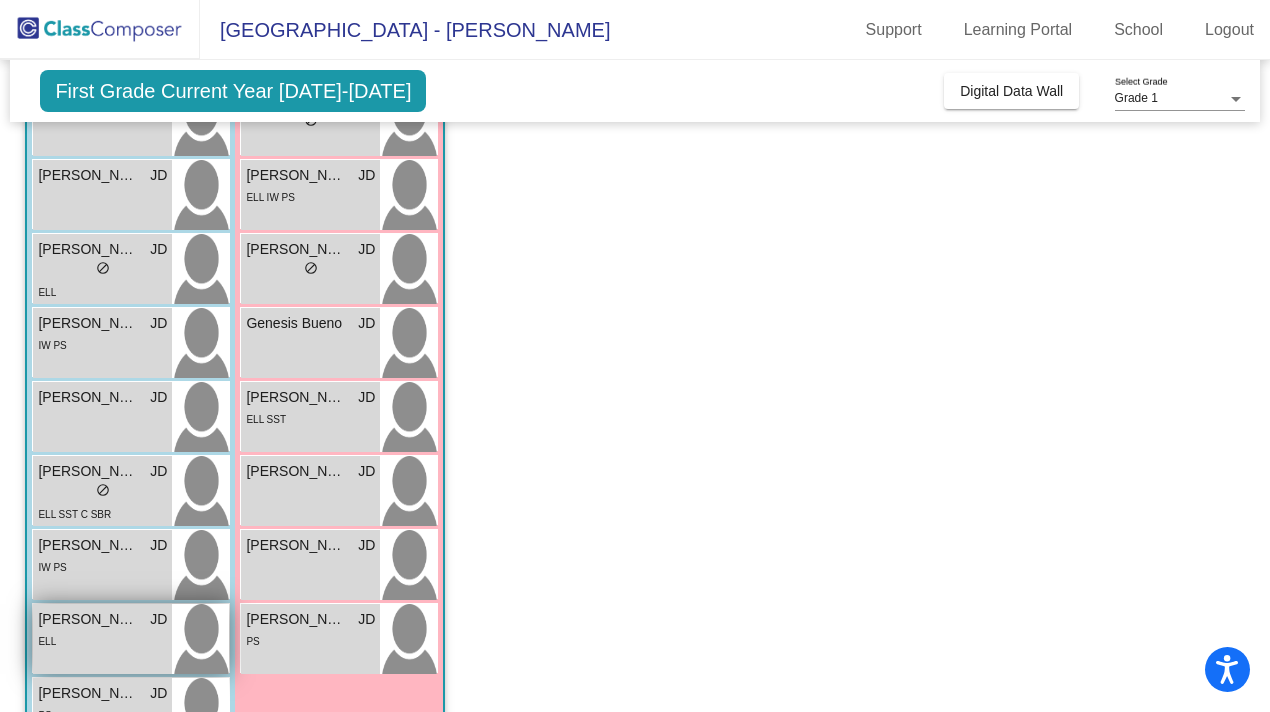 click on "[PERSON_NAME]" at bounding box center [88, 619] 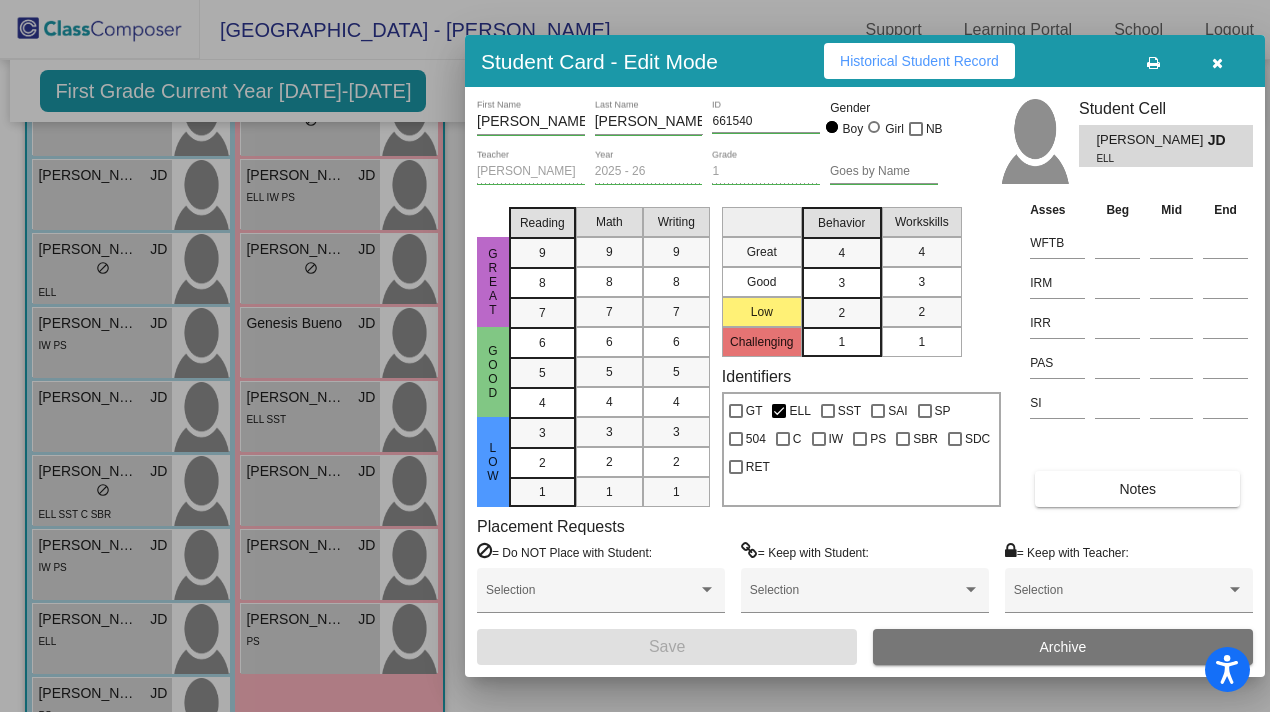 click on "Notes" at bounding box center [1137, 489] 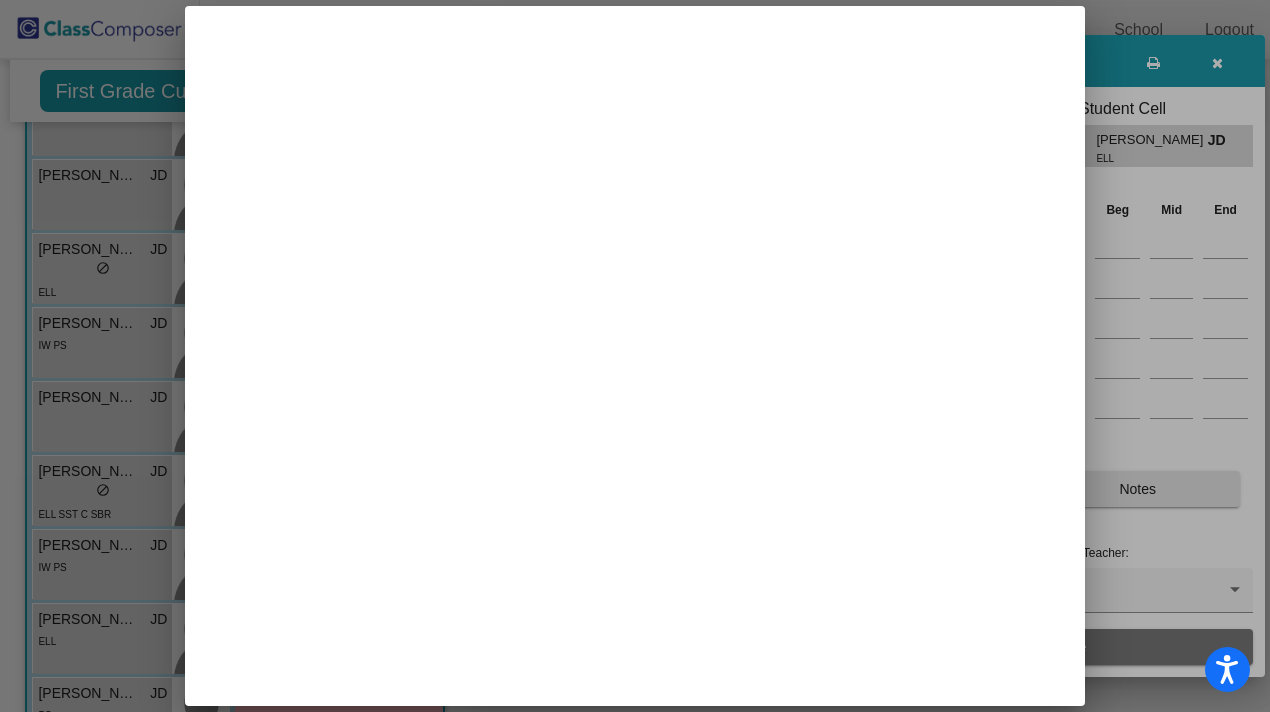 click at bounding box center [635, 356] 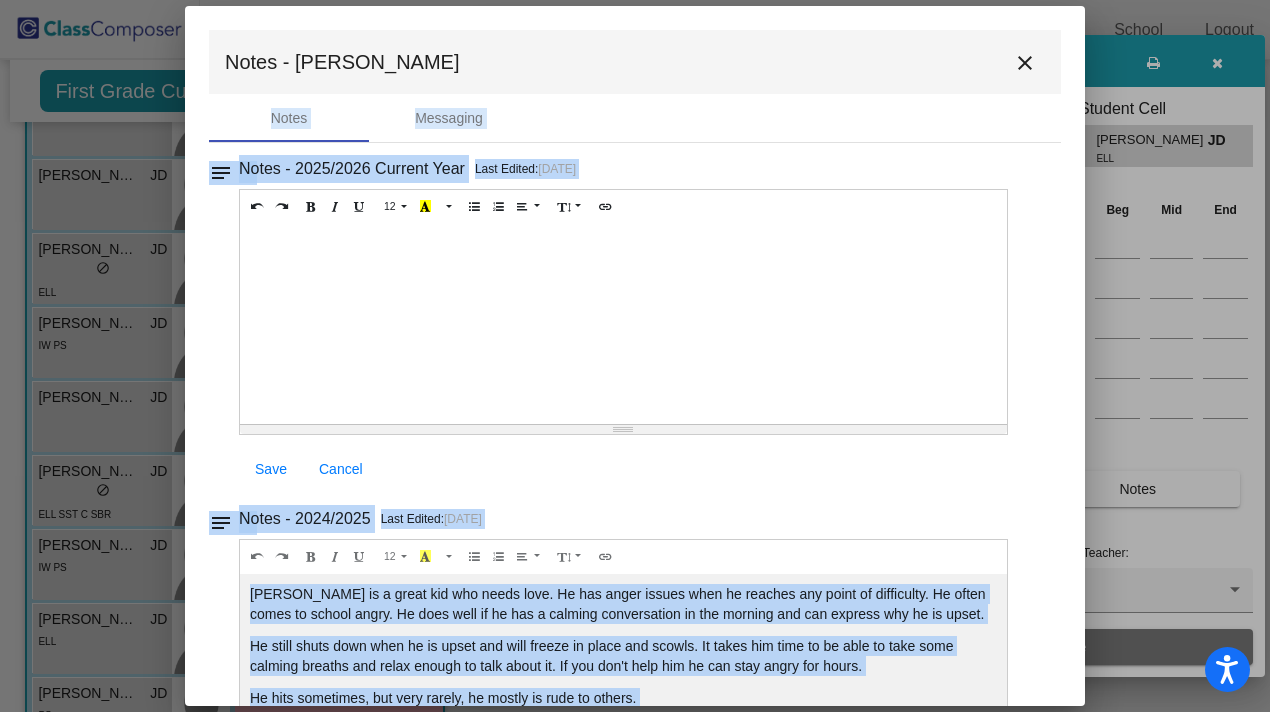 click on "Notes - 2024/2025 Last Edited:   [DATE]" at bounding box center [643, 169] 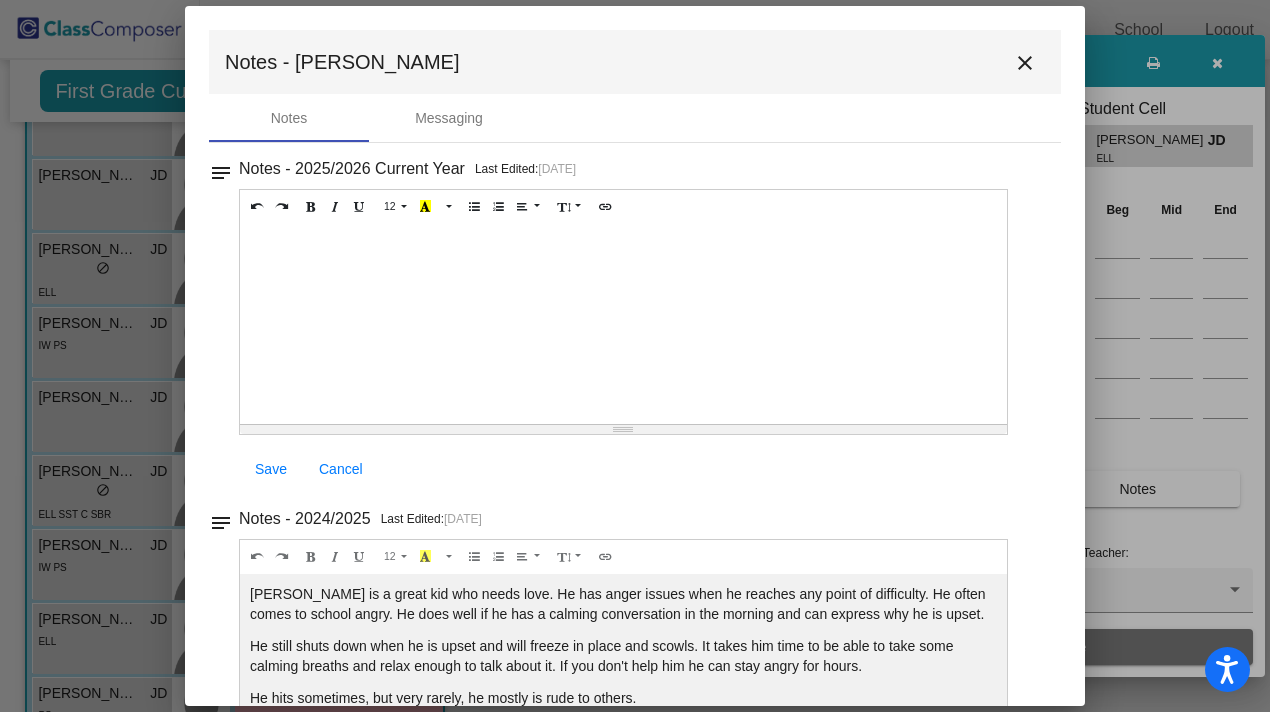 scroll, scrollTop: 20, scrollLeft: 0, axis: vertical 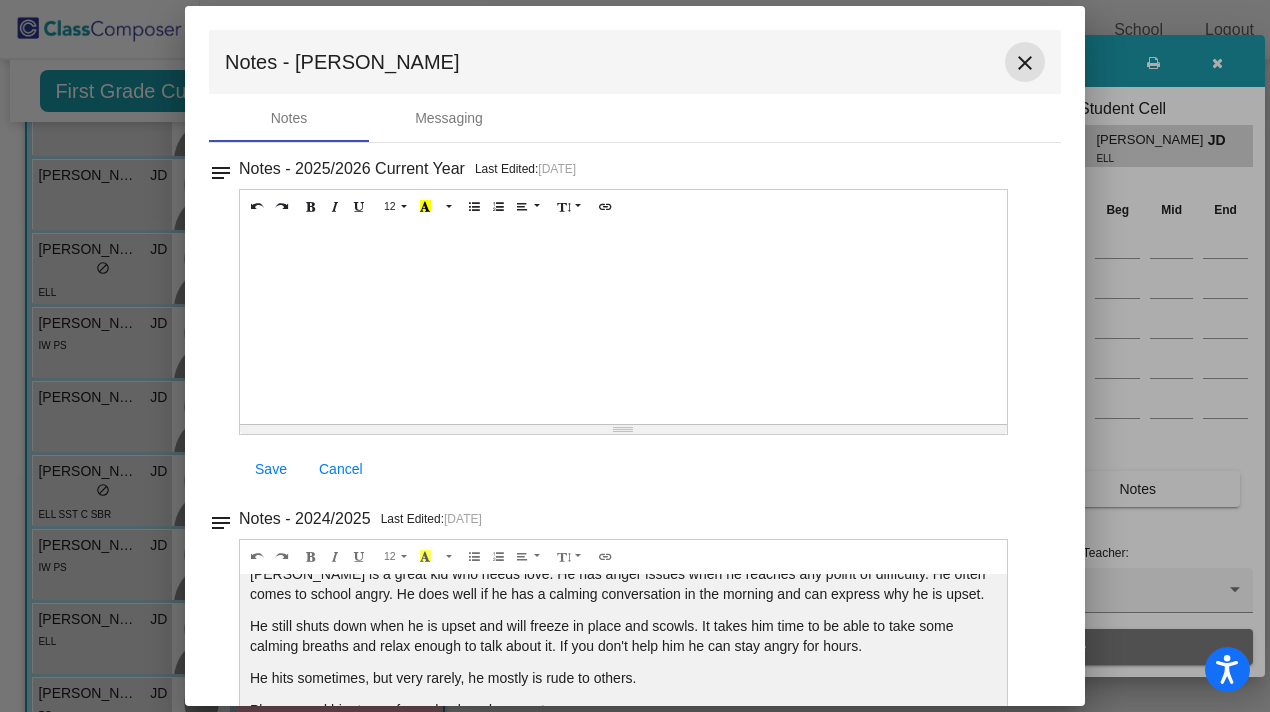 click on "close" at bounding box center (1025, 63) 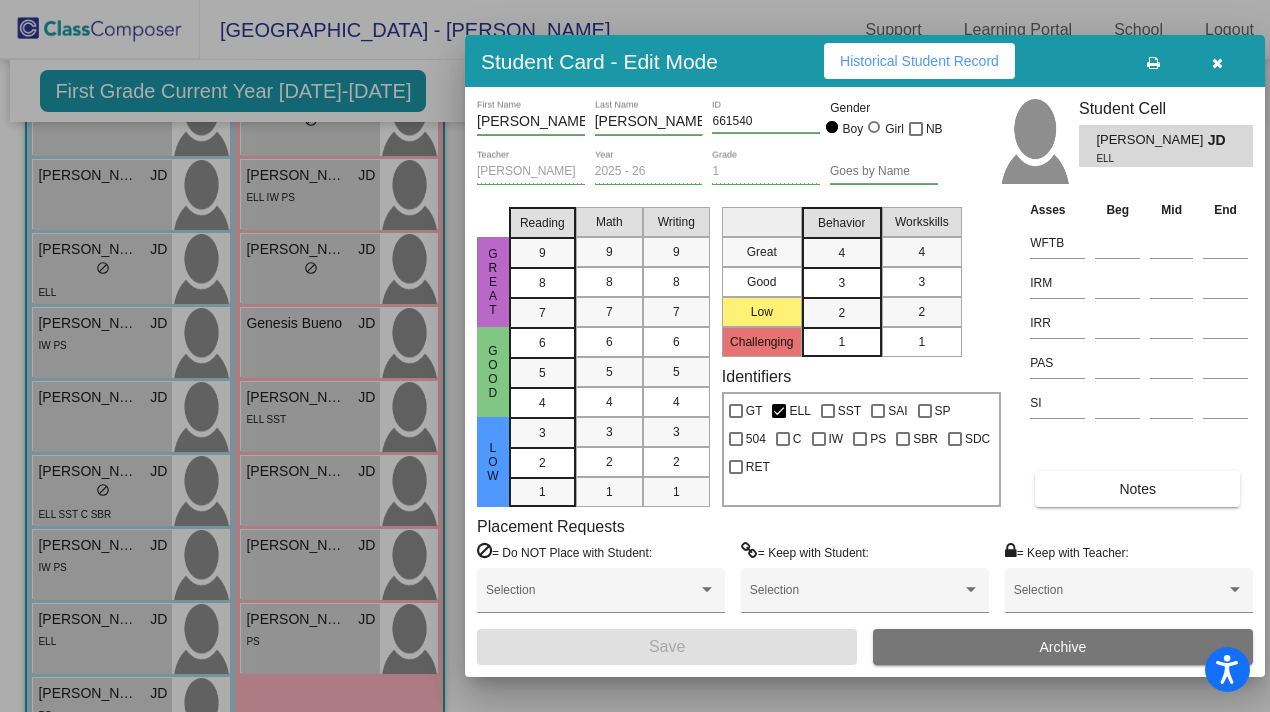click at bounding box center (1217, 61) 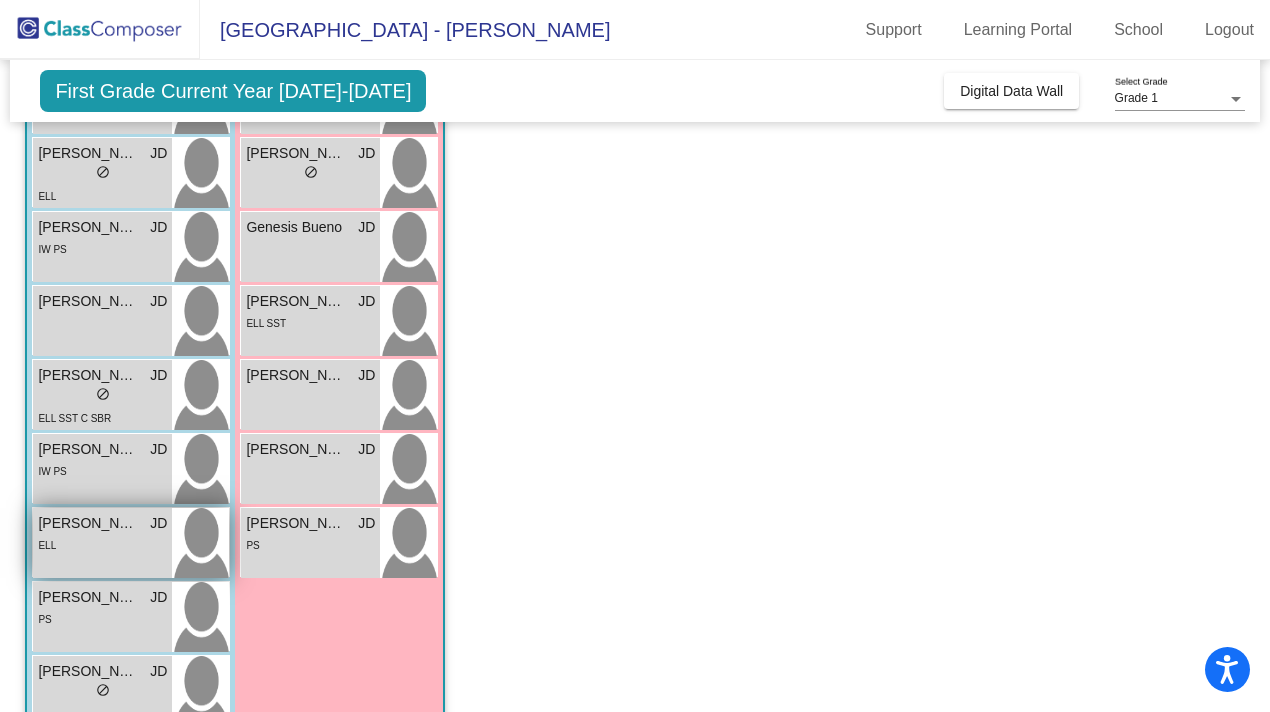 scroll, scrollTop: 414, scrollLeft: 0, axis: vertical 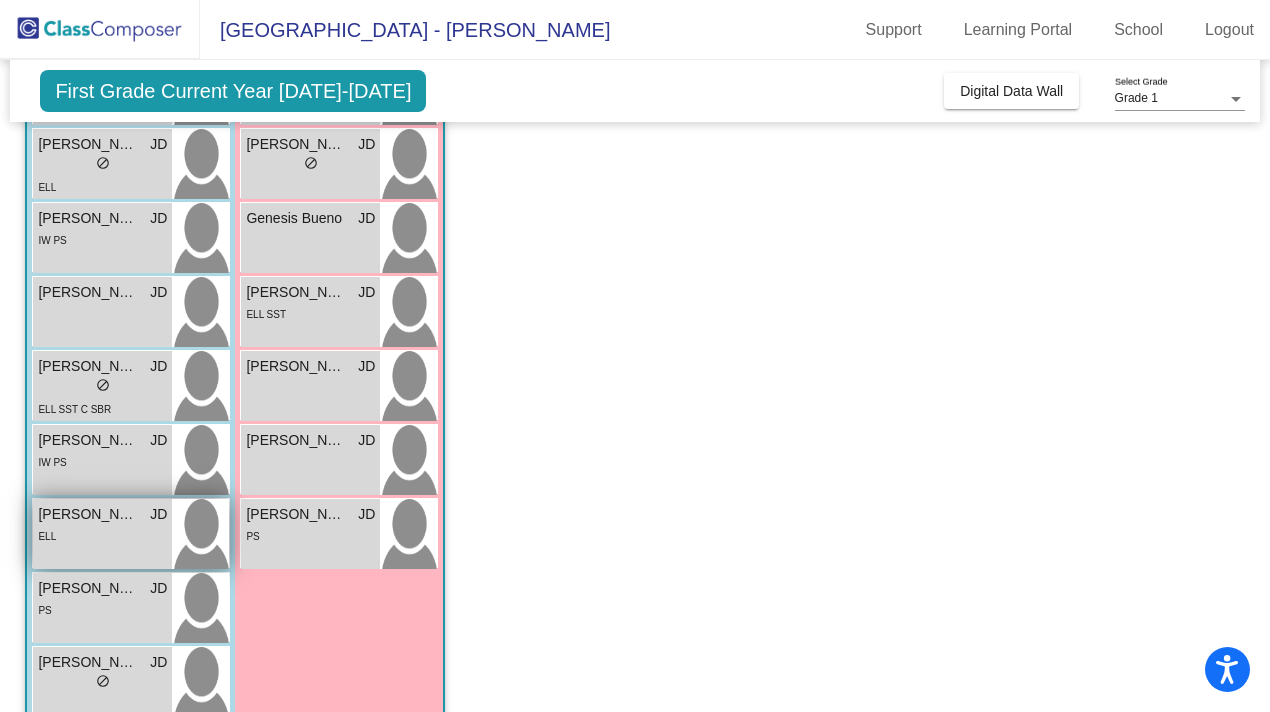 click on "PS" at bounding box center (102, 609) 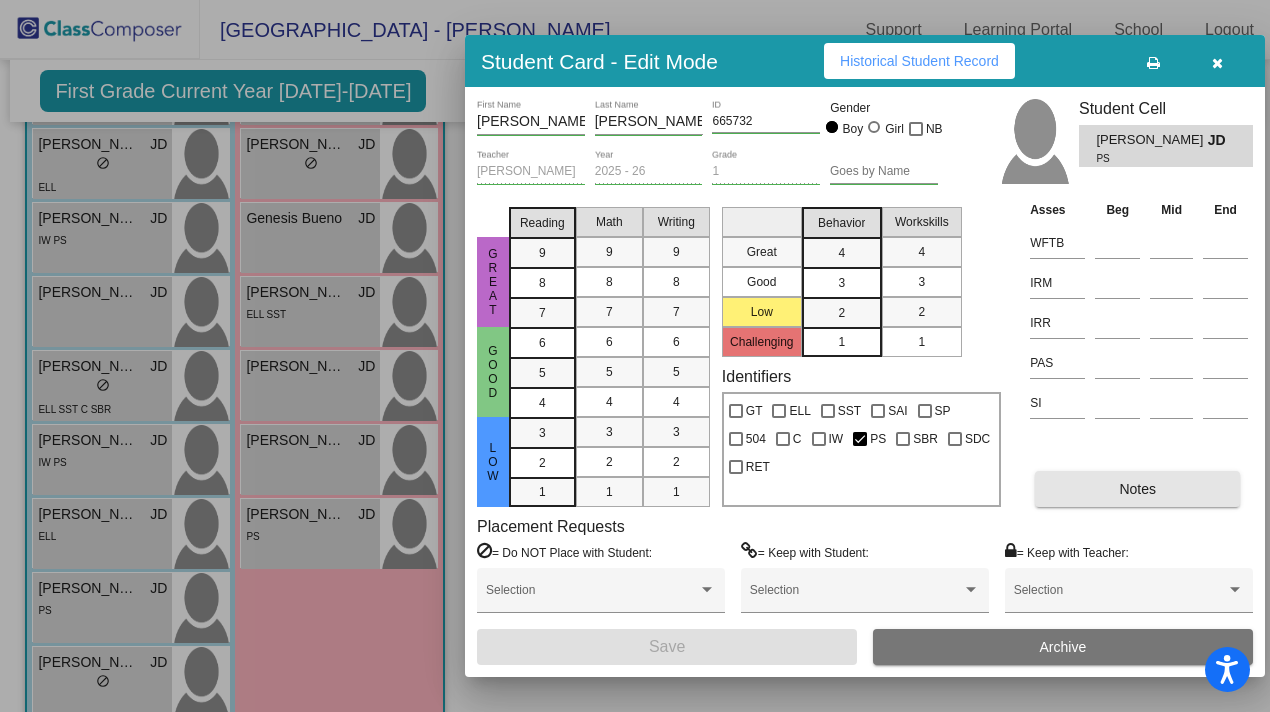 click on "Notes" at bounding box center (1137, 489) 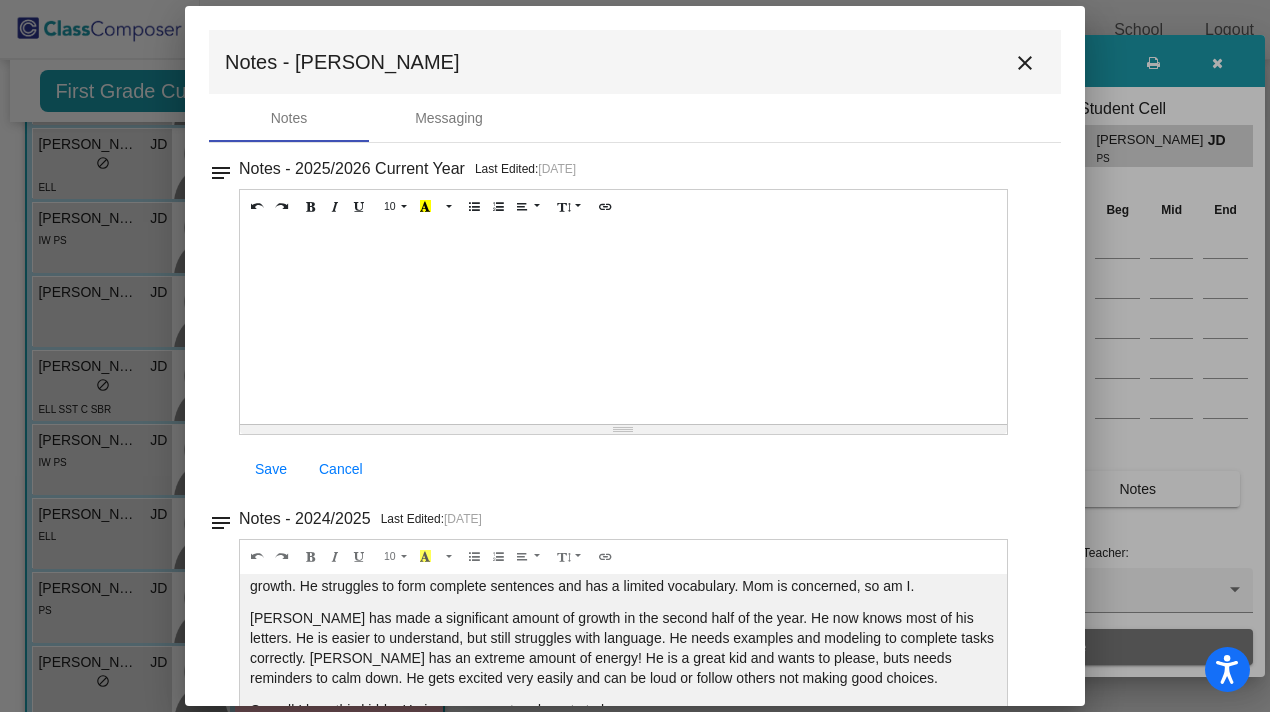 scroll, scrollTop: 176, scrollLeft: 0, axis: vertical 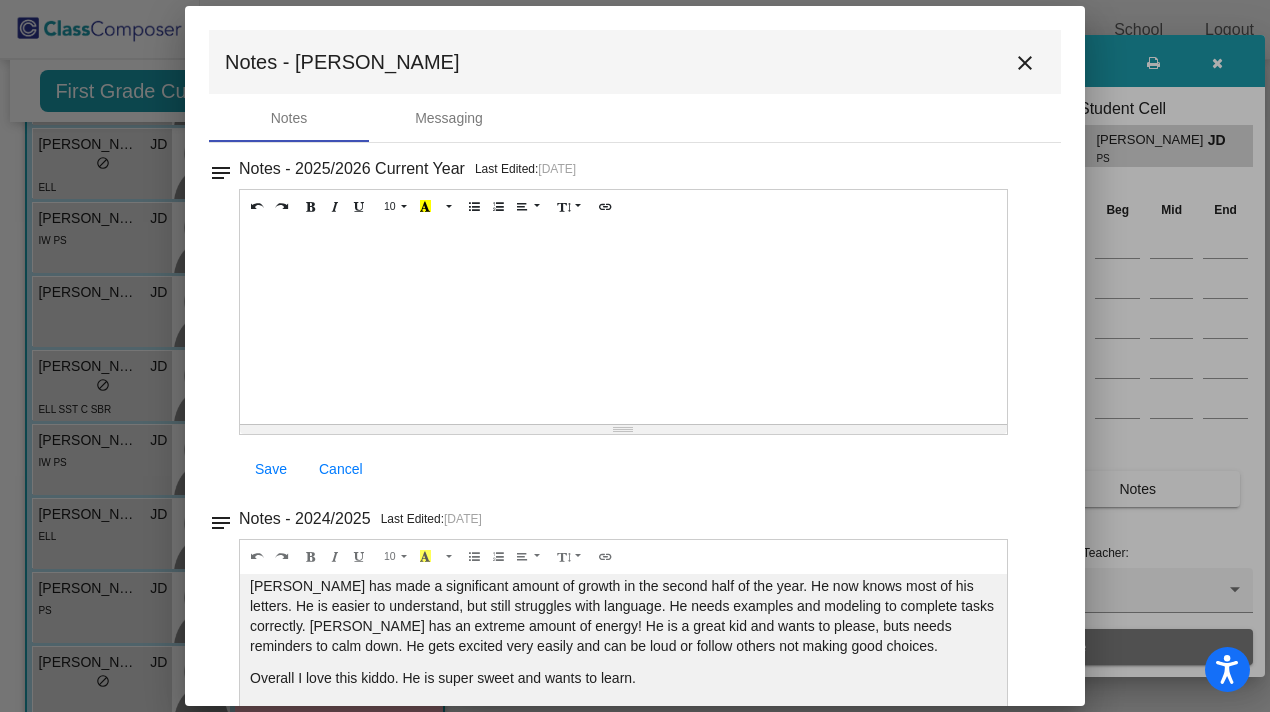 click on "close" at bounding box center (1025, 63) 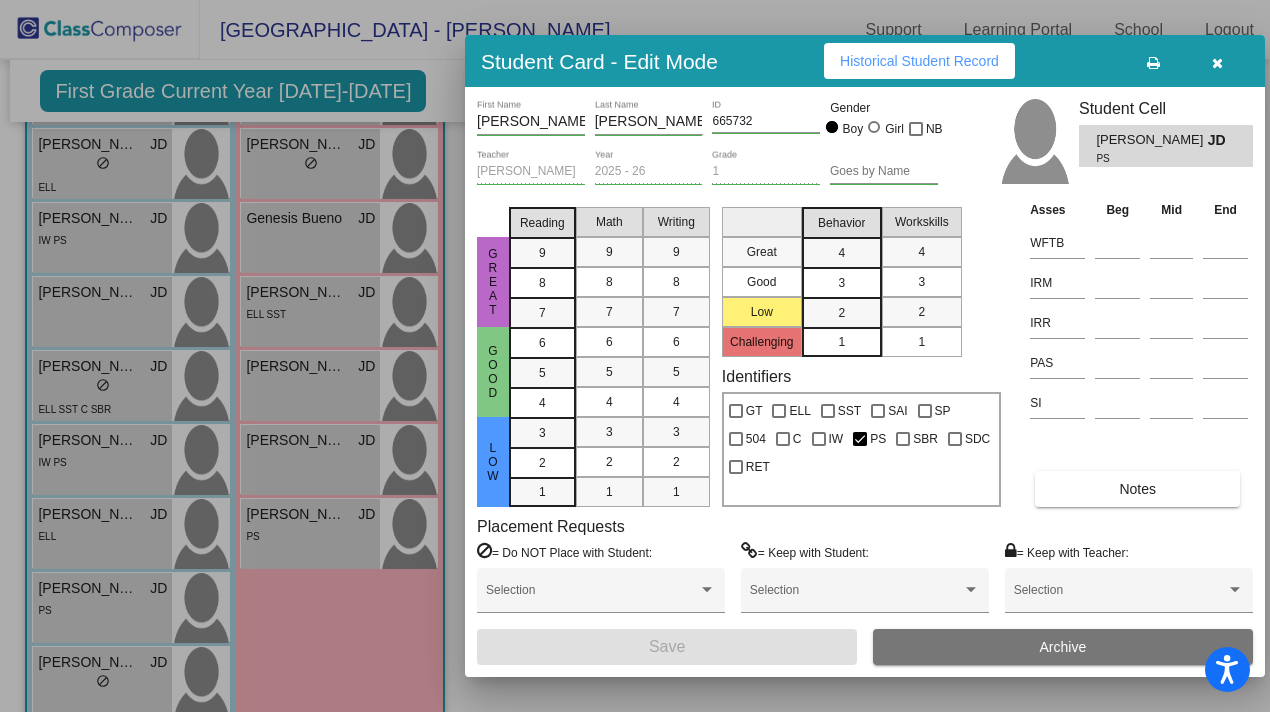click at bounding box center [1217, 61] 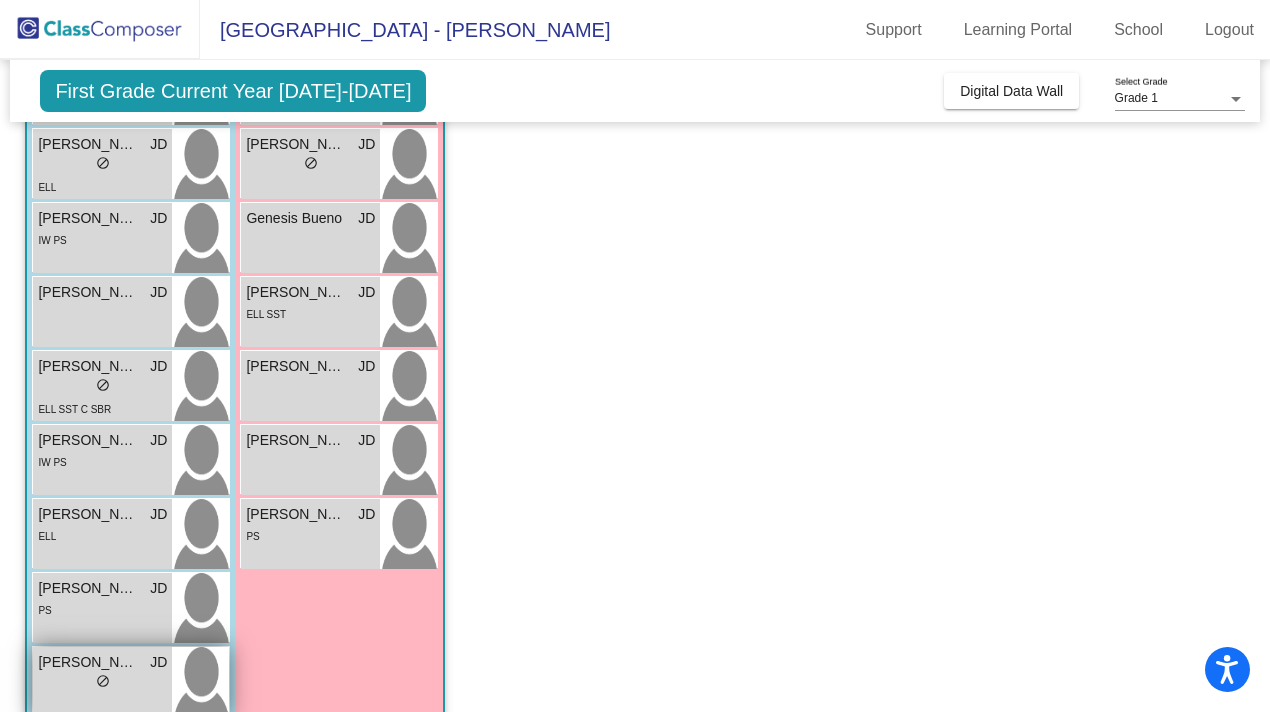 click on "lock do_not_disturb_alt" at bounding box center (102, 683) 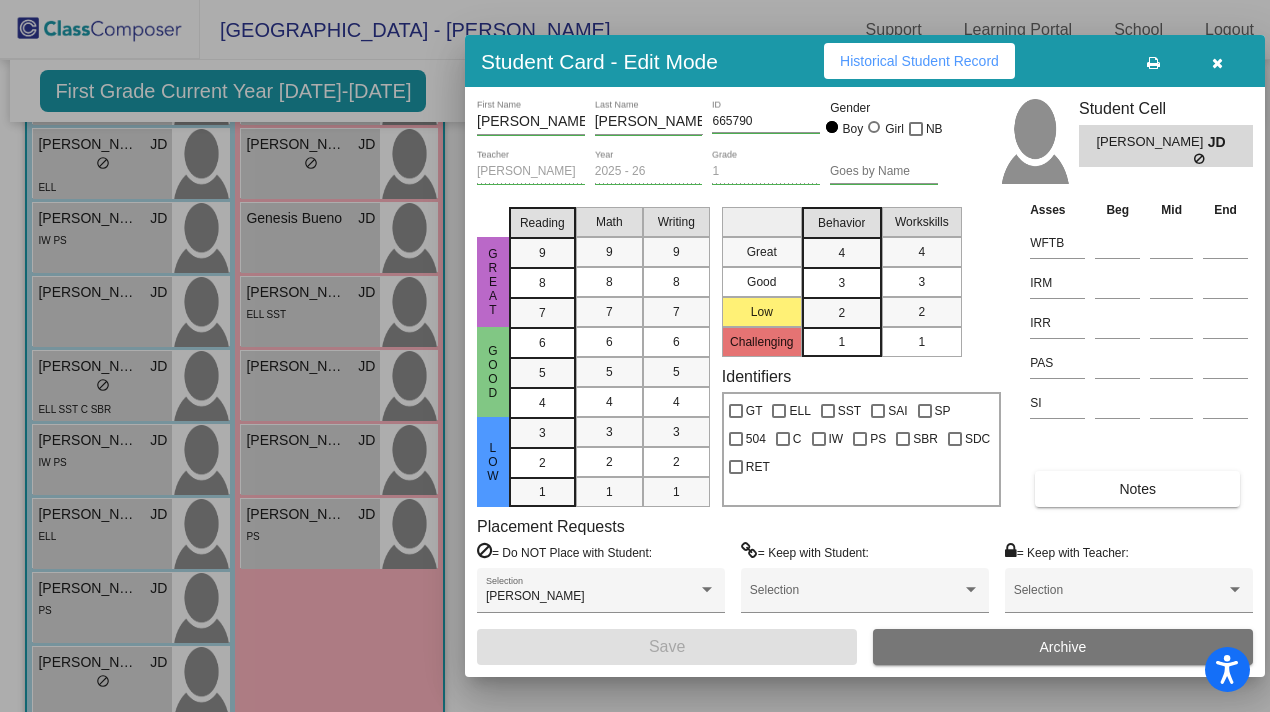 click on "Notes" at bounding box center [1137, 489] 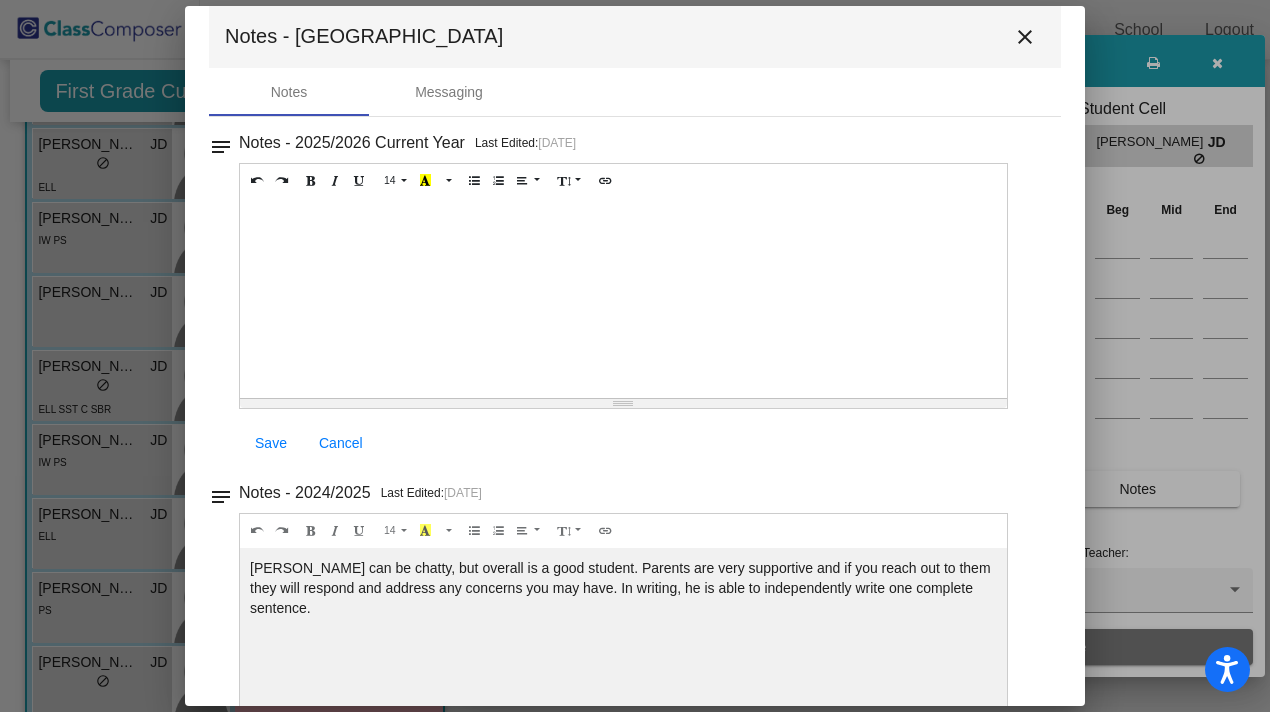 scroll, scrollTop: 29, scrollLeft: 0, axis: vertical 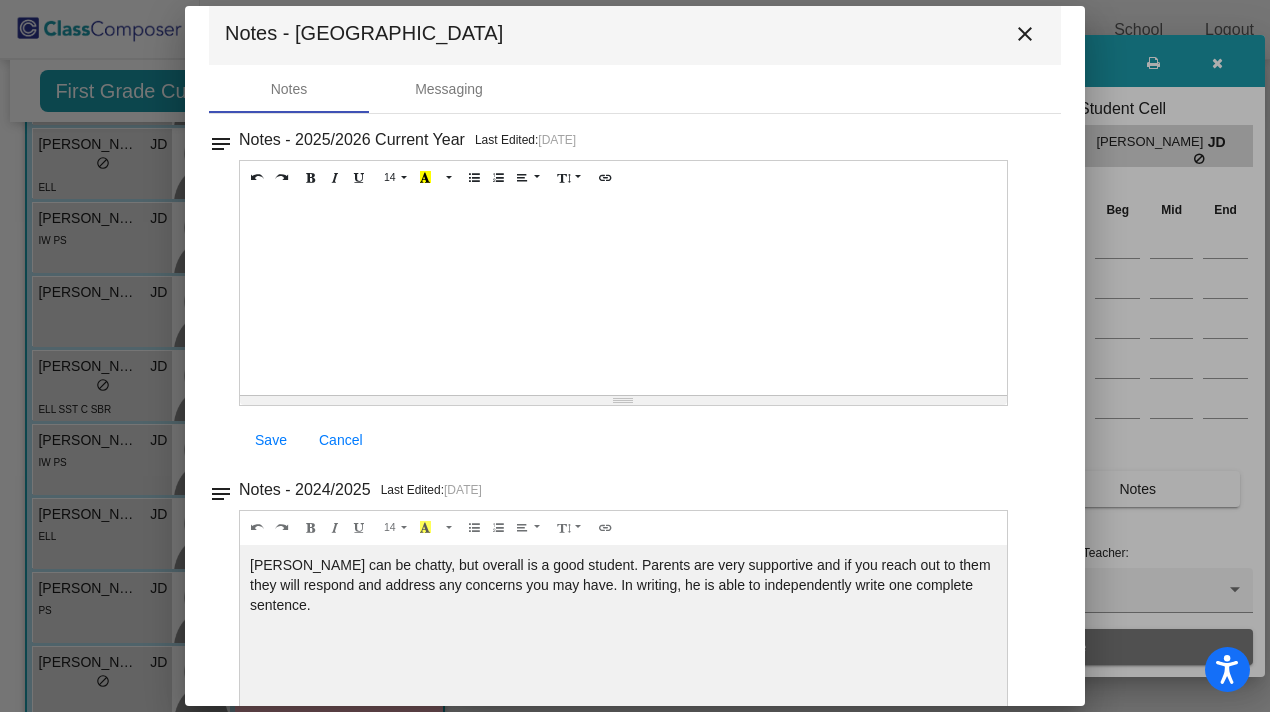 click on "close" at bounding box center [1025, 34] 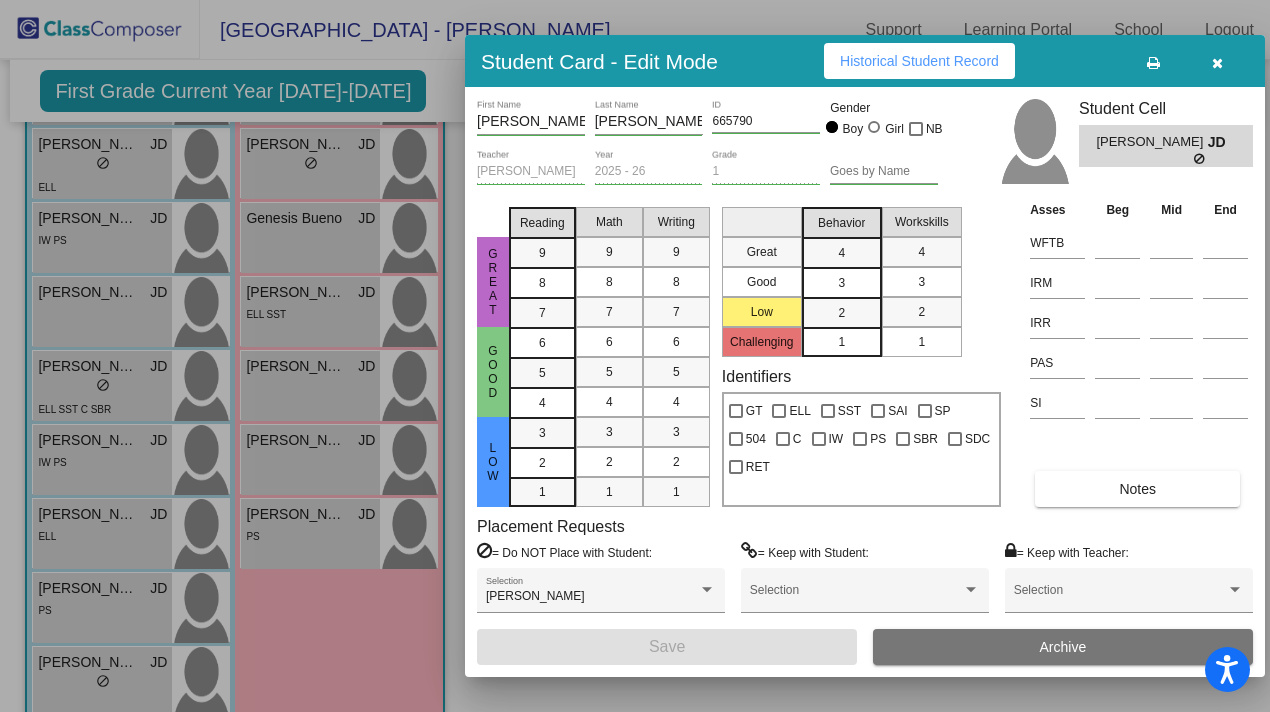 click at bounding box center (1217, 63) 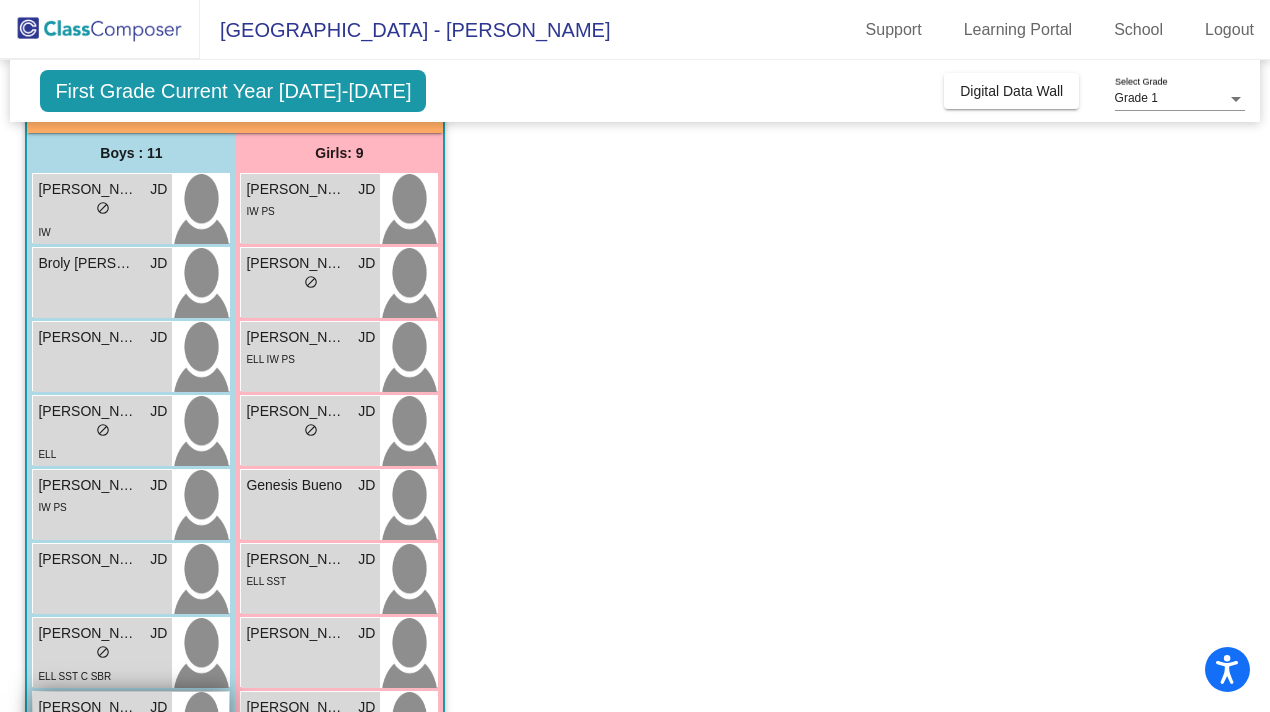 scroll, scrollTop: 0, scrollLeft: 0, axis: both 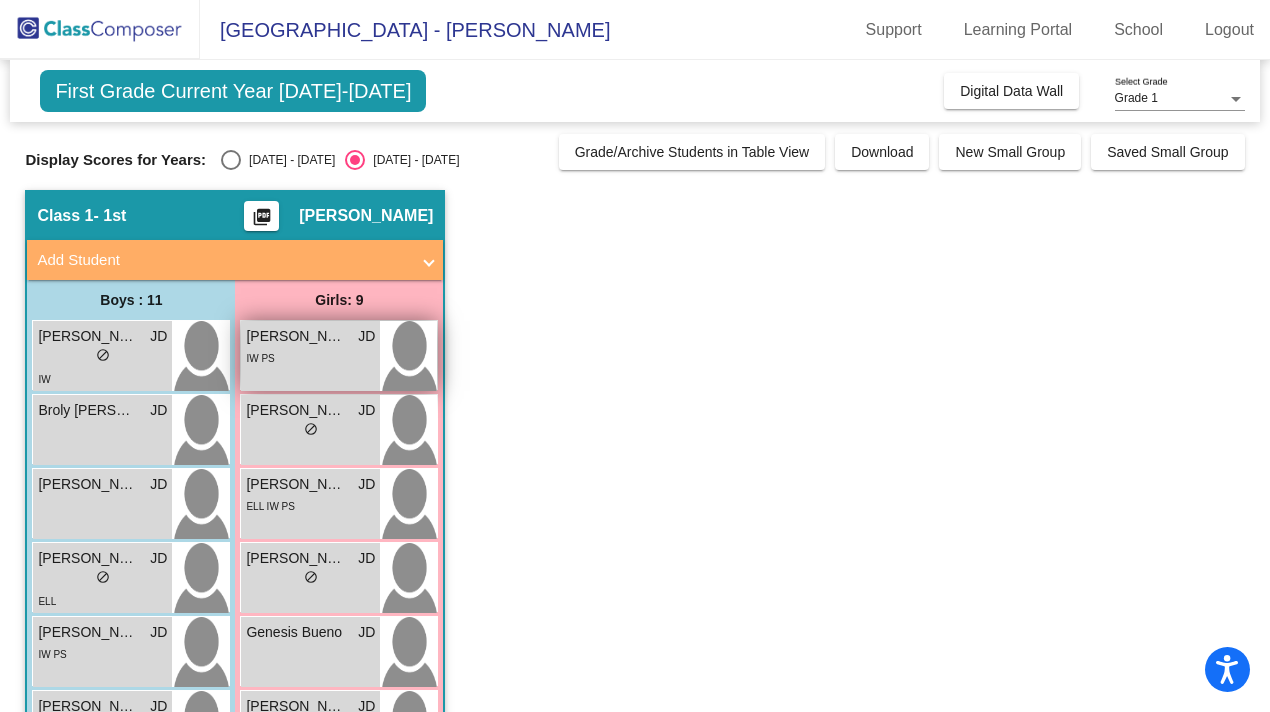 click on "IW PS" at bounding box center [310, 357] 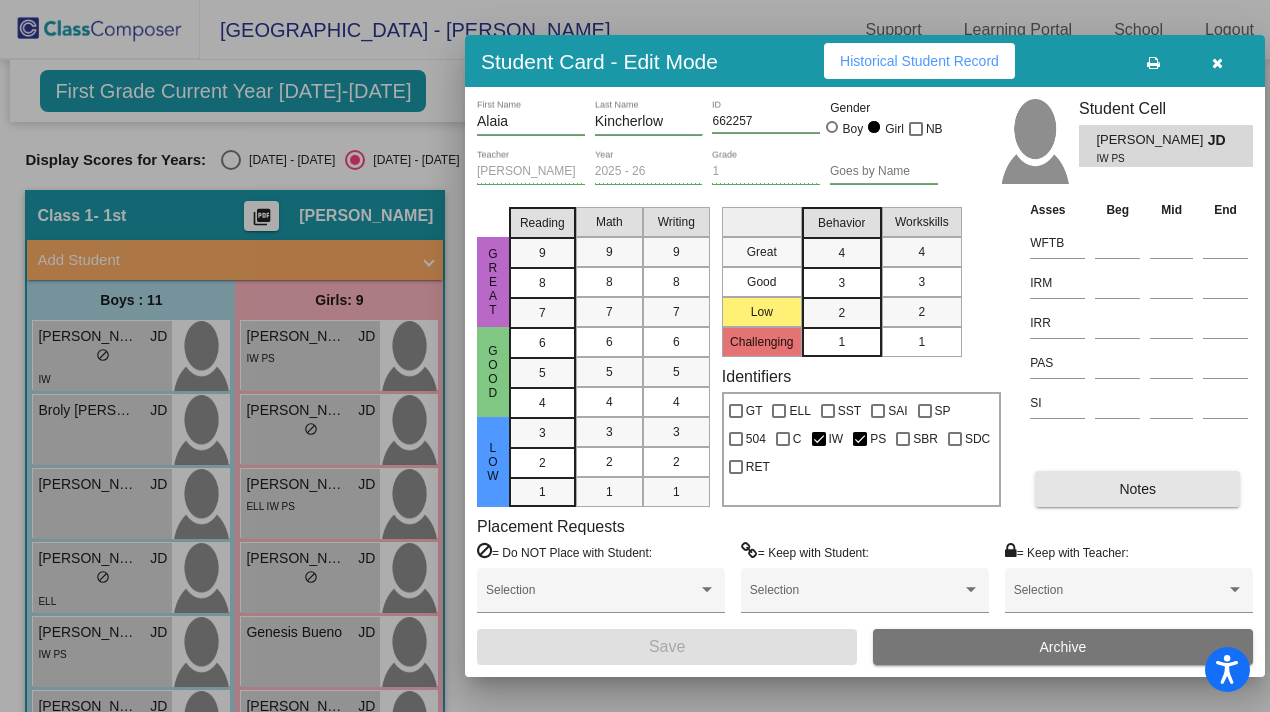 click on "Notes" at bounding box center (1137, 489) 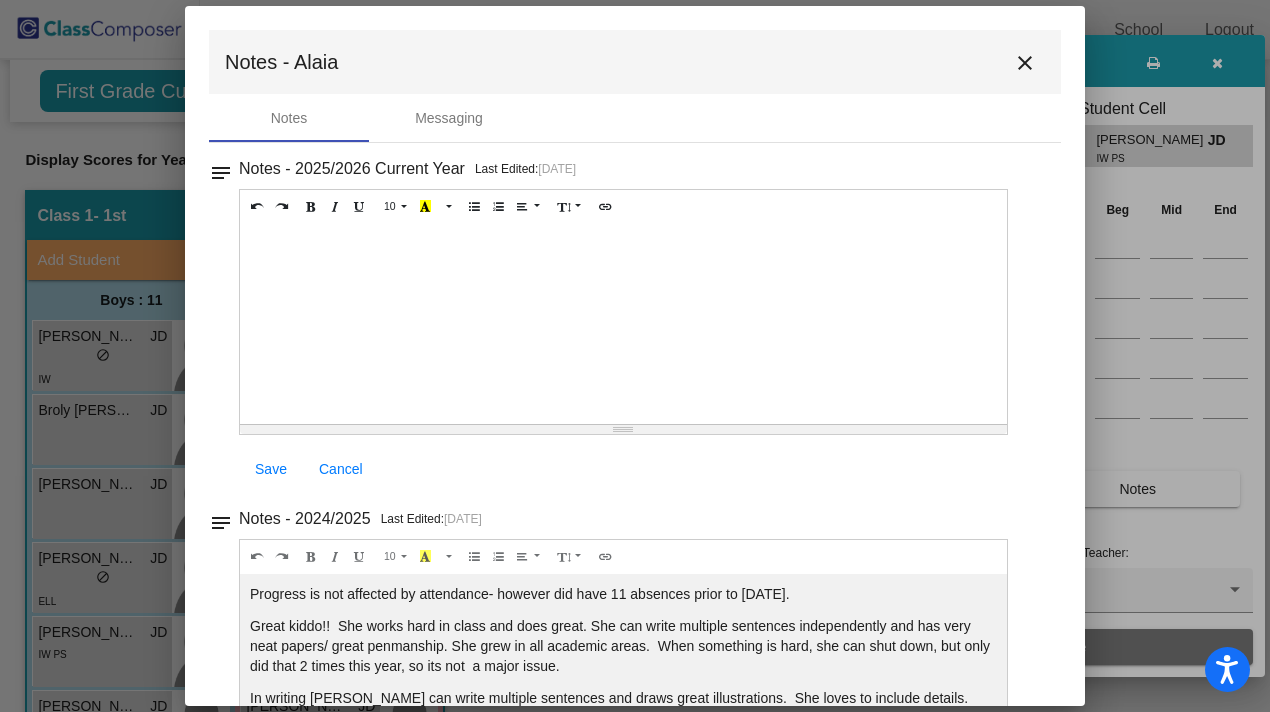 scroll, scrollTop: 104, scrollLeft: 0, axis: vertical 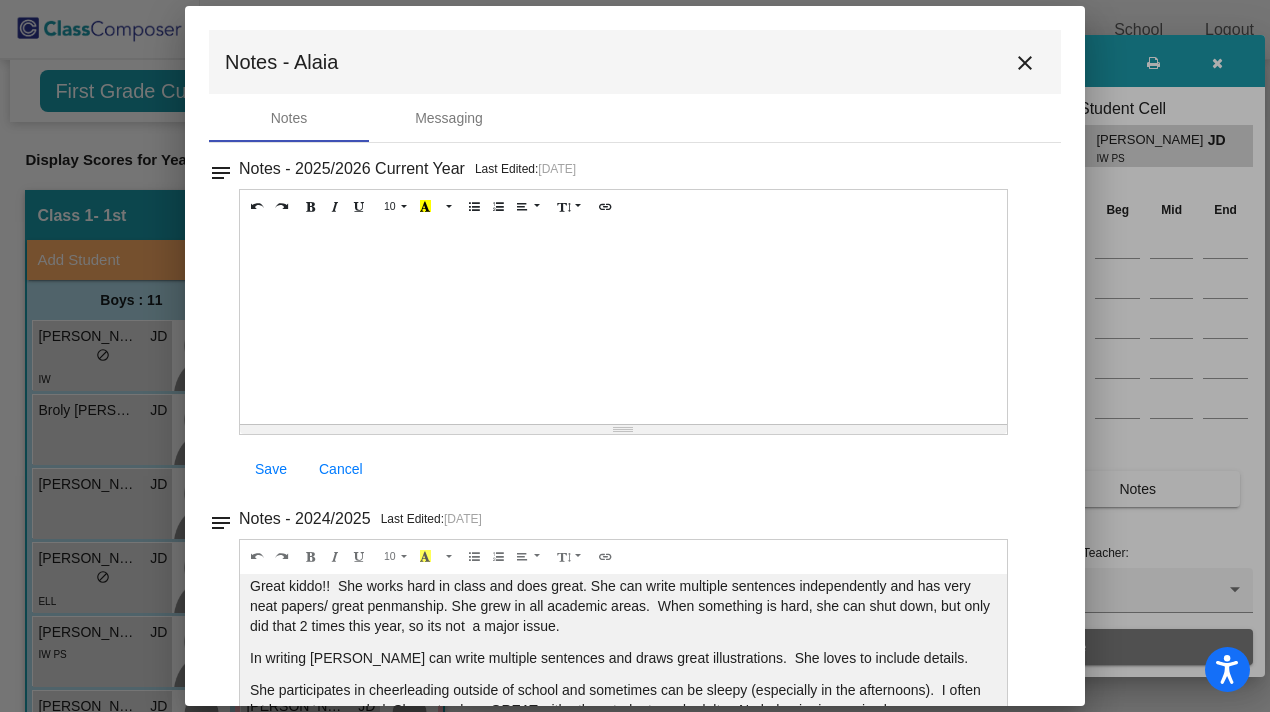 click on "close" at bounding box center [1025, 63] 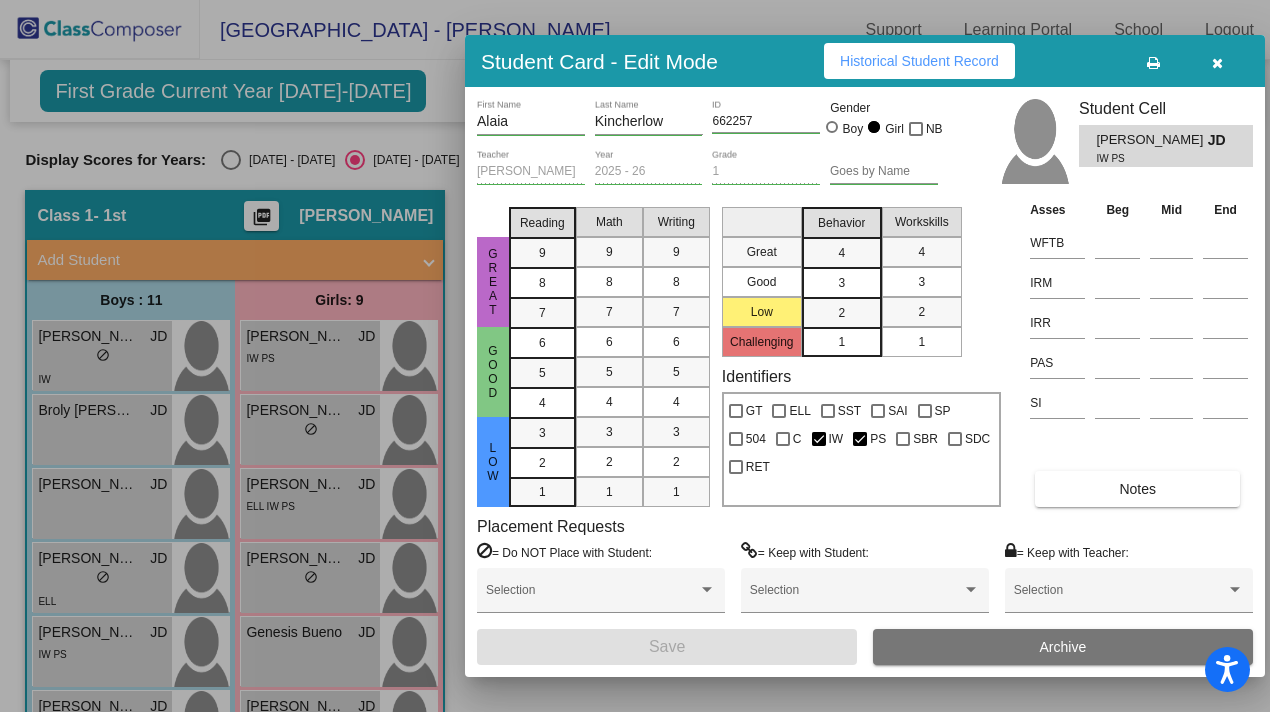 click on "Notes" at bounding box center [1137, 489] 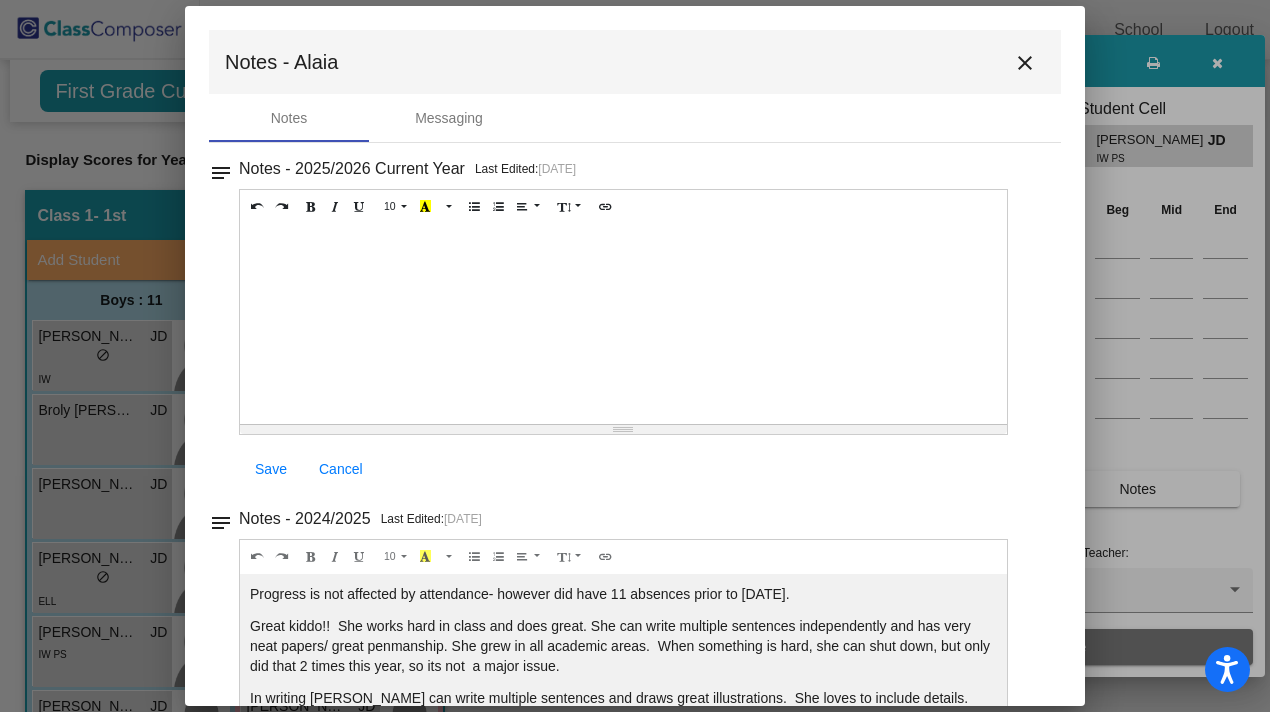 scroll, scrollTop: 40, scrollLeft: 0, axis: vertical 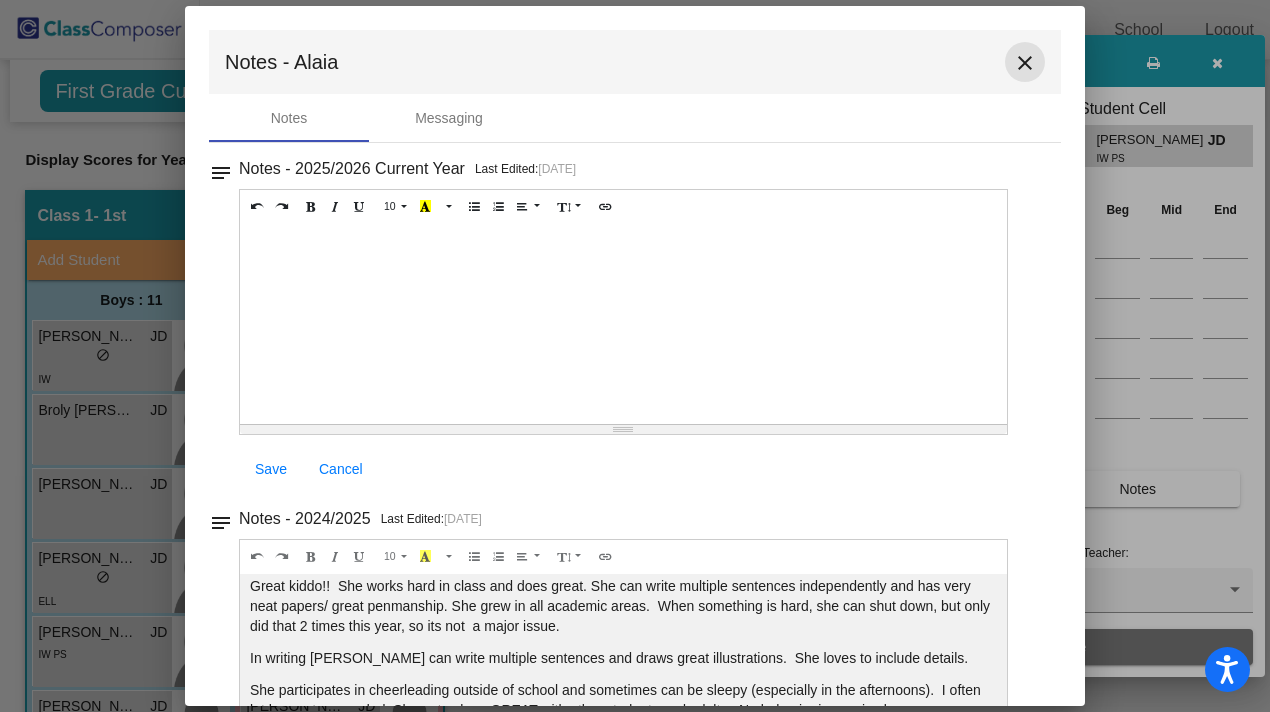 click on "close" at bounding box center [1025, 63] 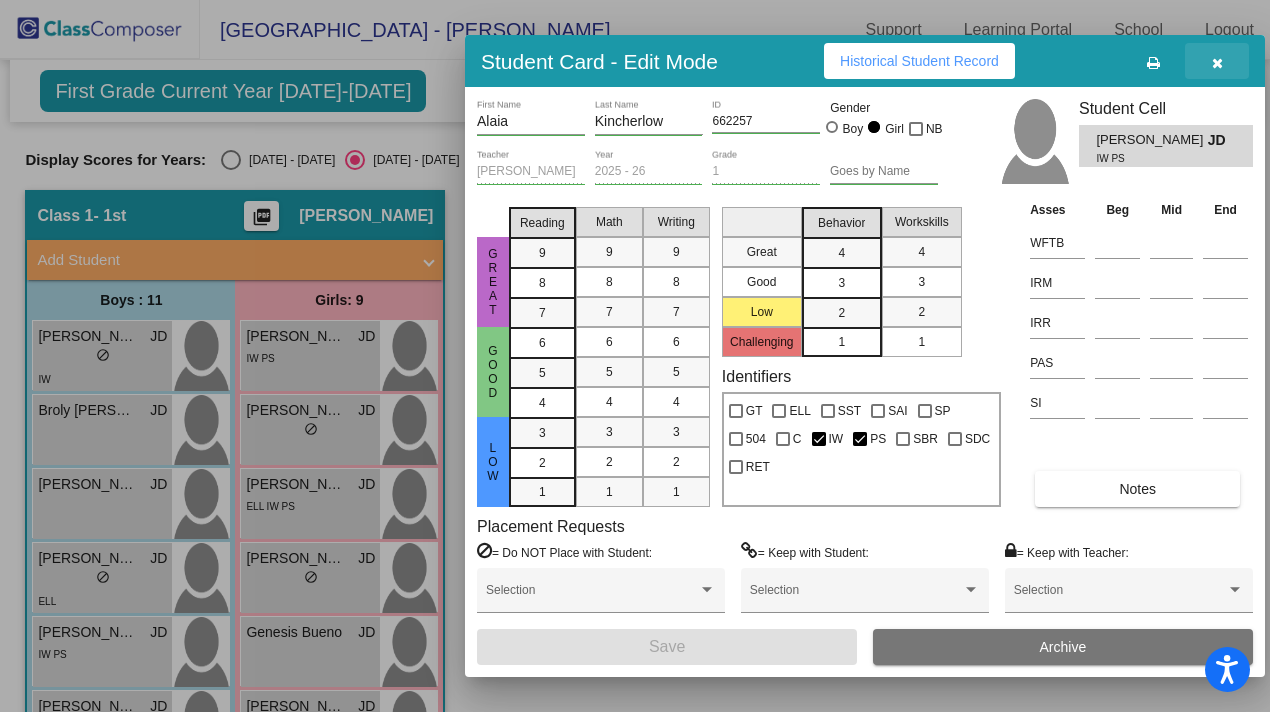 click at bounding box center (1217, 63) 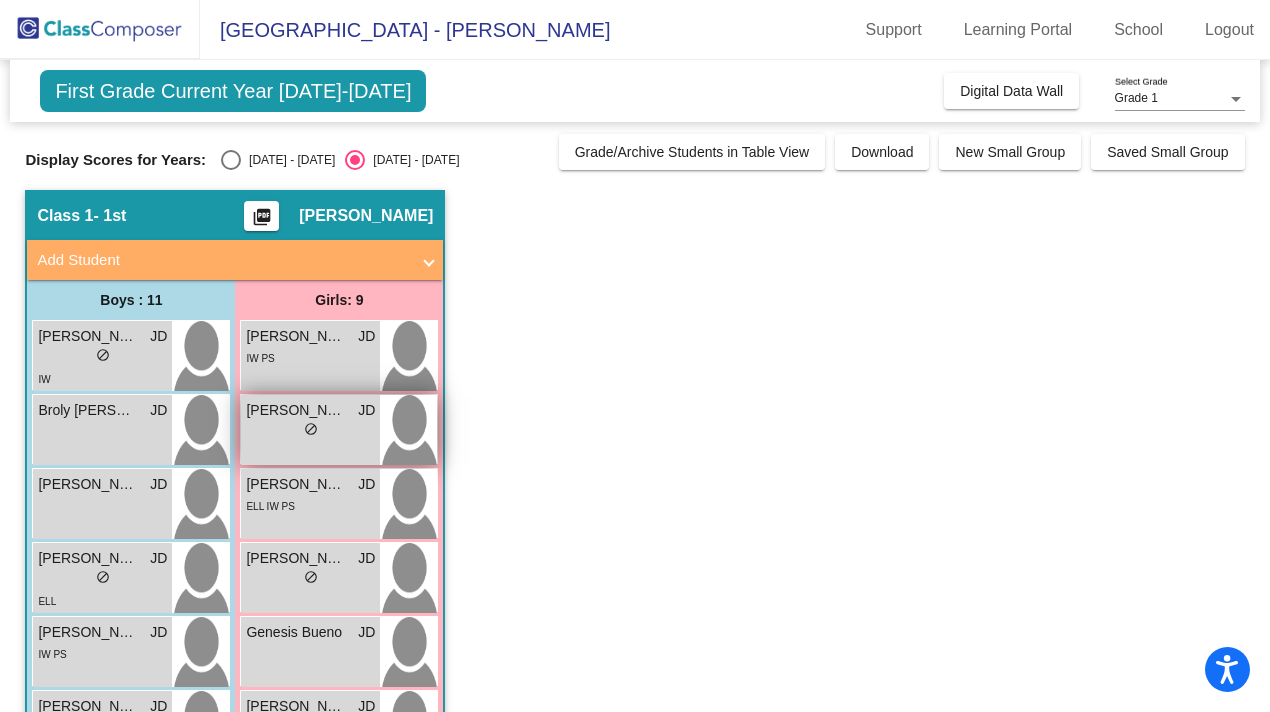 click on "lock do_not_disturb_alt" at bounding box center [310, 431] 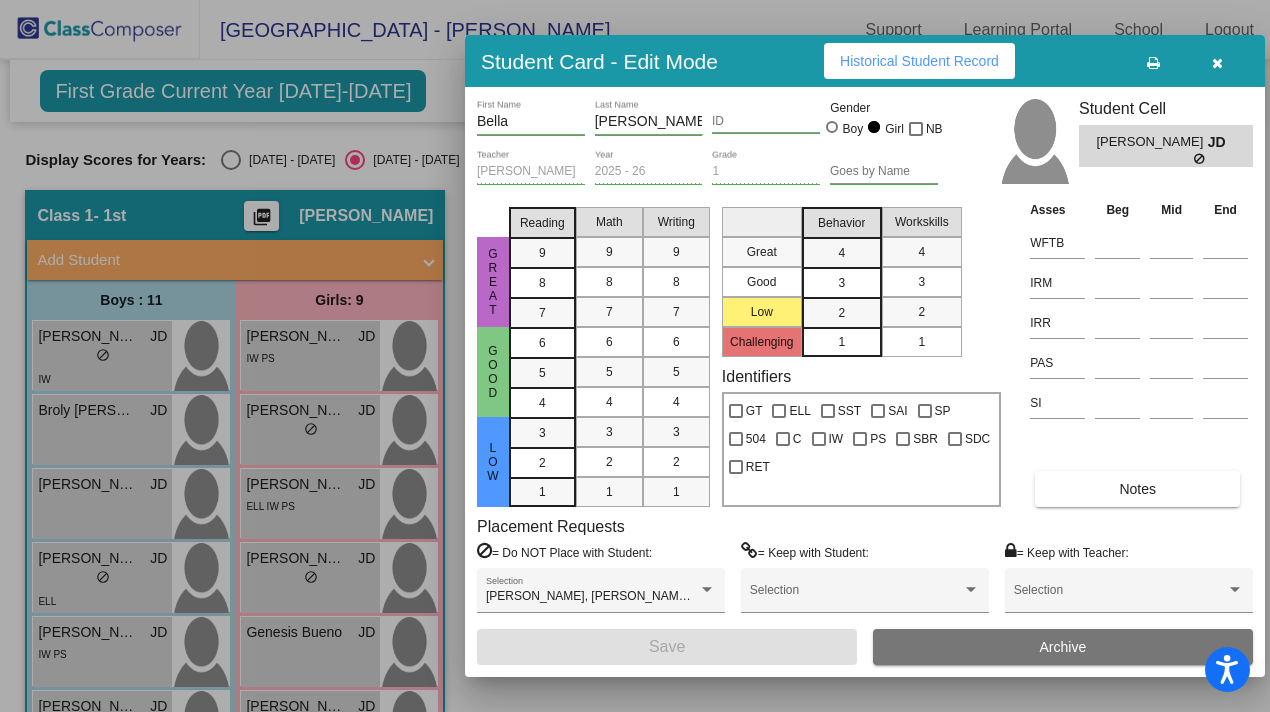 click on "Notes" at bounding box center (1137, 489) 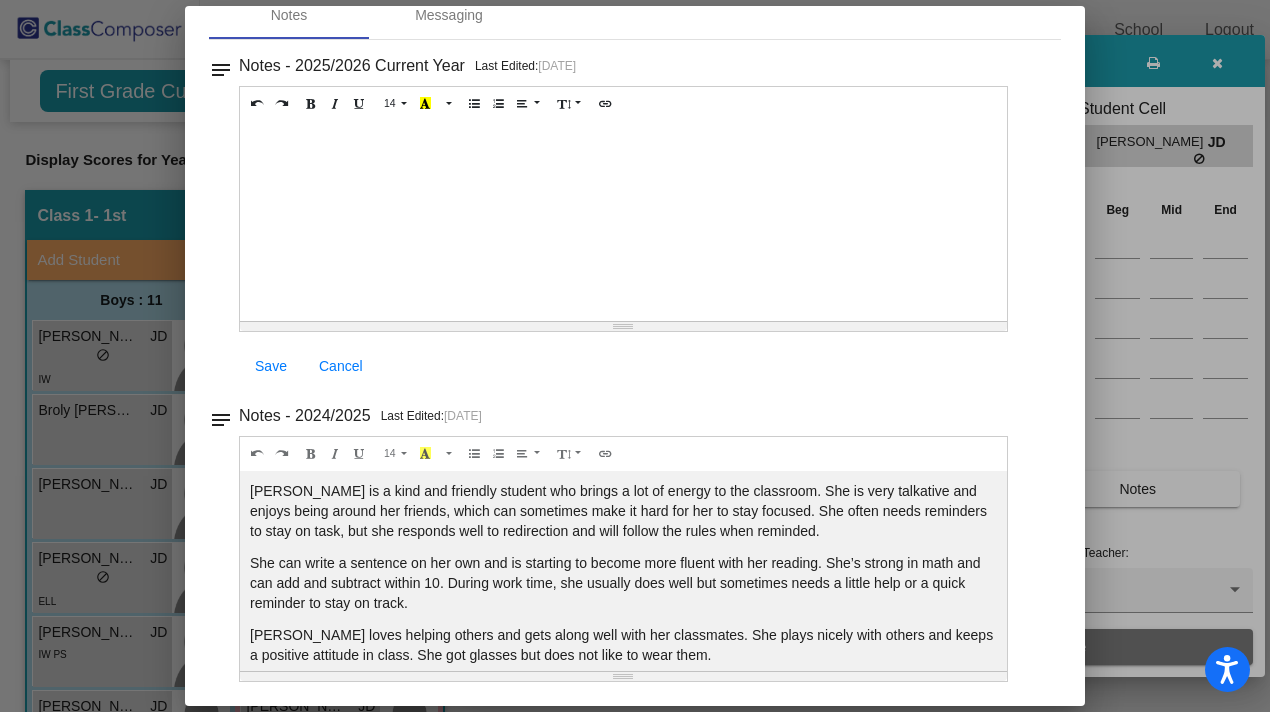 scroll, scrollTop: 104, scrollLeft: 0, axis: vertical 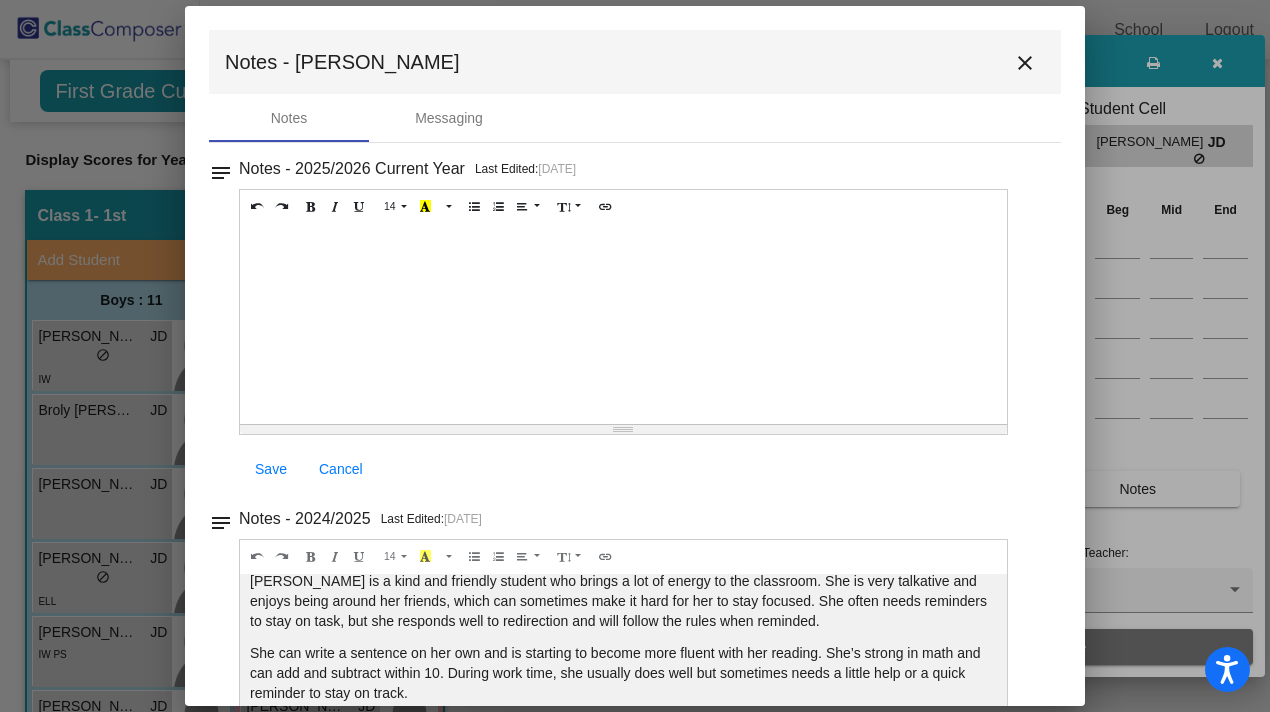 click on "close" at bounding box center (1025, 63) 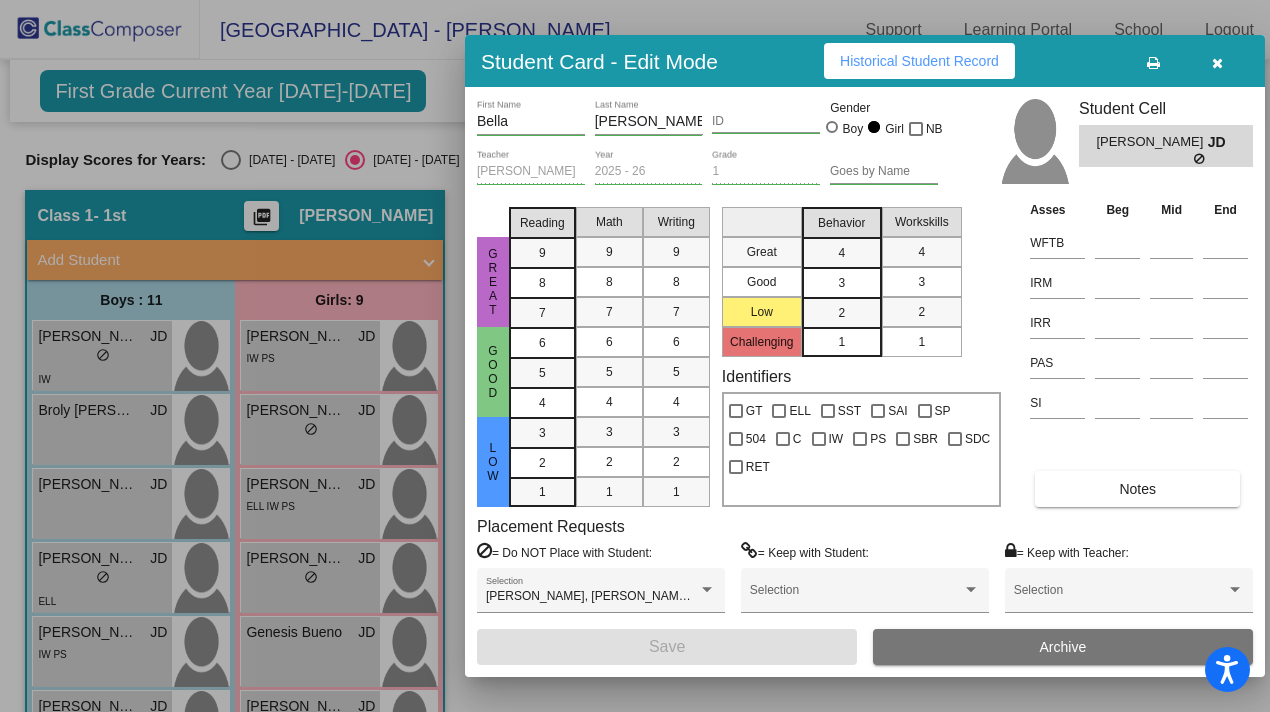 click at bounding box center (1217, 63) 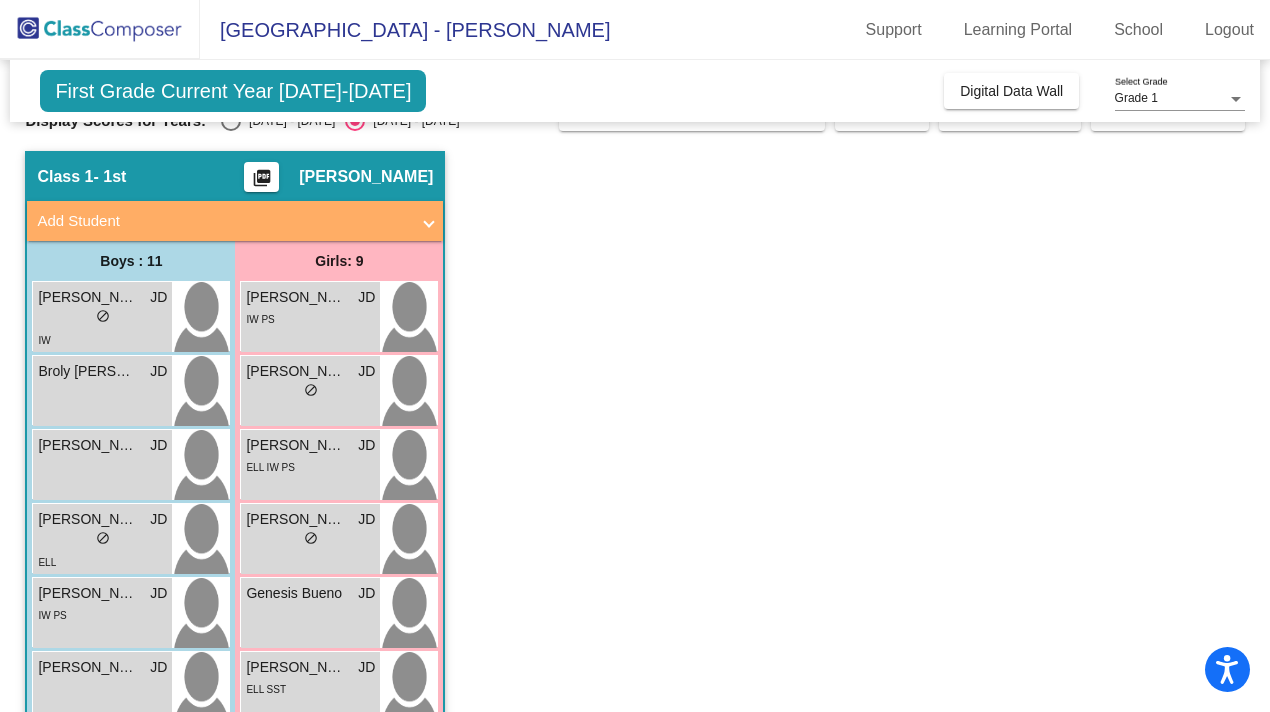 scroll, scrollTop: 50, scrollLeft: 0, axis: vertical 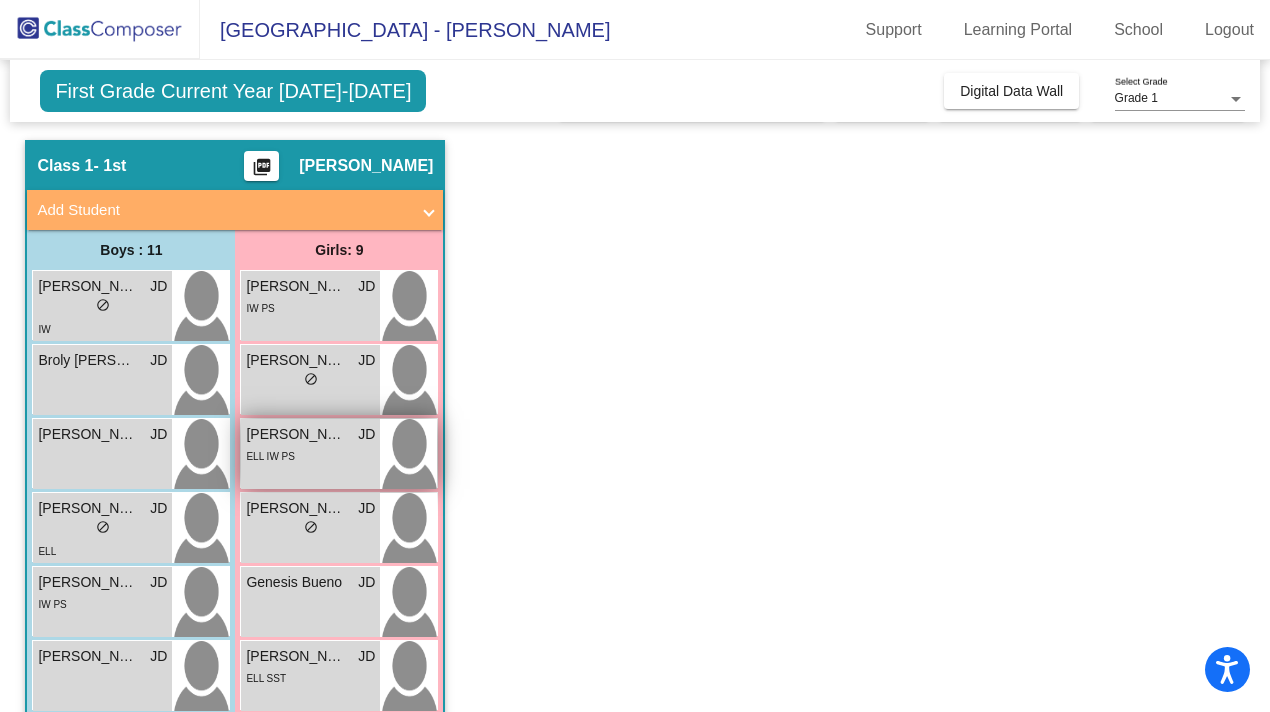click on "ELL IW PS" at bounding box center [310, 455] 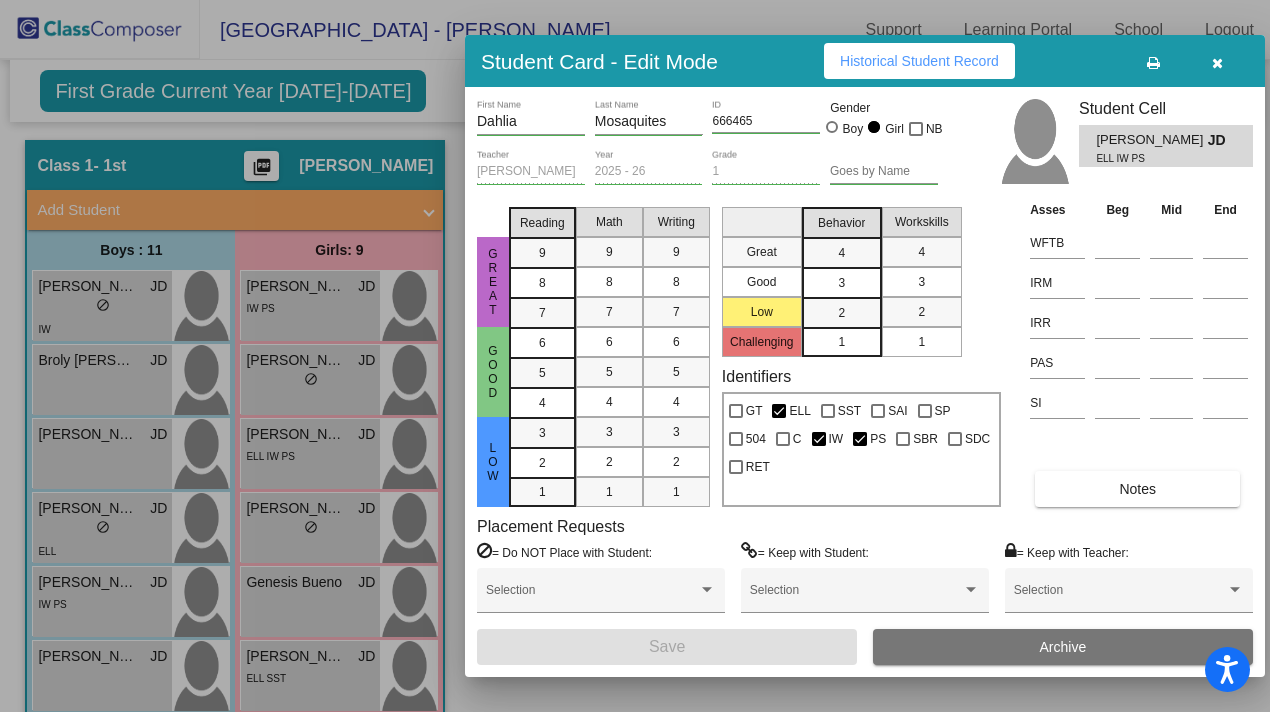 click on "Notes" at bounding box center [1137, 489] 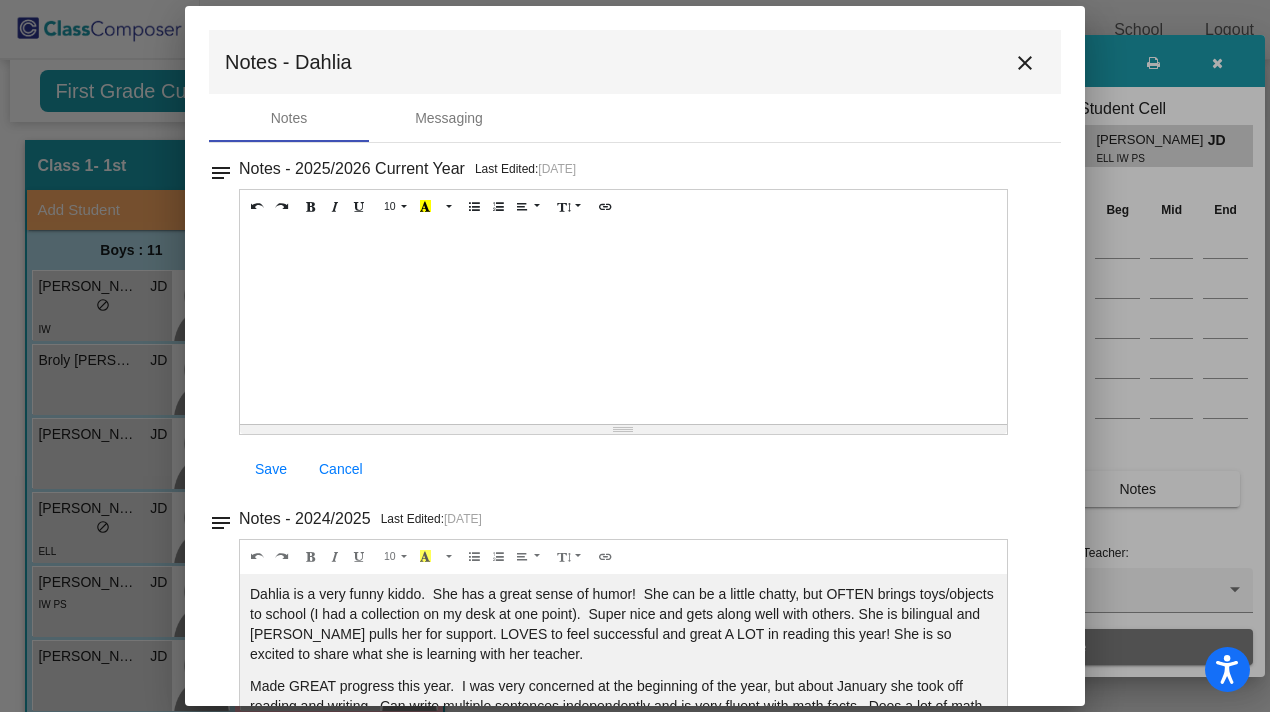 scroll, scrollTop: 104, scrollLeft: 0, axis: vertical 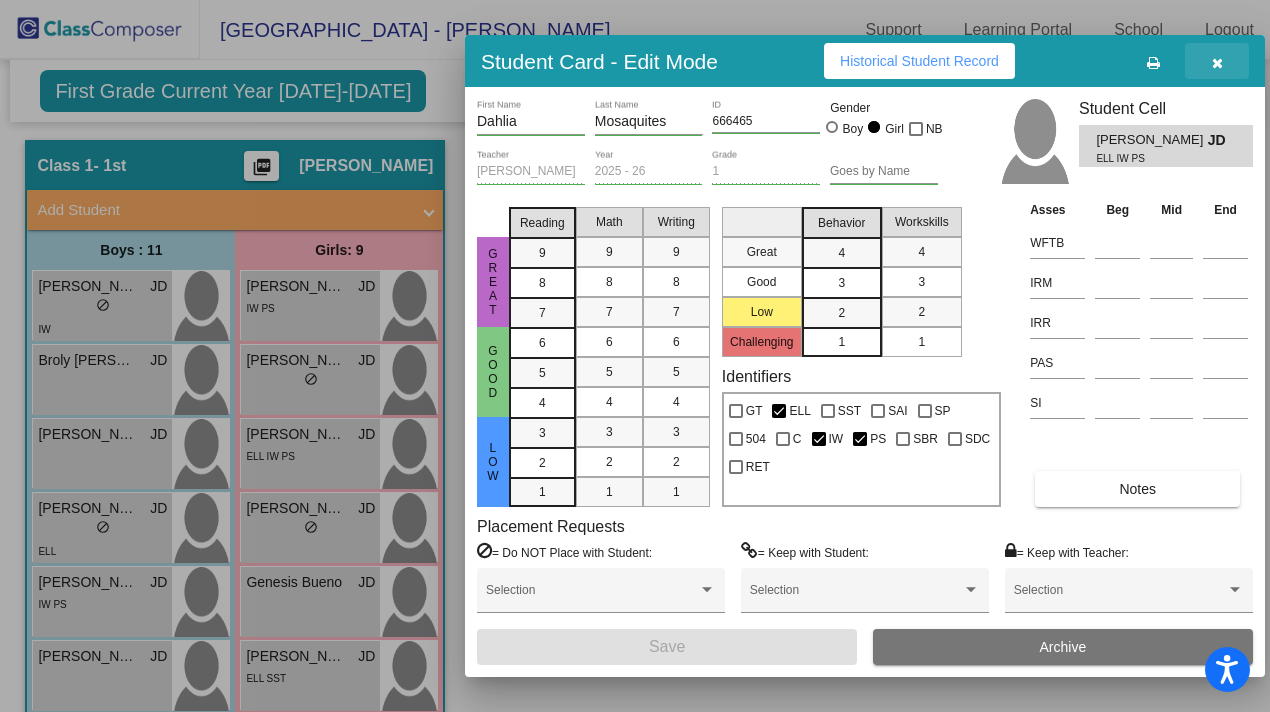 click at bounding box center (1217, 63) 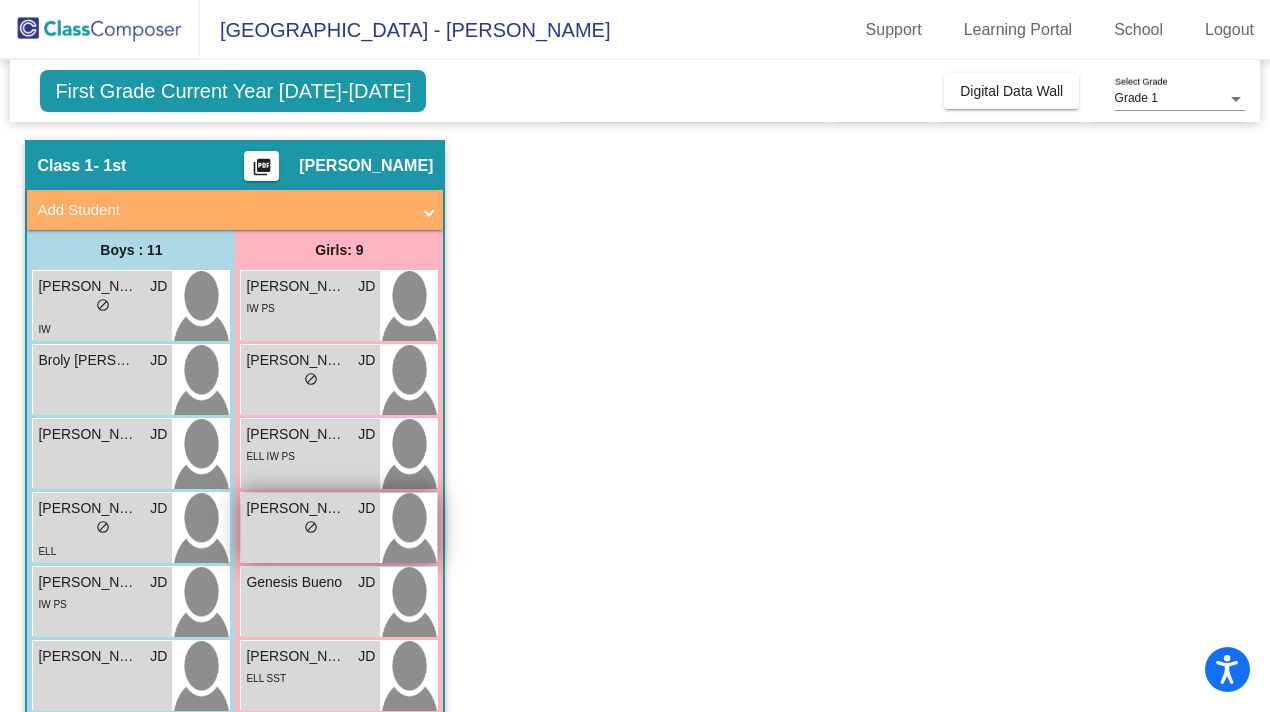 click on "[PERSON_NAME]" at bounding box center [296, 508] 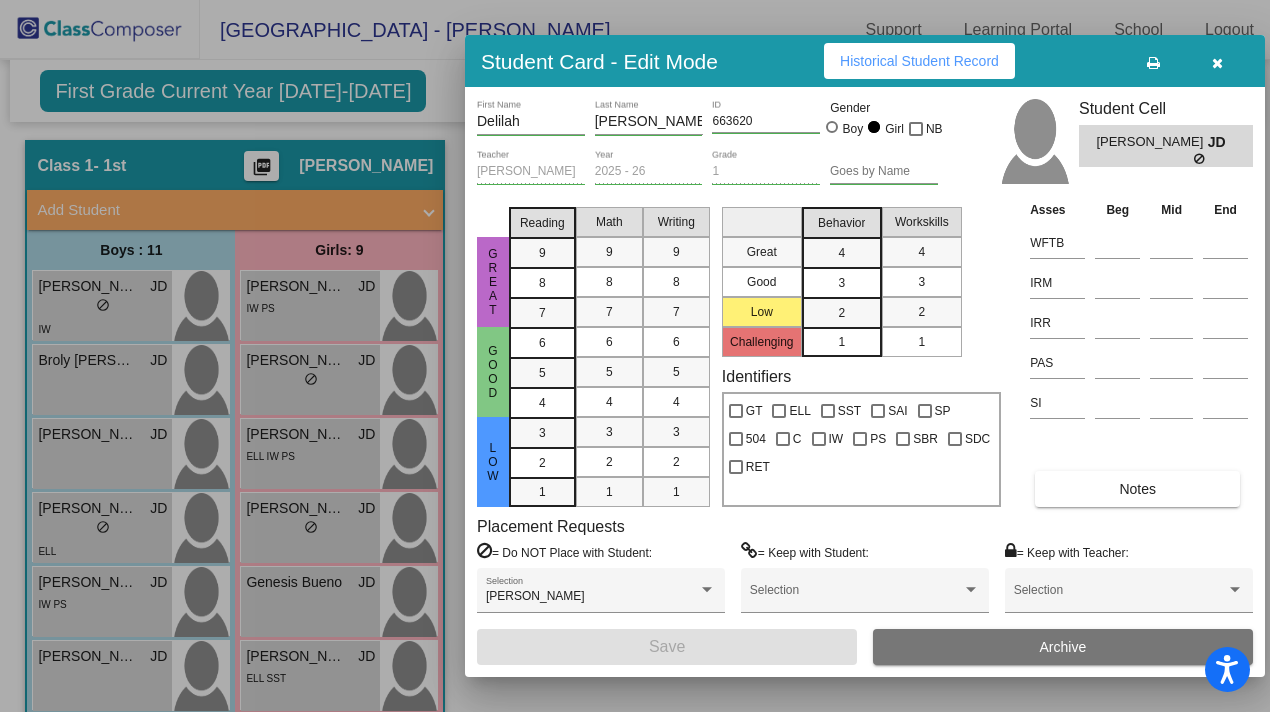 click on "Notes" at bounding box center [1137, 489] 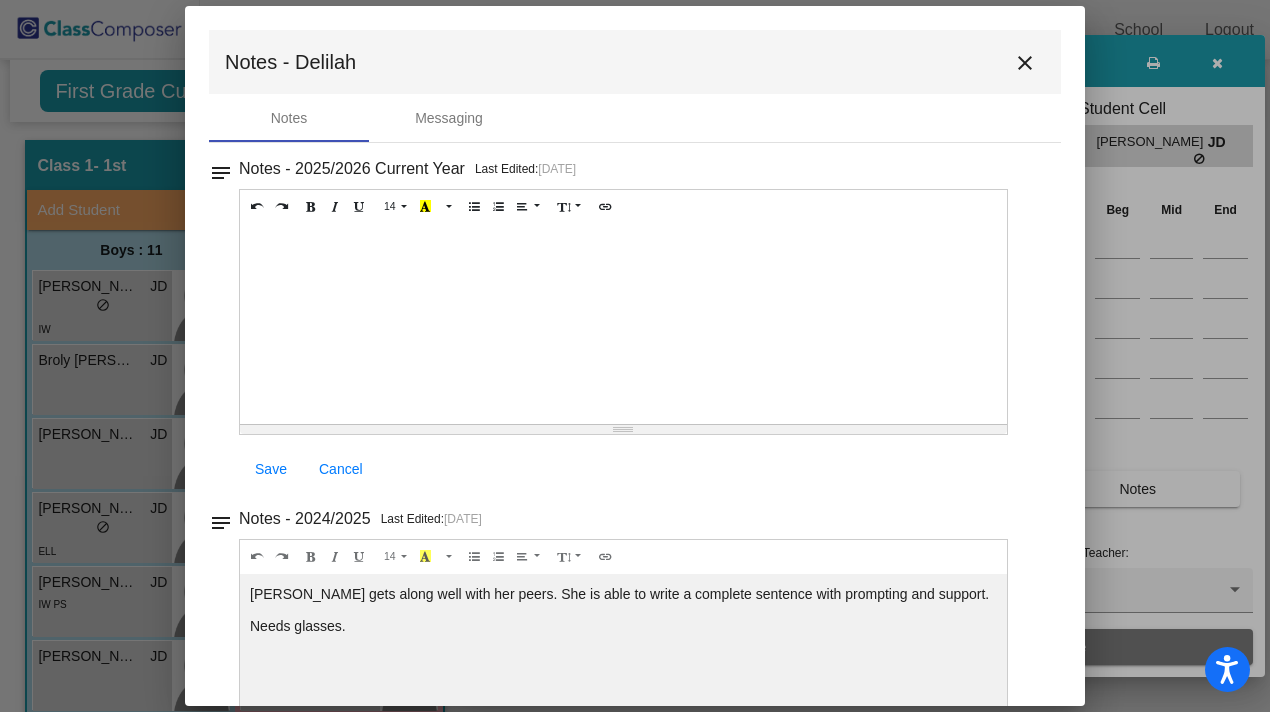 click on "close" at bounding box center [1025, 63] 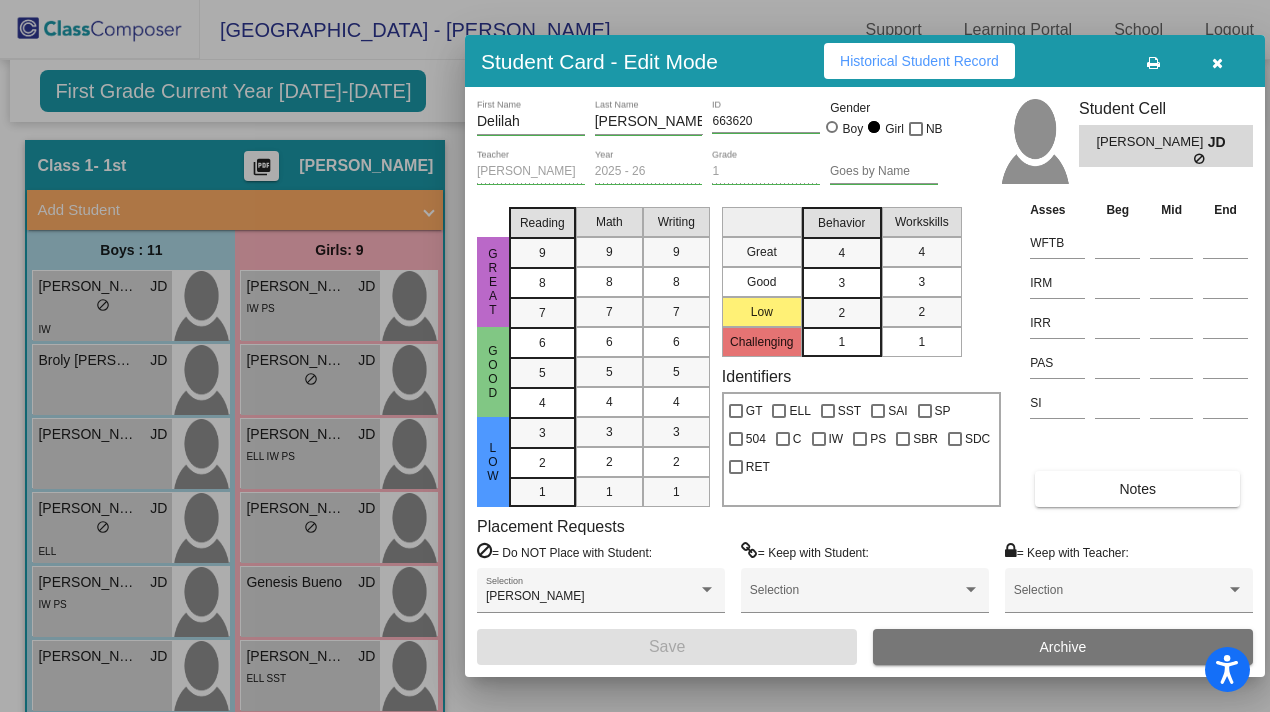 click at bounding box center [1217, 63] 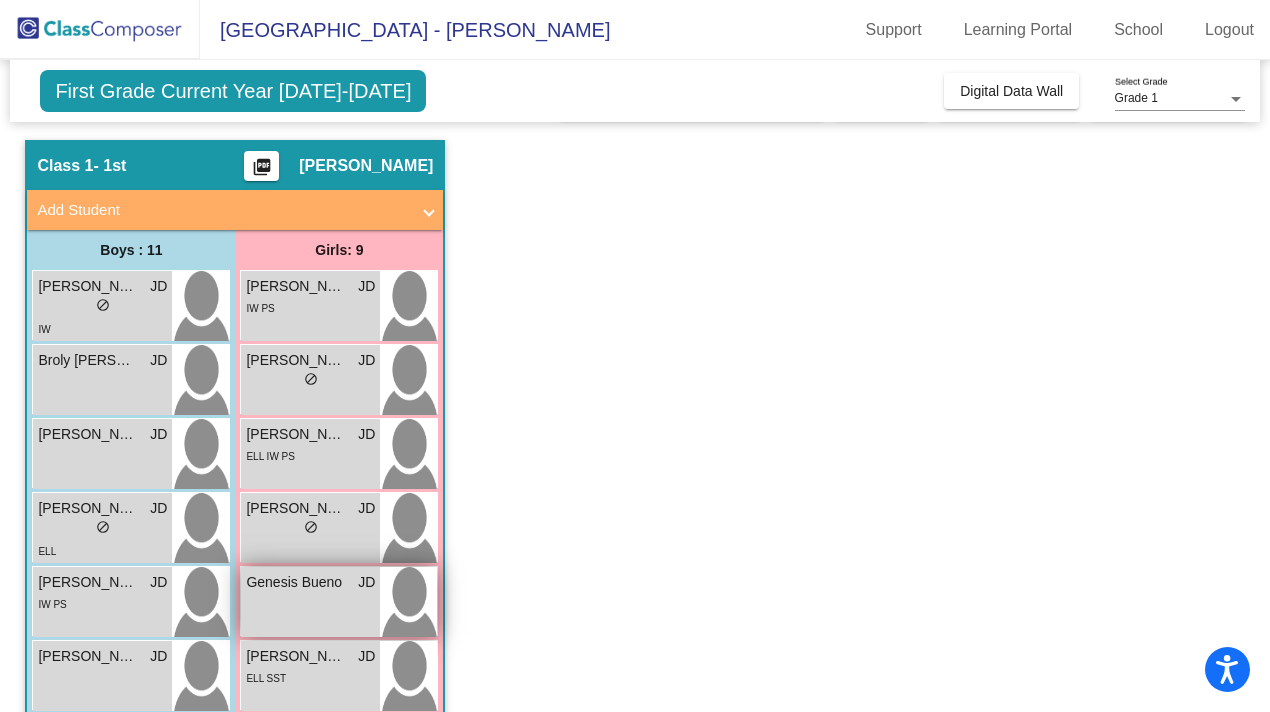 click on "Genesis [PERSON_NAME] lock do_not_disturb_alt" at bounding box center [310, 602] 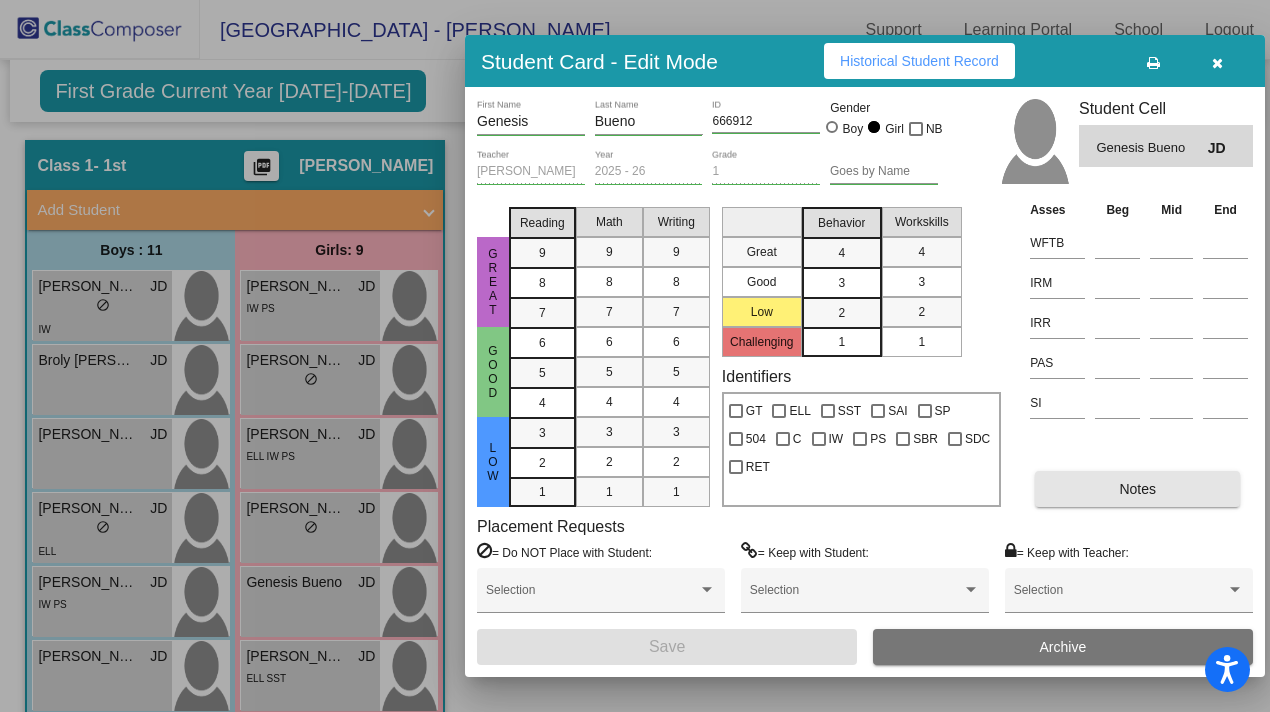click on "Notes" at bounding box center [1137, 489] 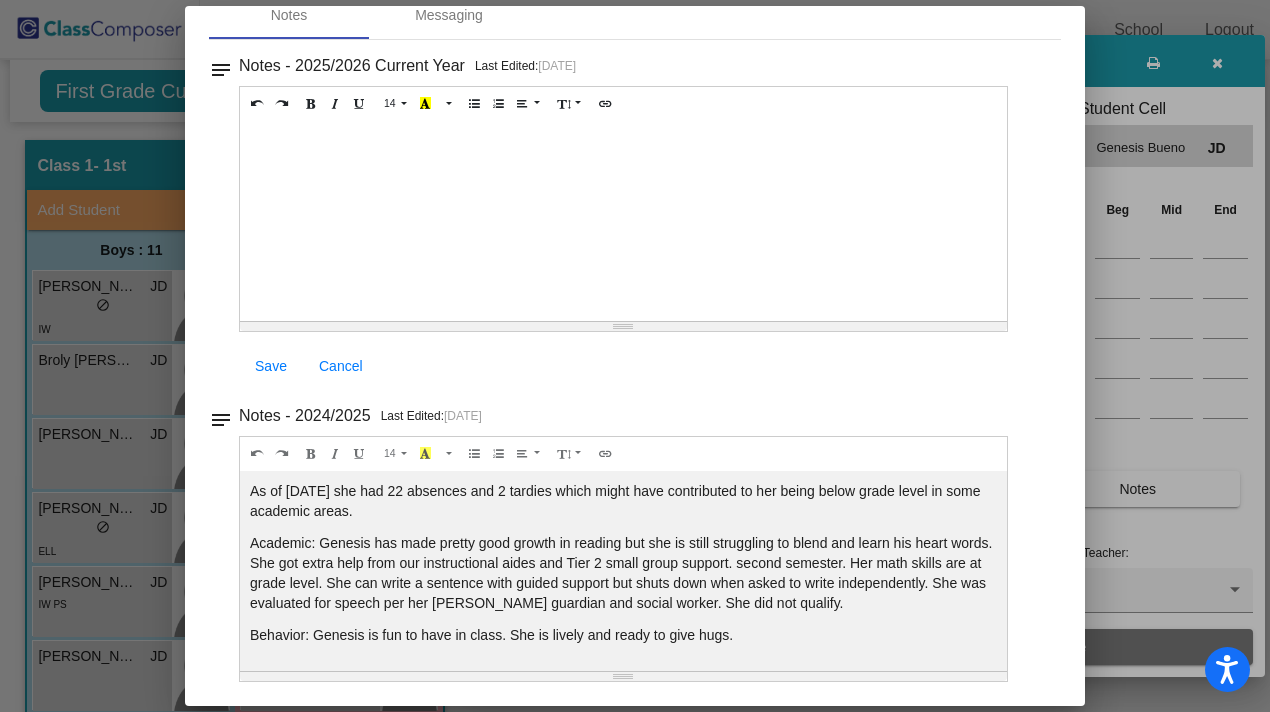 scroll, scrollTop: 0, scrollLeft: 0, axis: both 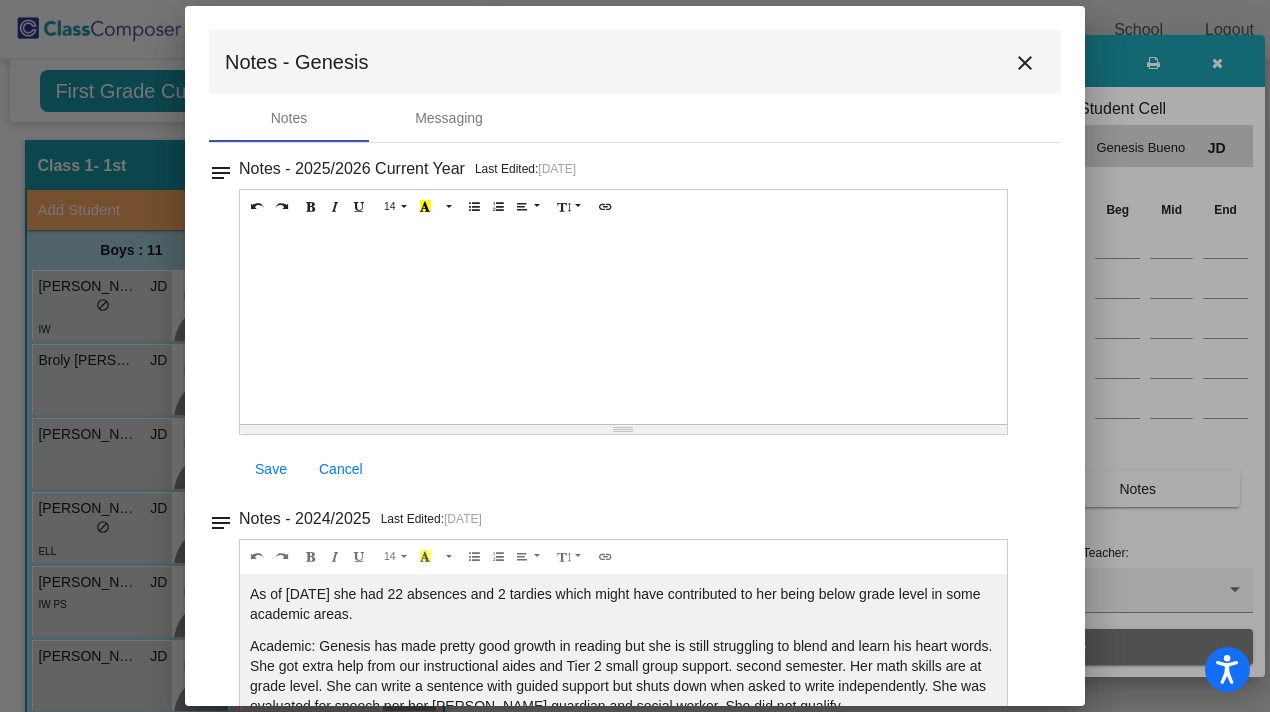 drag, startPoint x: 1018, startPoint y: 60, endPoint x: 1029, endPoint y: 56, distance: 11.7046995 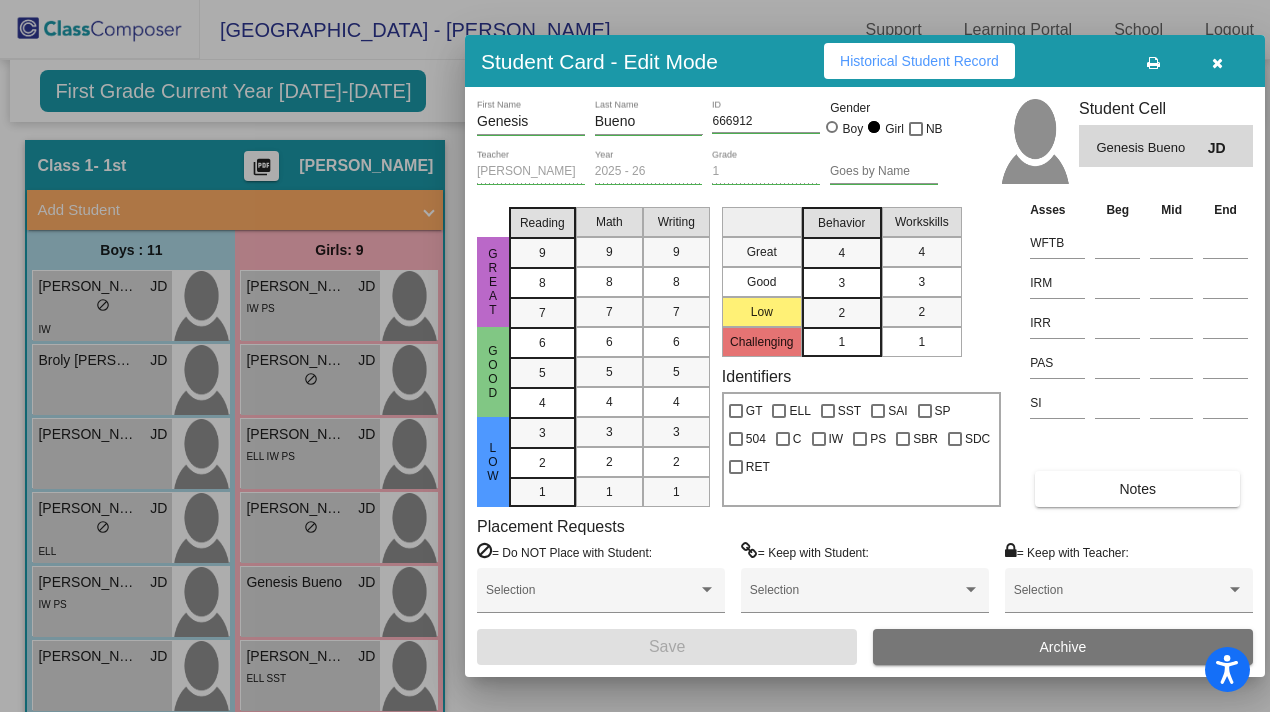 click at bounding box center [1217, 61] 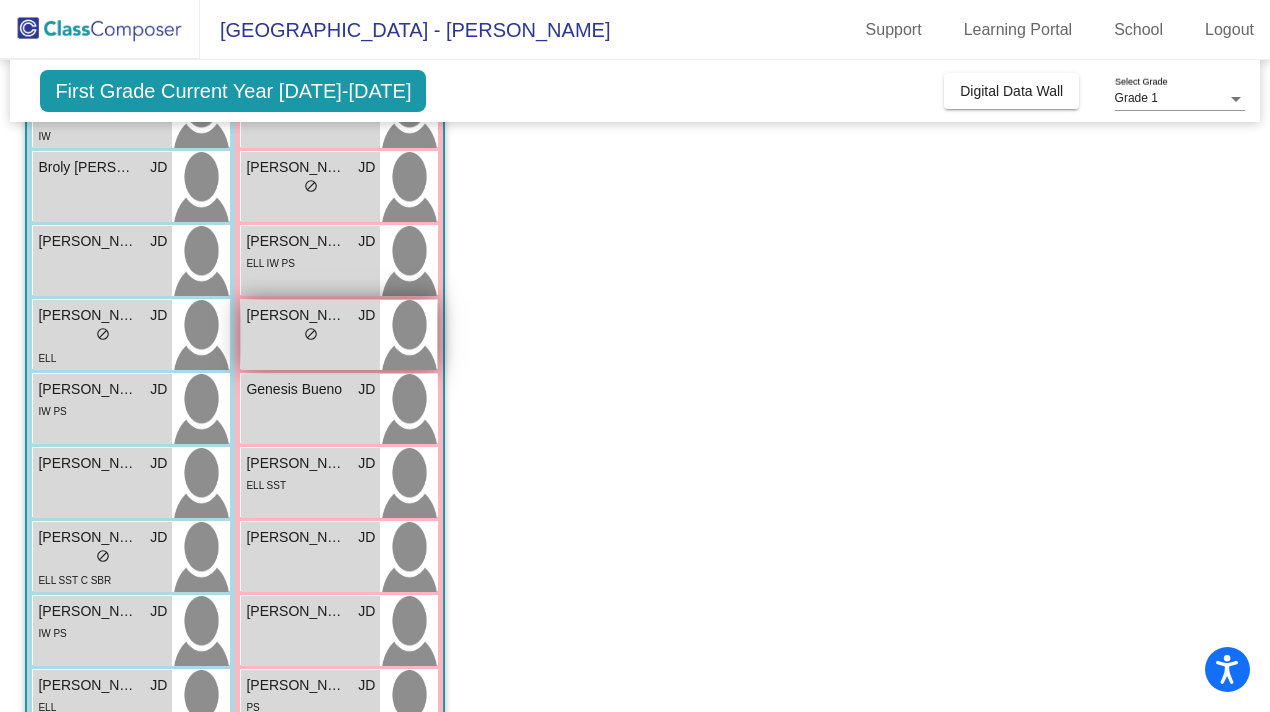 scroll, scrollTop: 257, scrollLeft: 0, axis: vertical 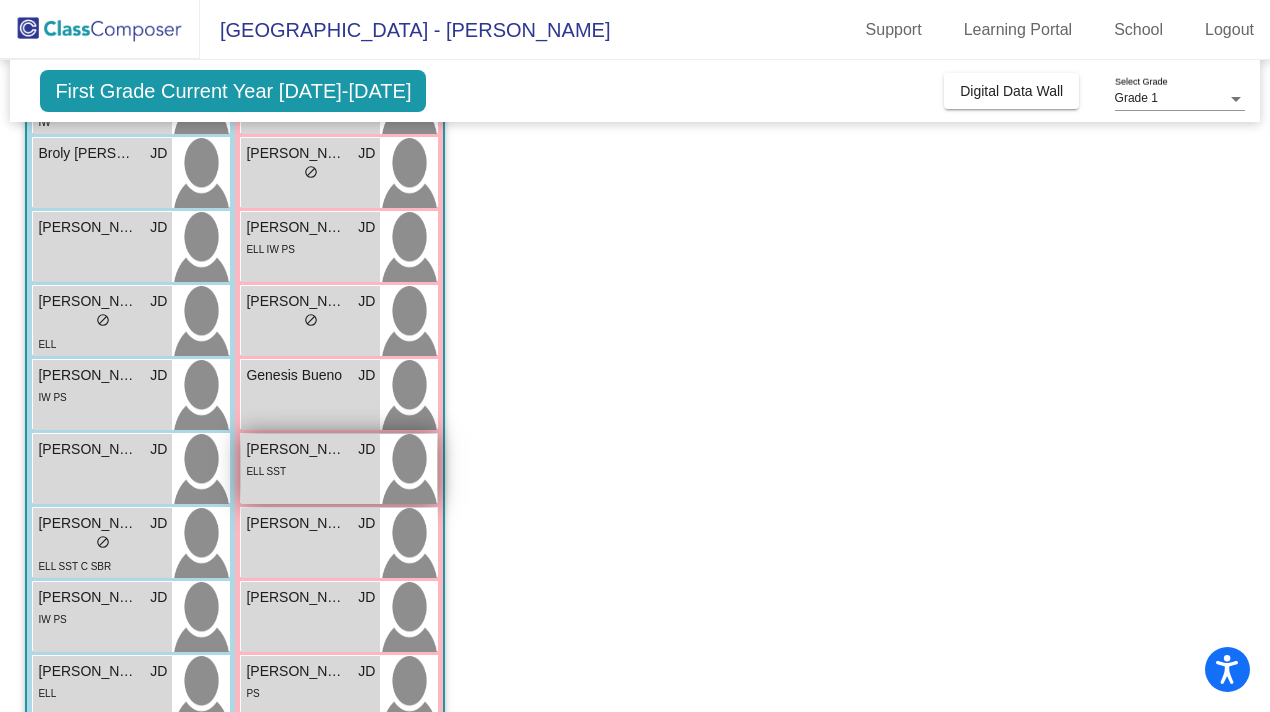 click on "[PERSON_NAME]" at bounding box center [296, 449] 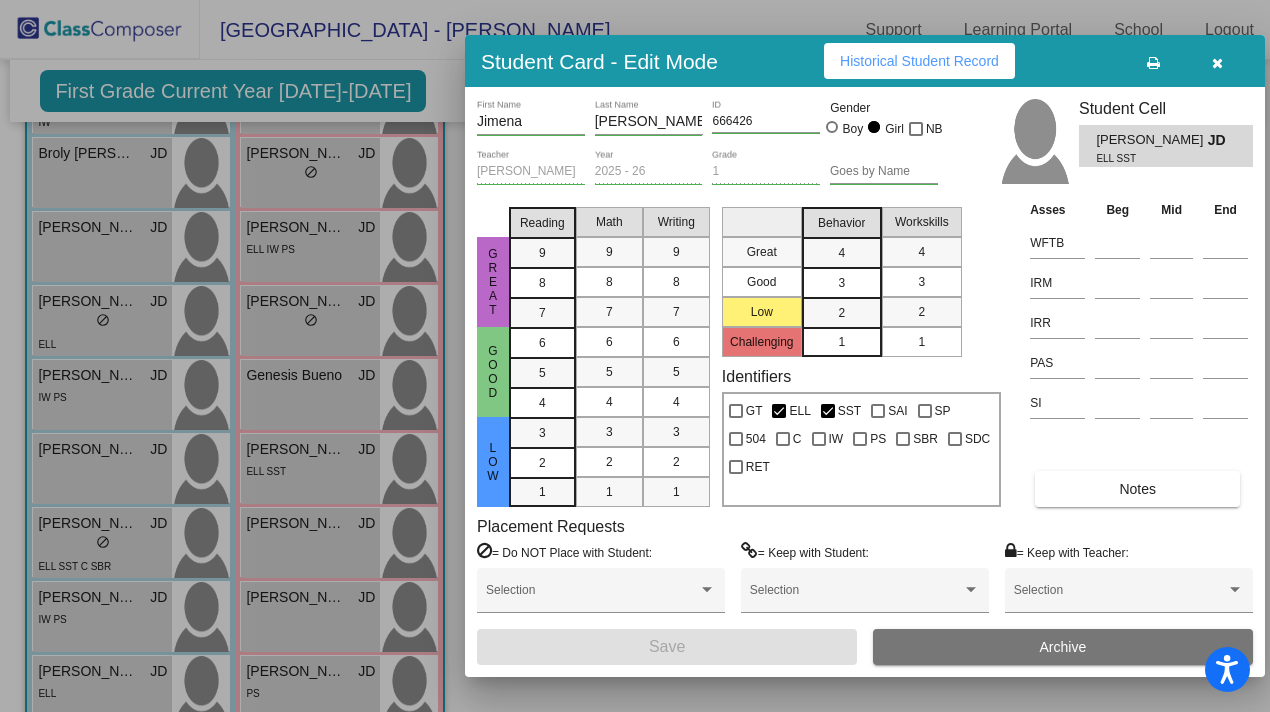 click on "Notes" at bounding box center (1137, 489) 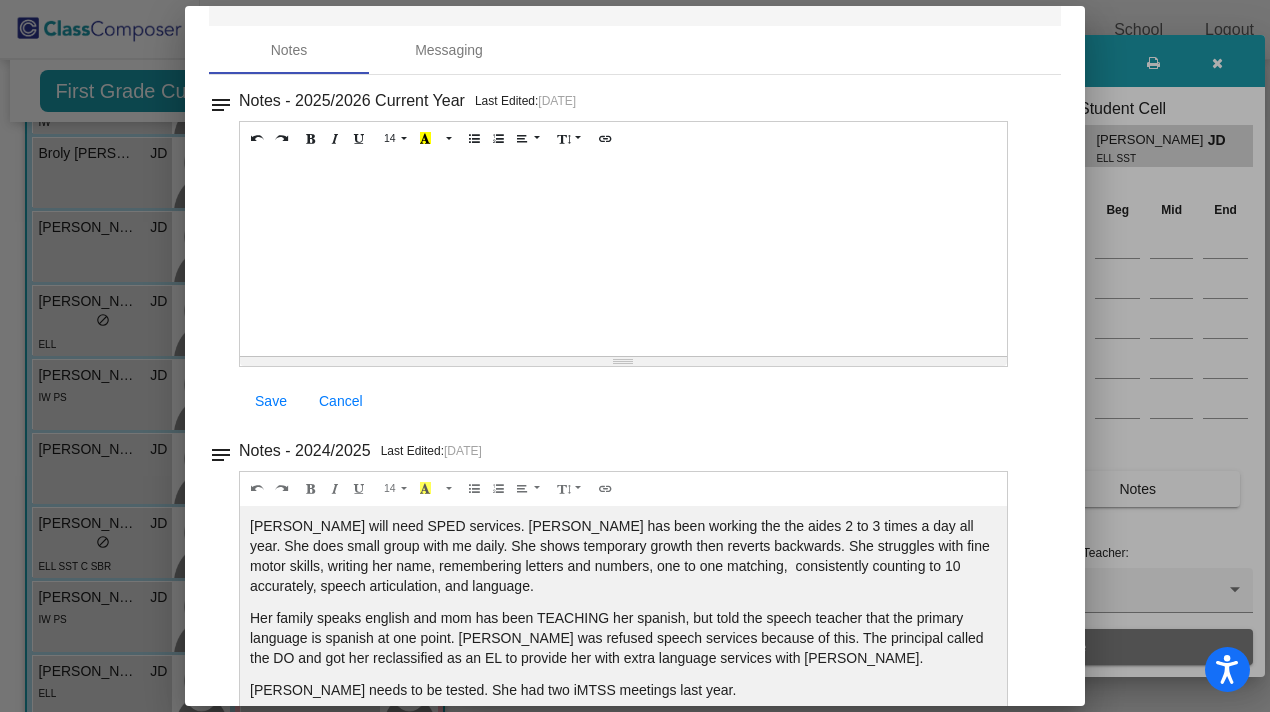 scroll, scrollTop: 85, scrollLeft: 0, axis: vertical 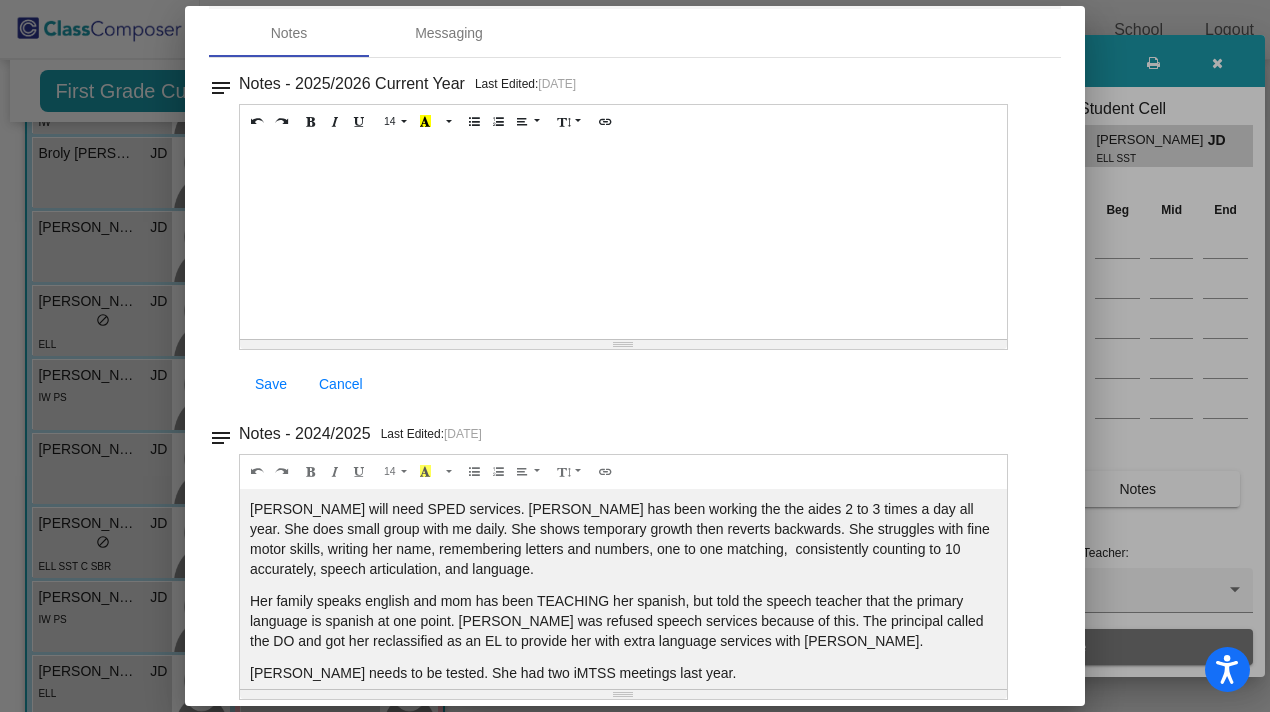 drag, startPoint x: 1022, startPoint y: 70, endPoint x: 1020, endPoint y: 292, distance: 222.009 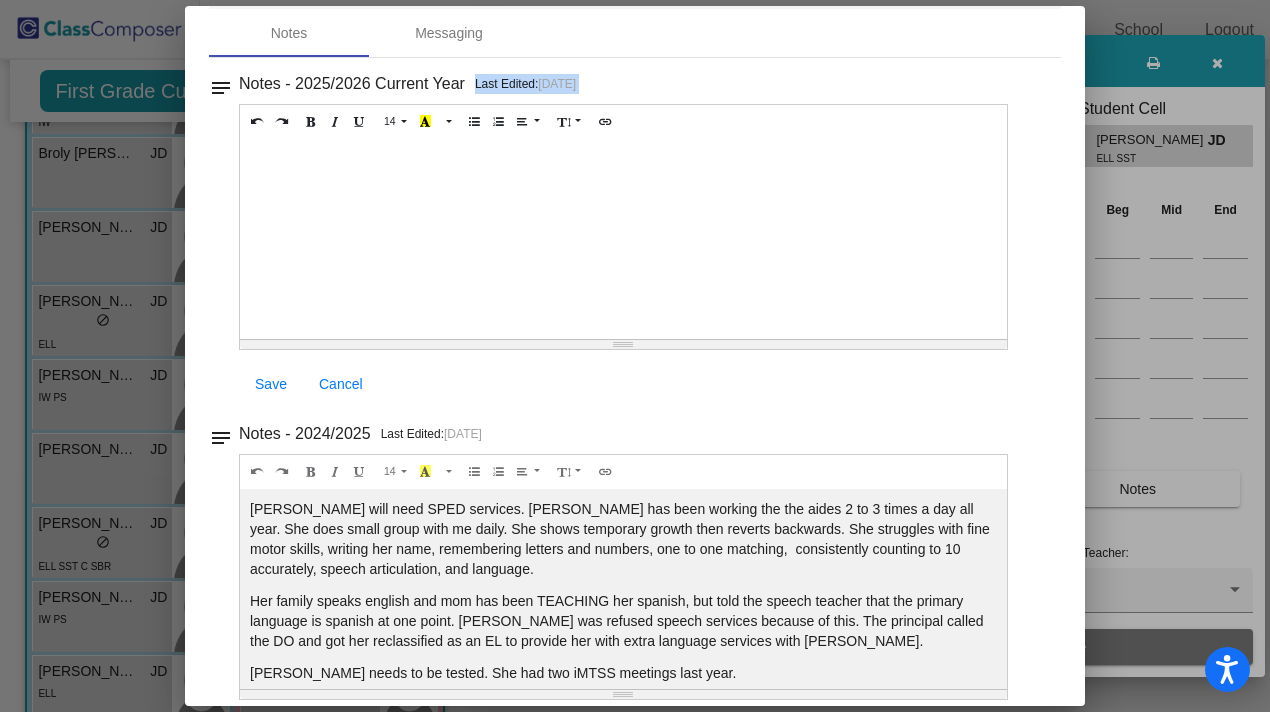 scroll, scrollTop: 0, scrollLeft: 0, axis: both 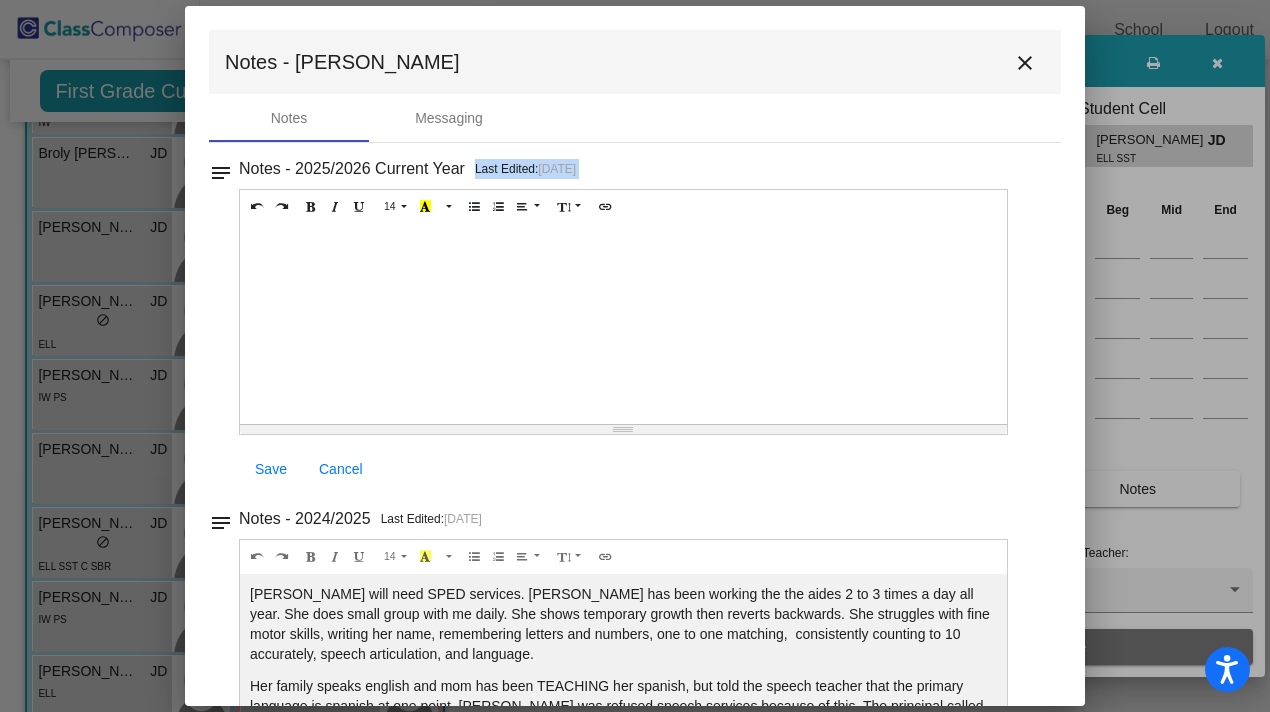 click on "close" at bounding box center [1025, 63] 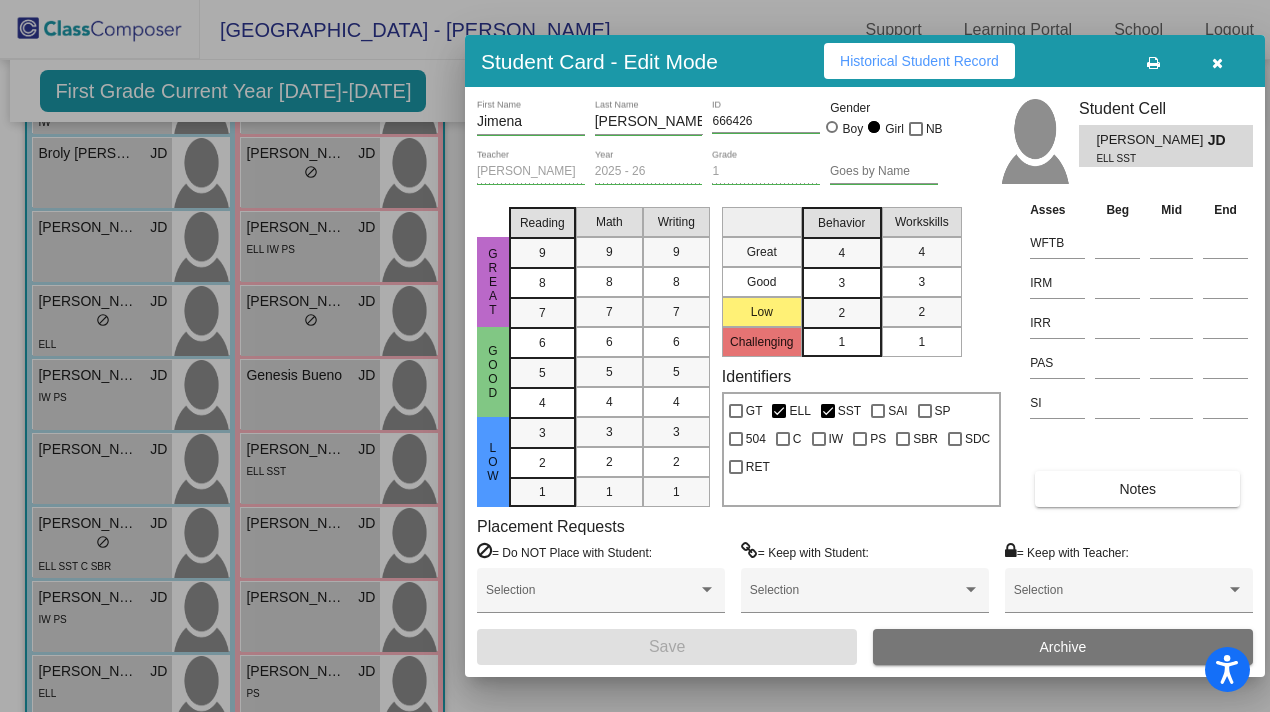click at bounding box center (1217, 63) 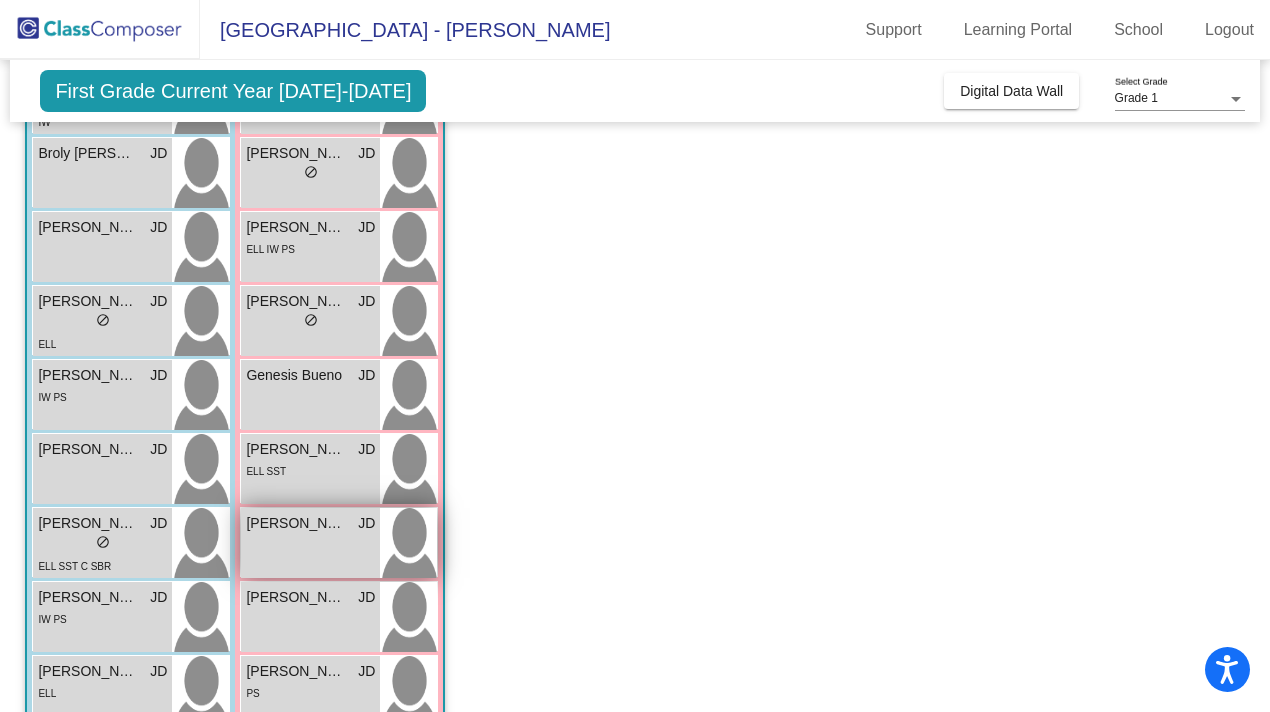 click on "[PERSON_NAME] JD lock do_not_disturb_alt" at bounding box center [310, 543] 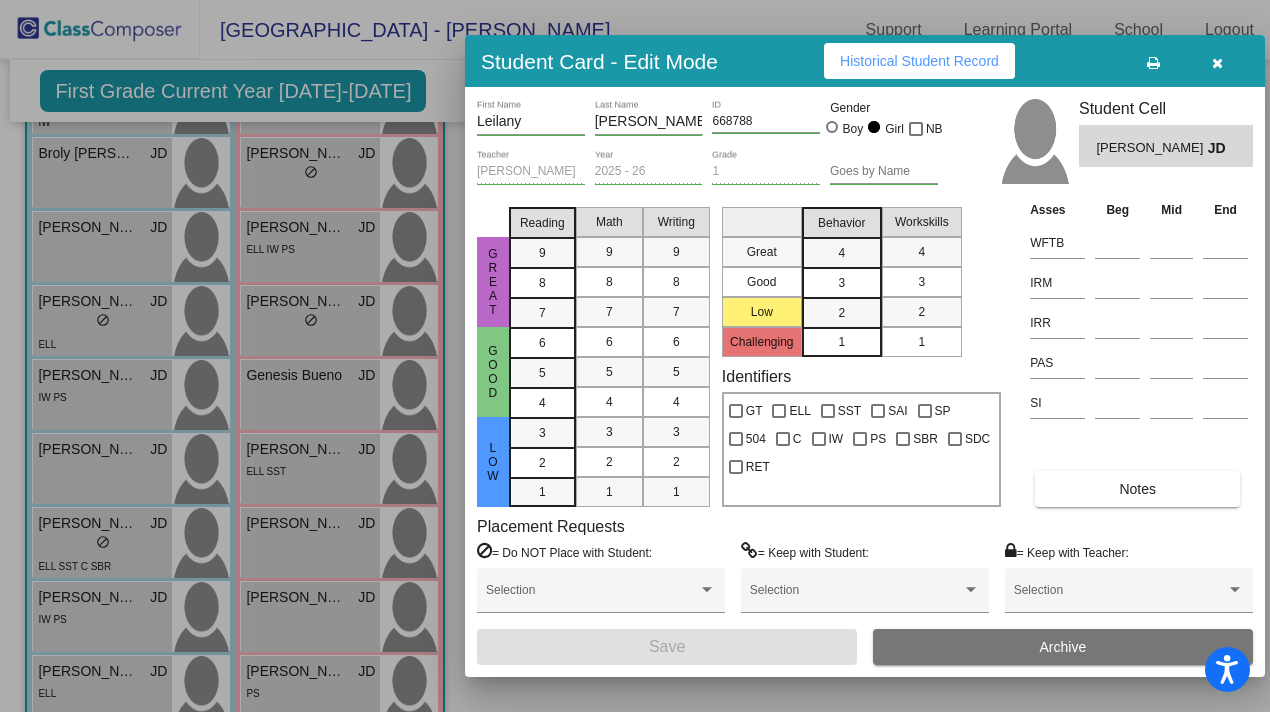click on "Notes" at bounding box center [1137, 489] 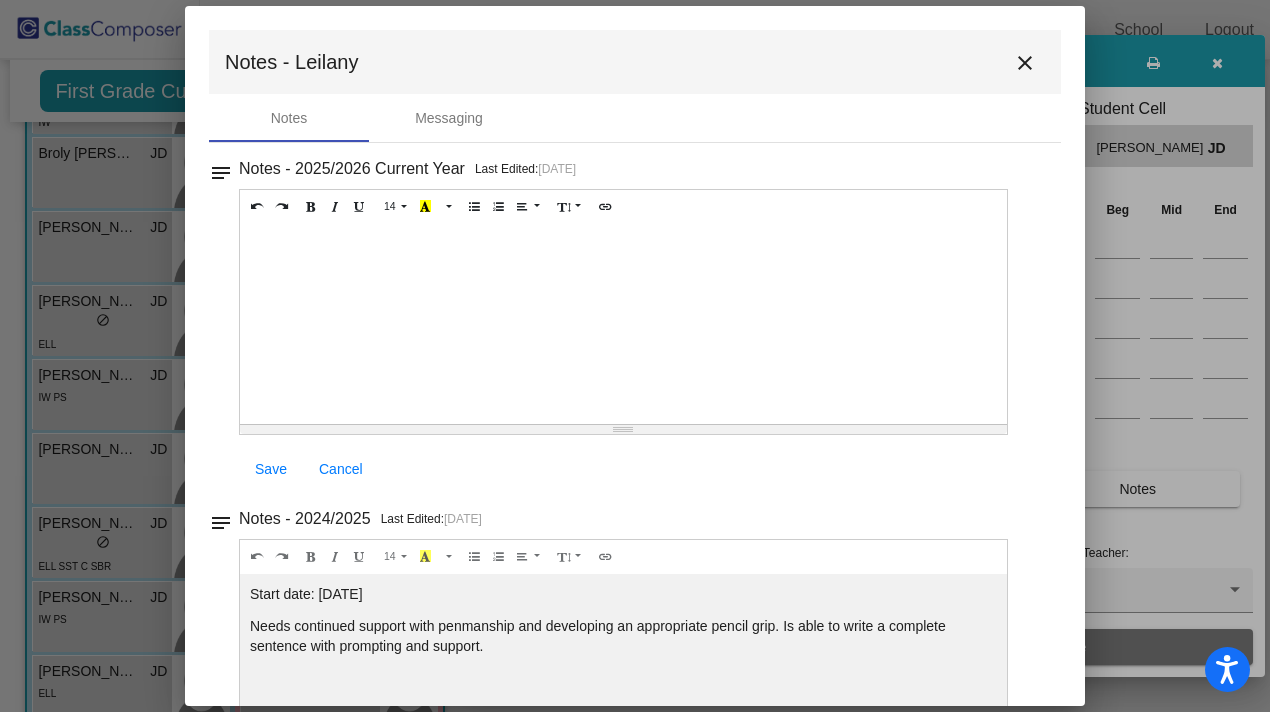 click on "close" at bounding box center (1025, 63) 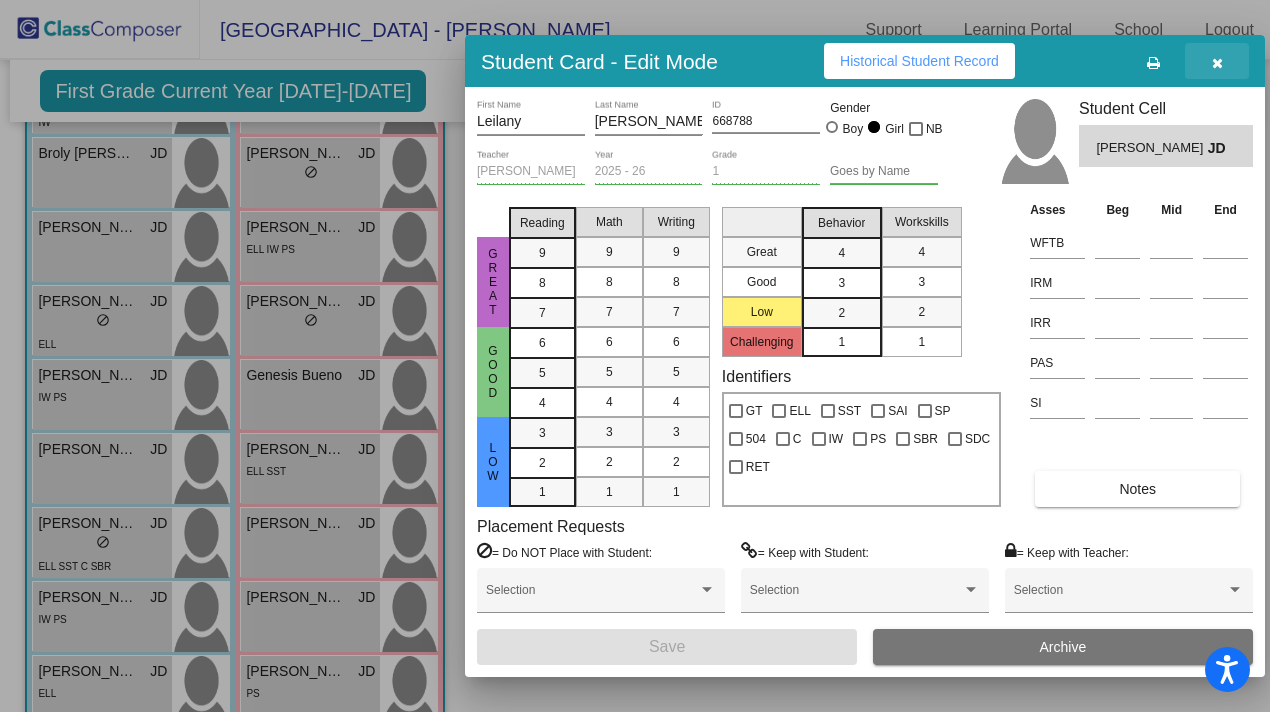 click at bounding box center (1217, 63) 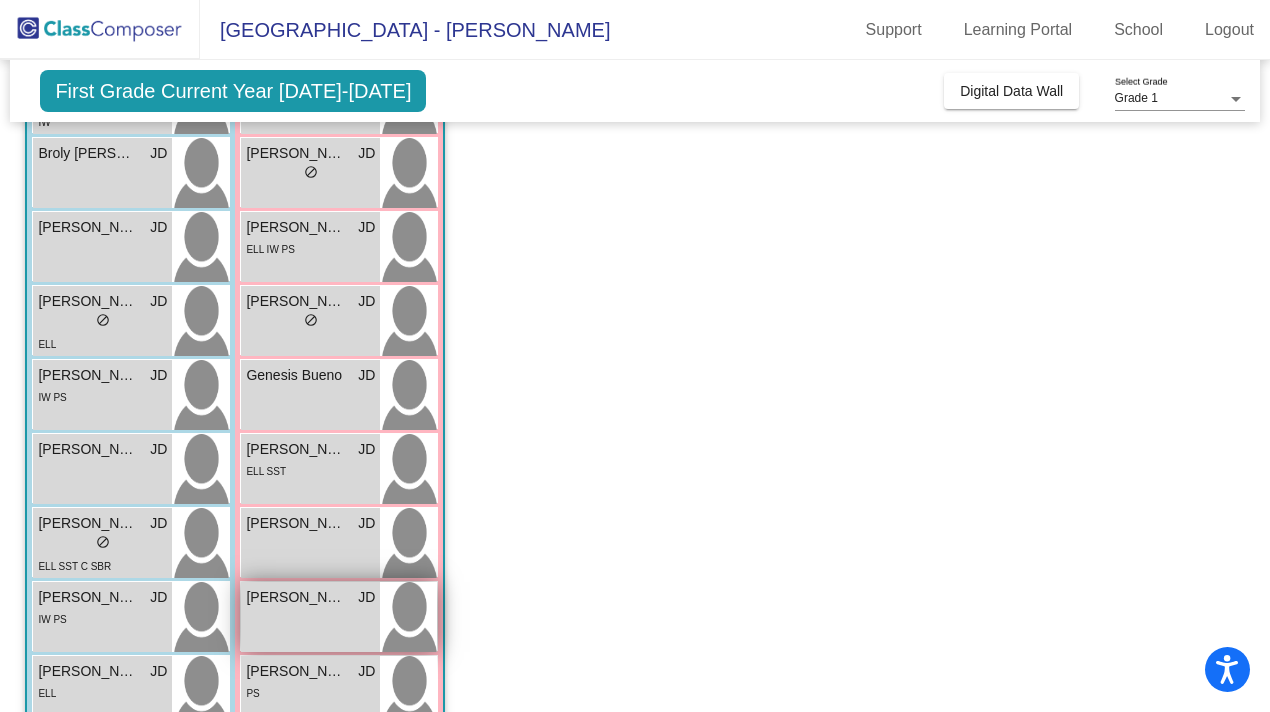 click on "[PERSON_NAME]" at bounding box center [296, 597] 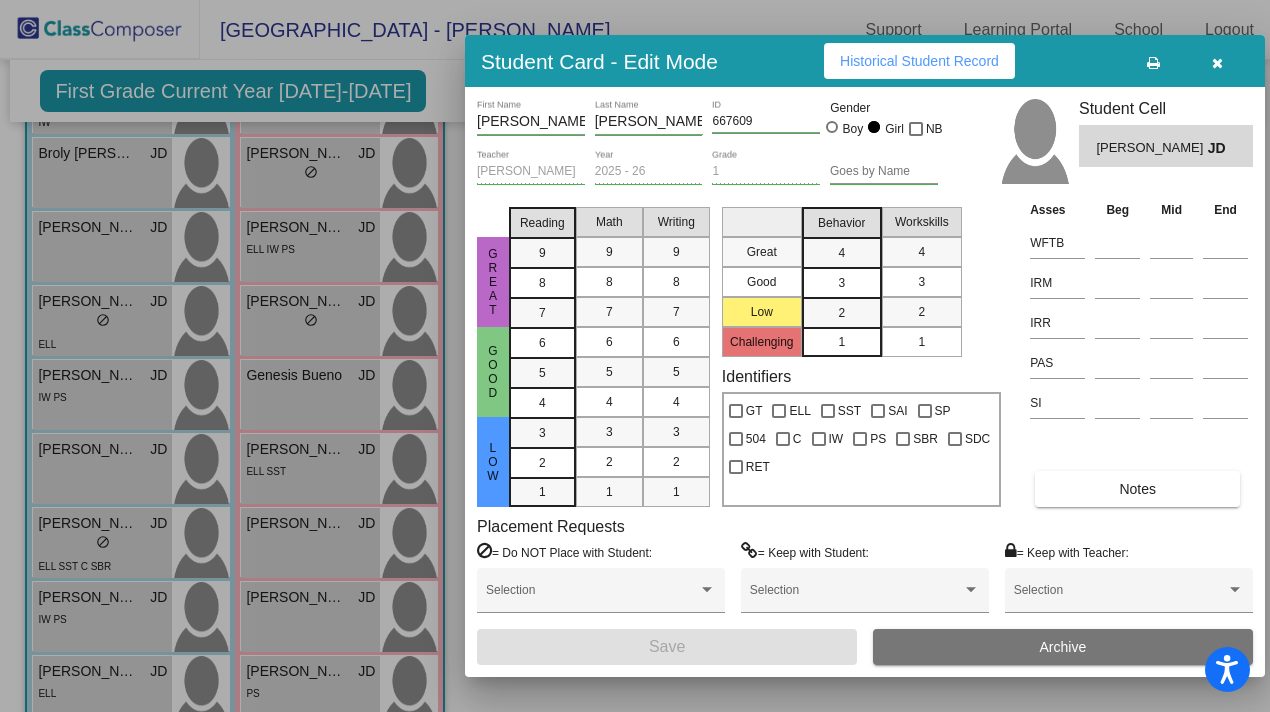 click on "Notes" at bounding box center [1137, 489] 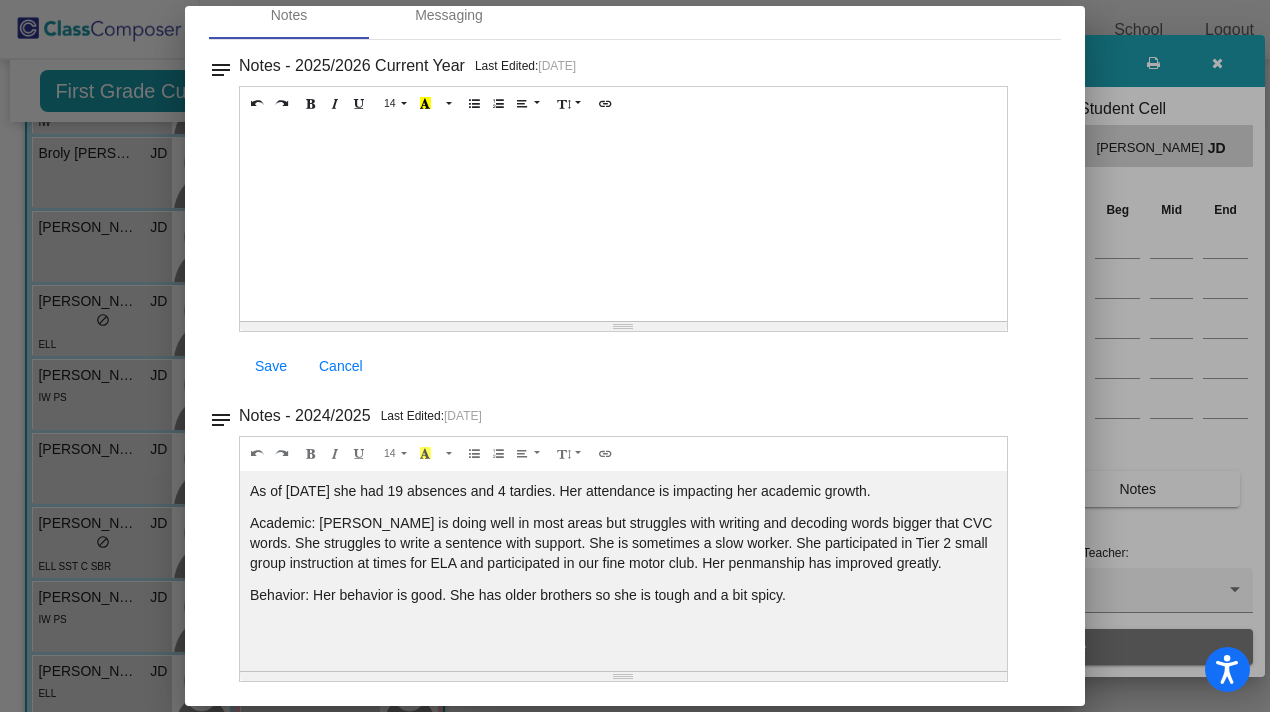 scroll, scrollTop: 0, scrollLeft: 0, axis: both 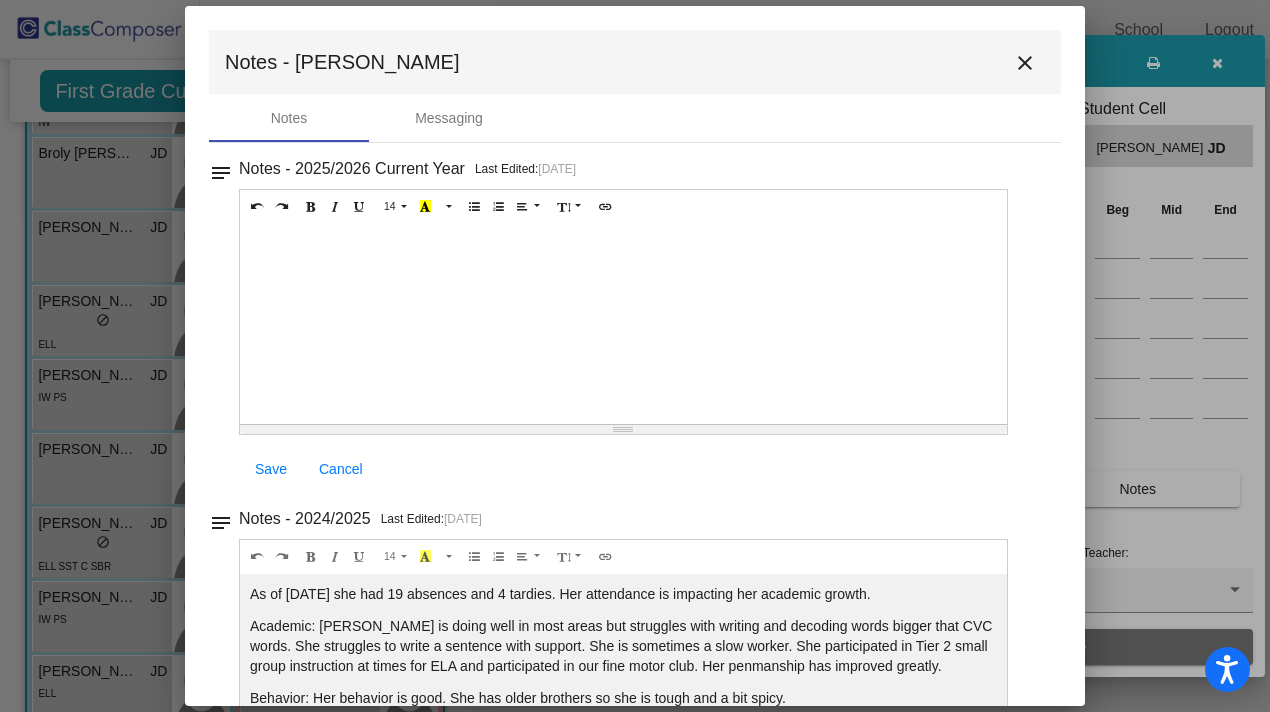 click on "close" at bounding box center [1025, 63] 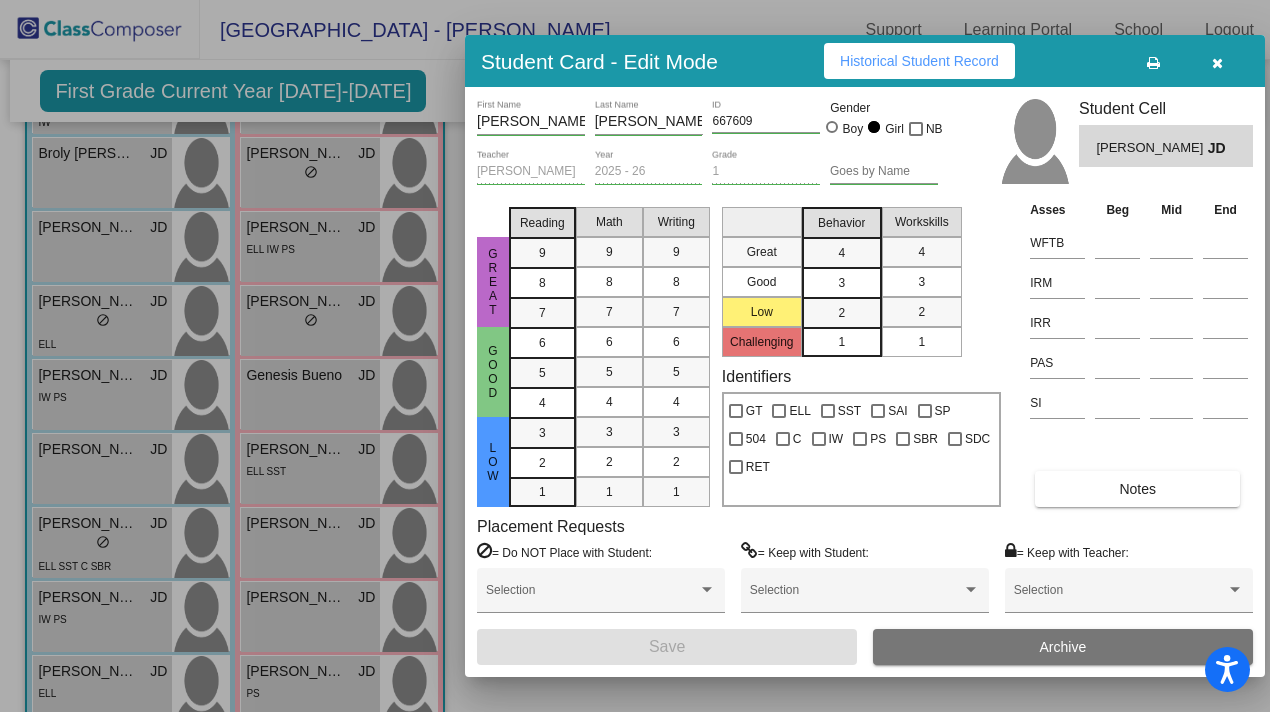 click at bounding box center (1217, 63) 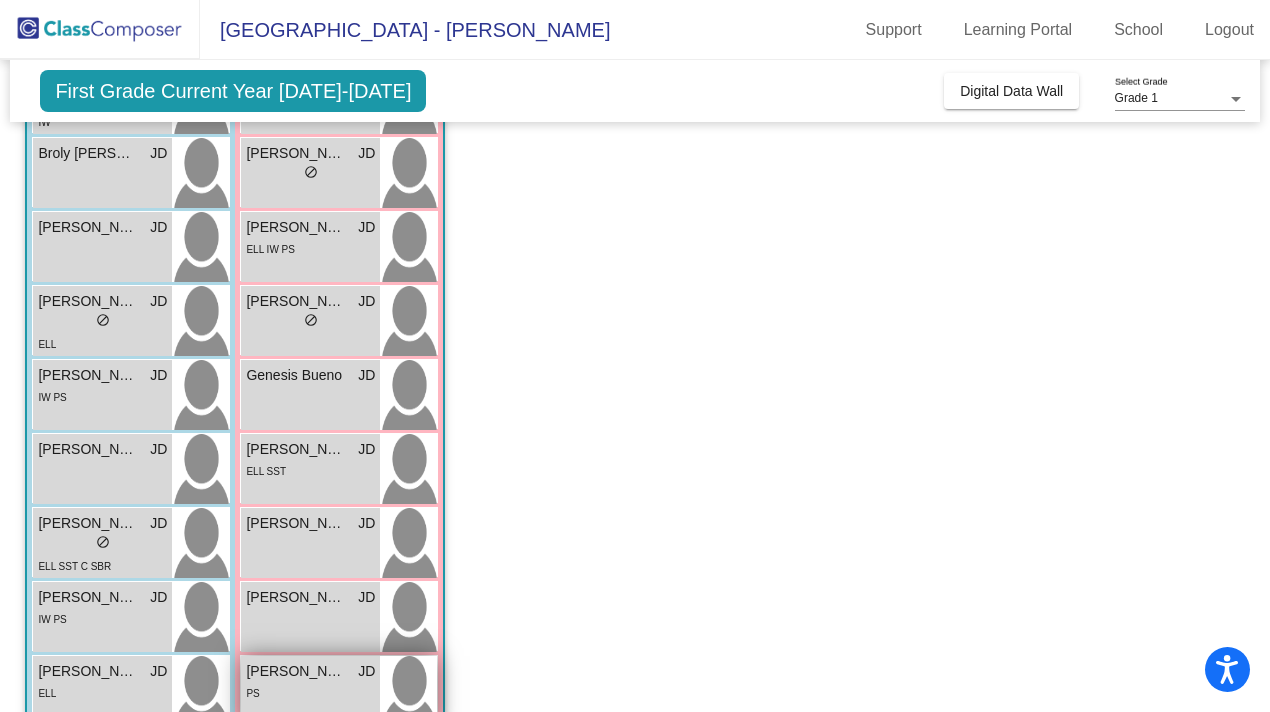 click on "PS" at bounding box center [310, 692] 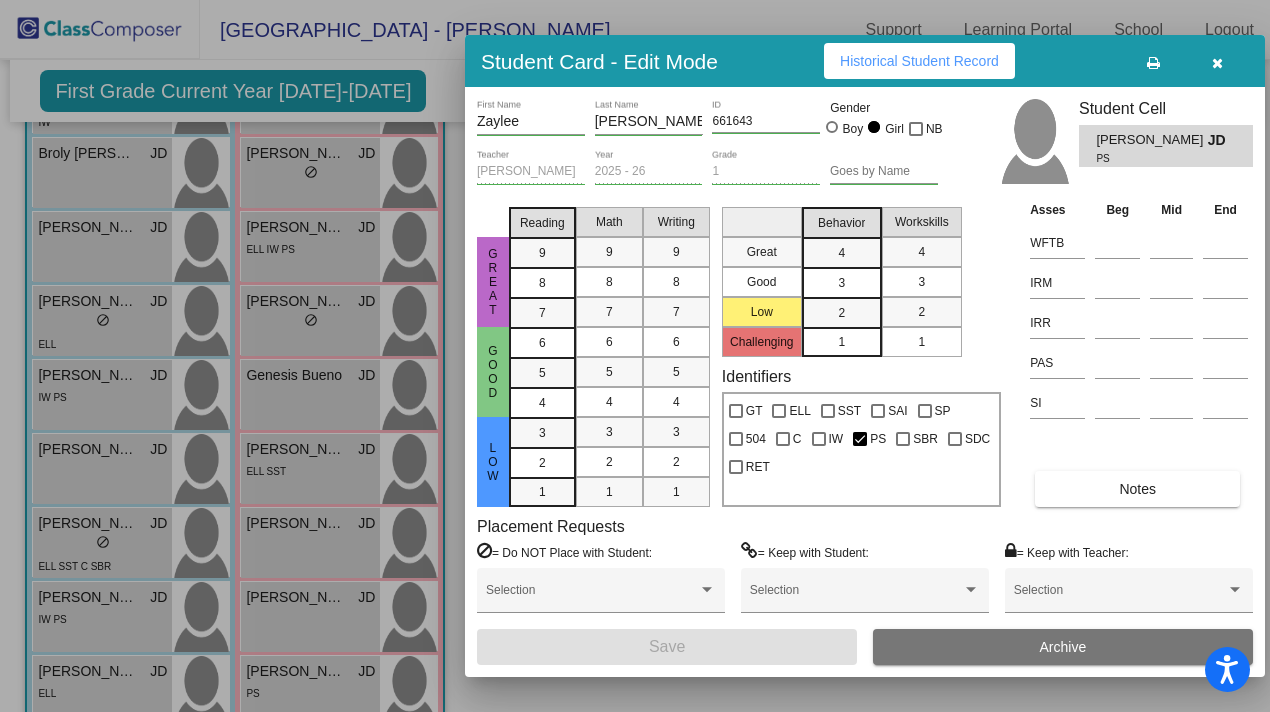 click on "Notes" at bounding box center [1137, 489] 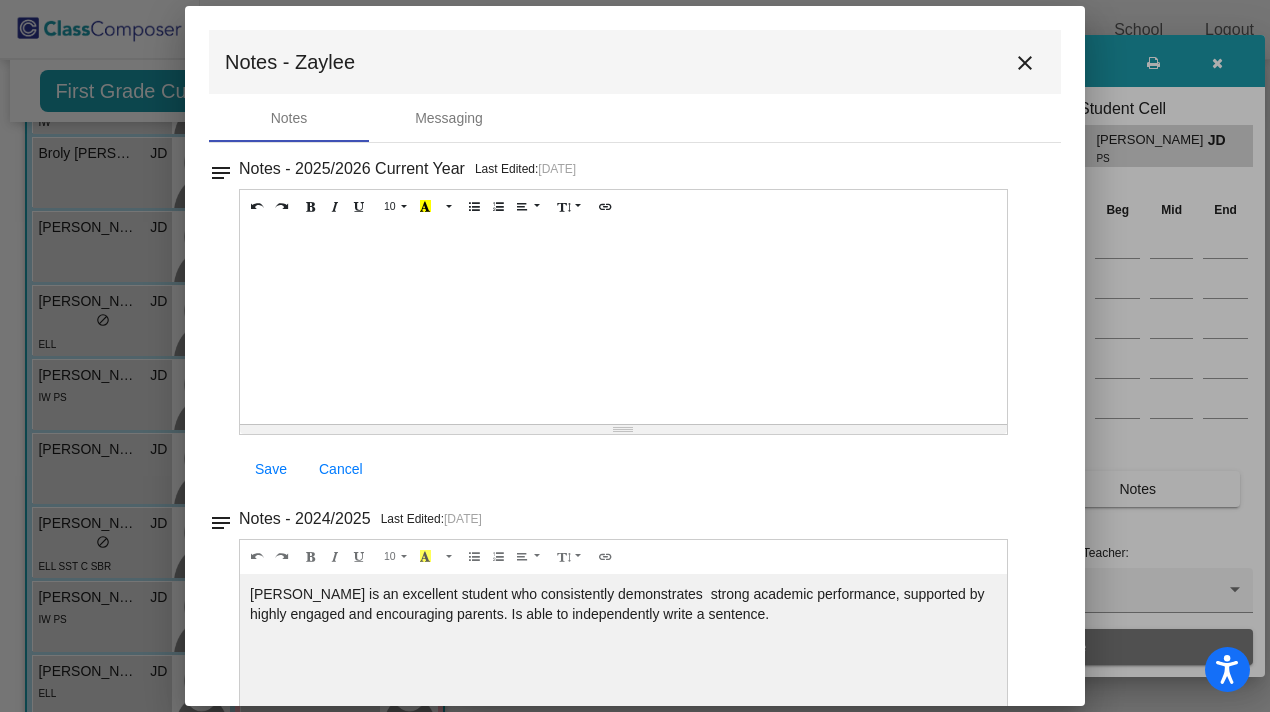 click on "close" at bounding box center [1025, 63] 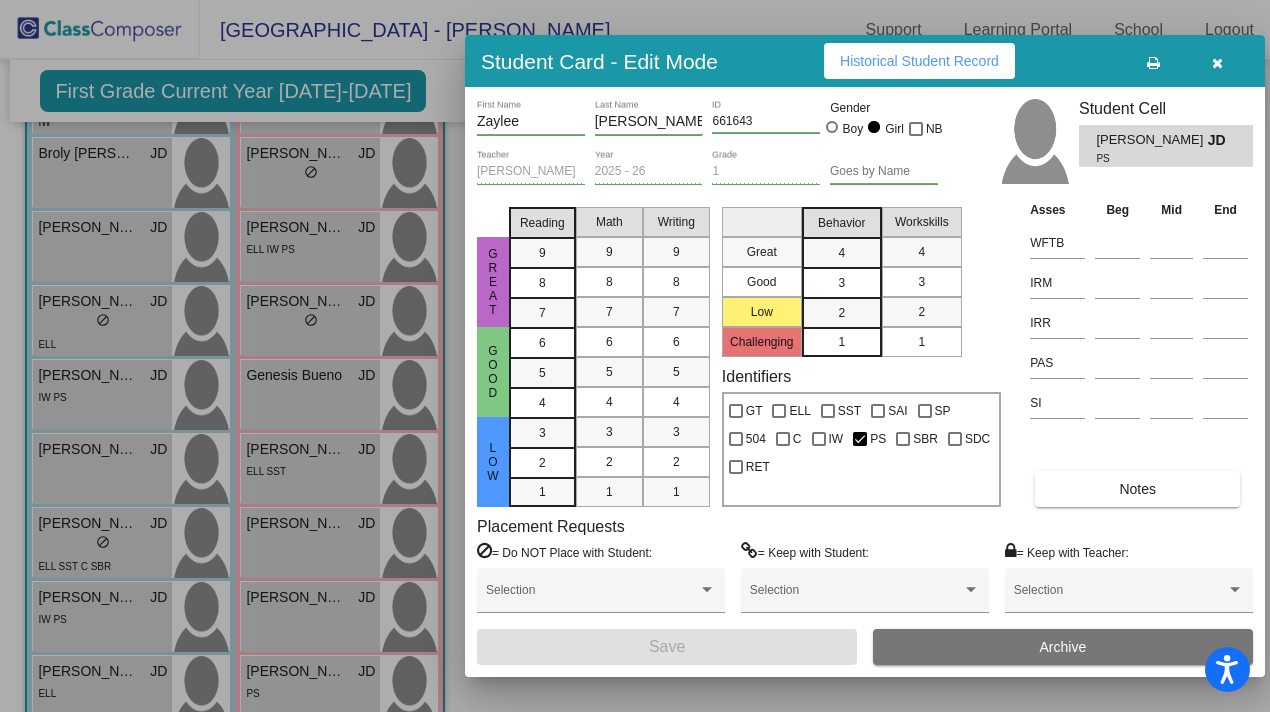 click at bounding box center [1217, 63] 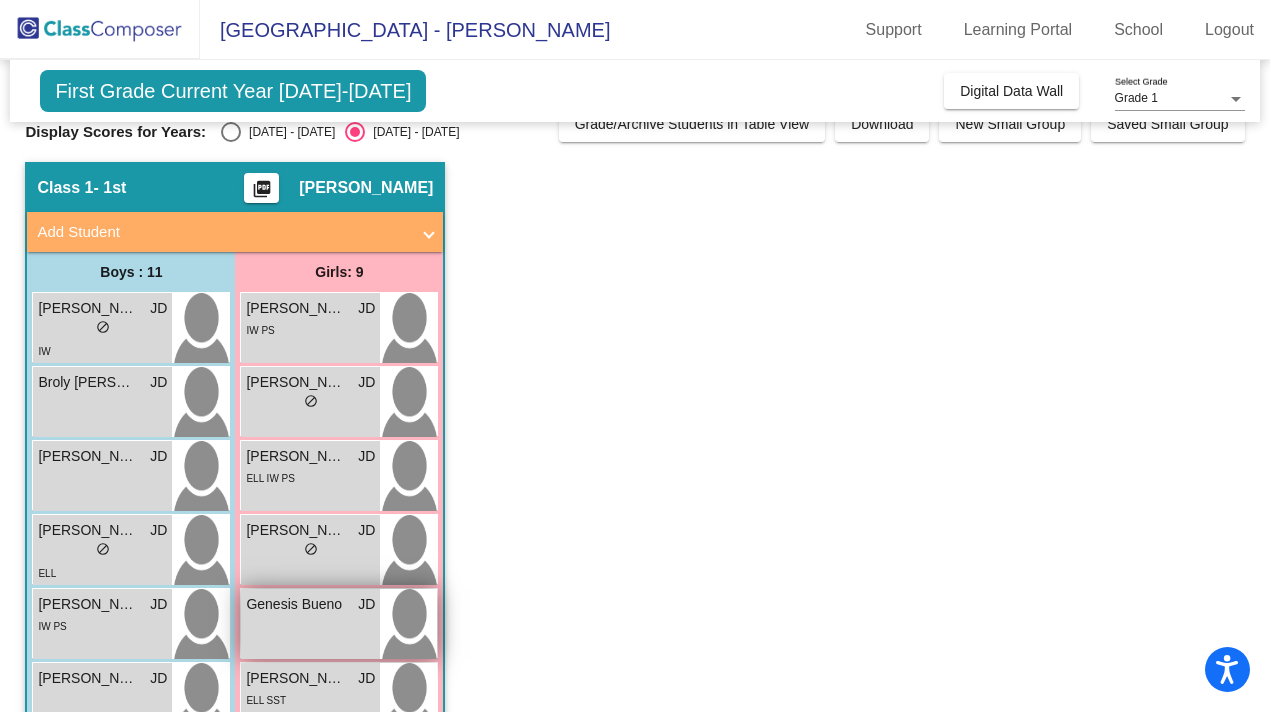 scroll, scrollTop: 0, scrollLeft: 0, axis: both 